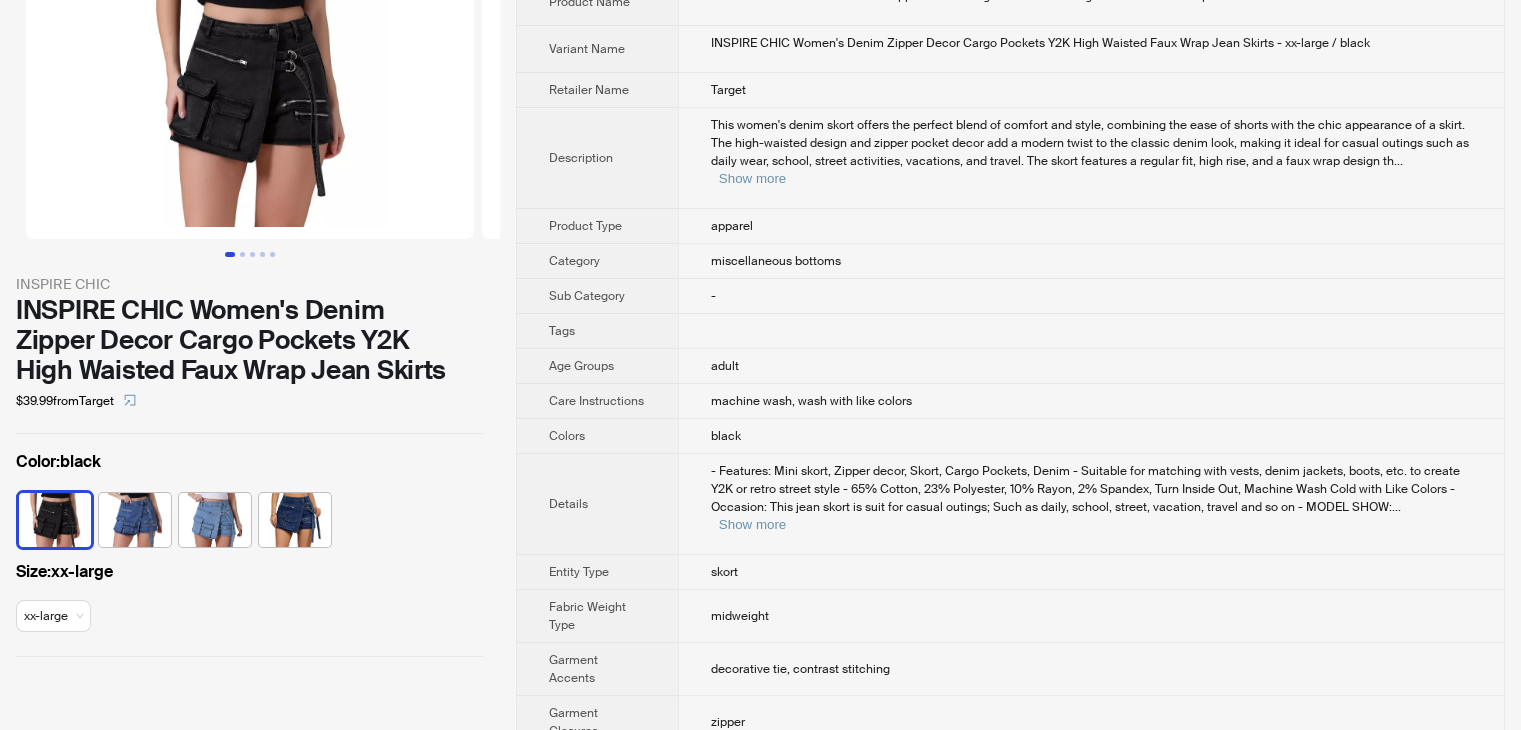 scroll, scrollTop: 0, scrollLeft: 0, axis: both 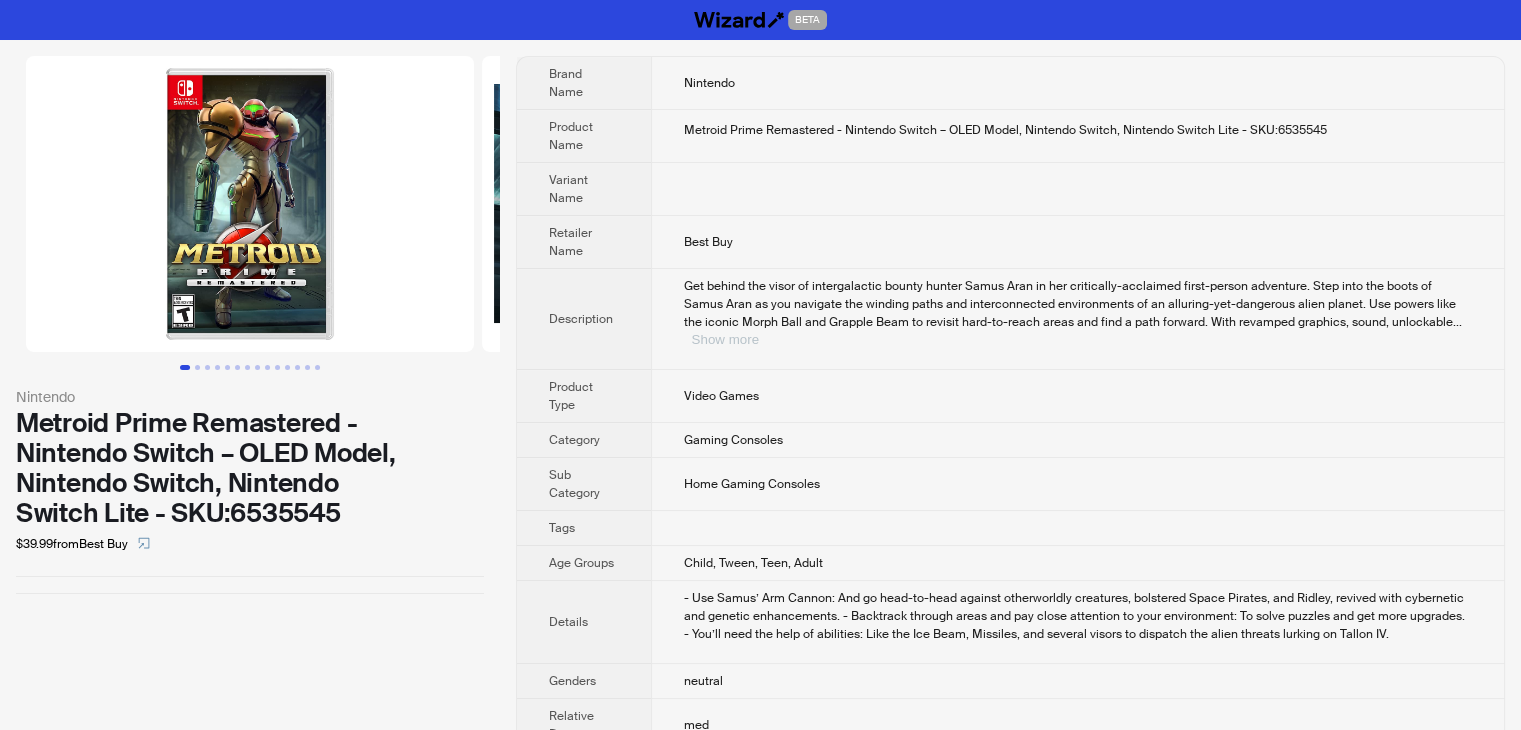 click on "Show more" at bounding box center [725, 339] 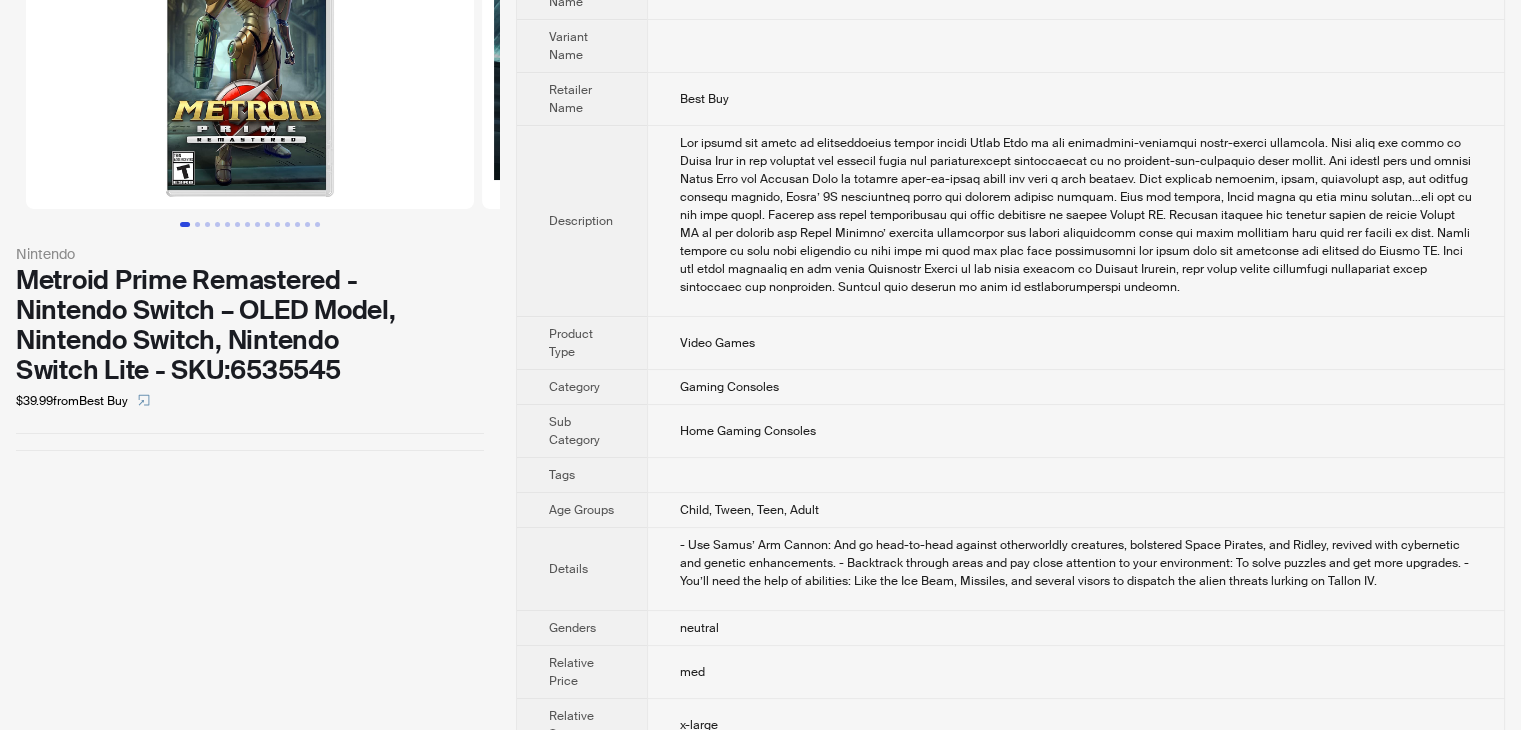 scroll, scrollTop: 0, scrollLeft: 0, axis: both 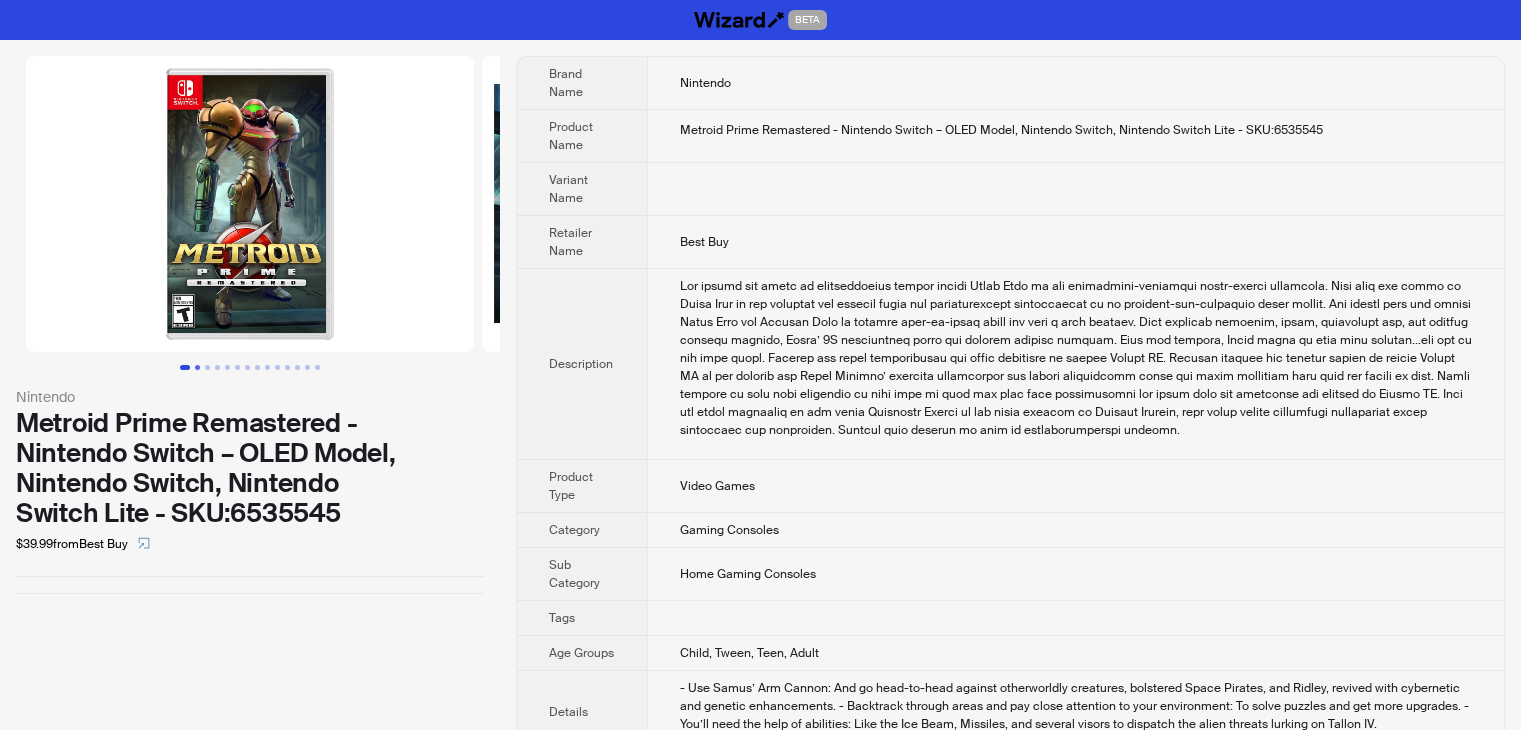 click at bounding box center [197, 367] 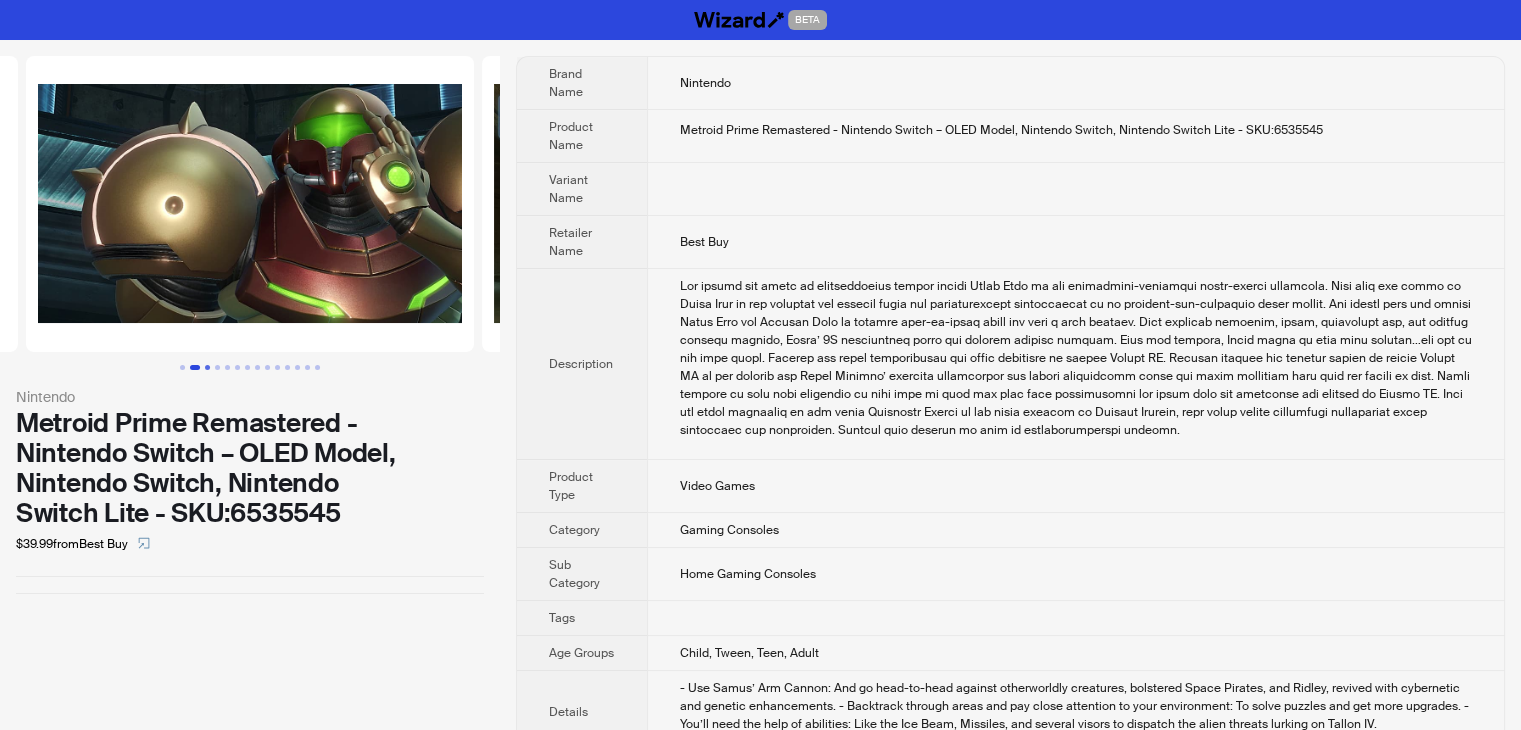 click at bounding box center (207, 367) 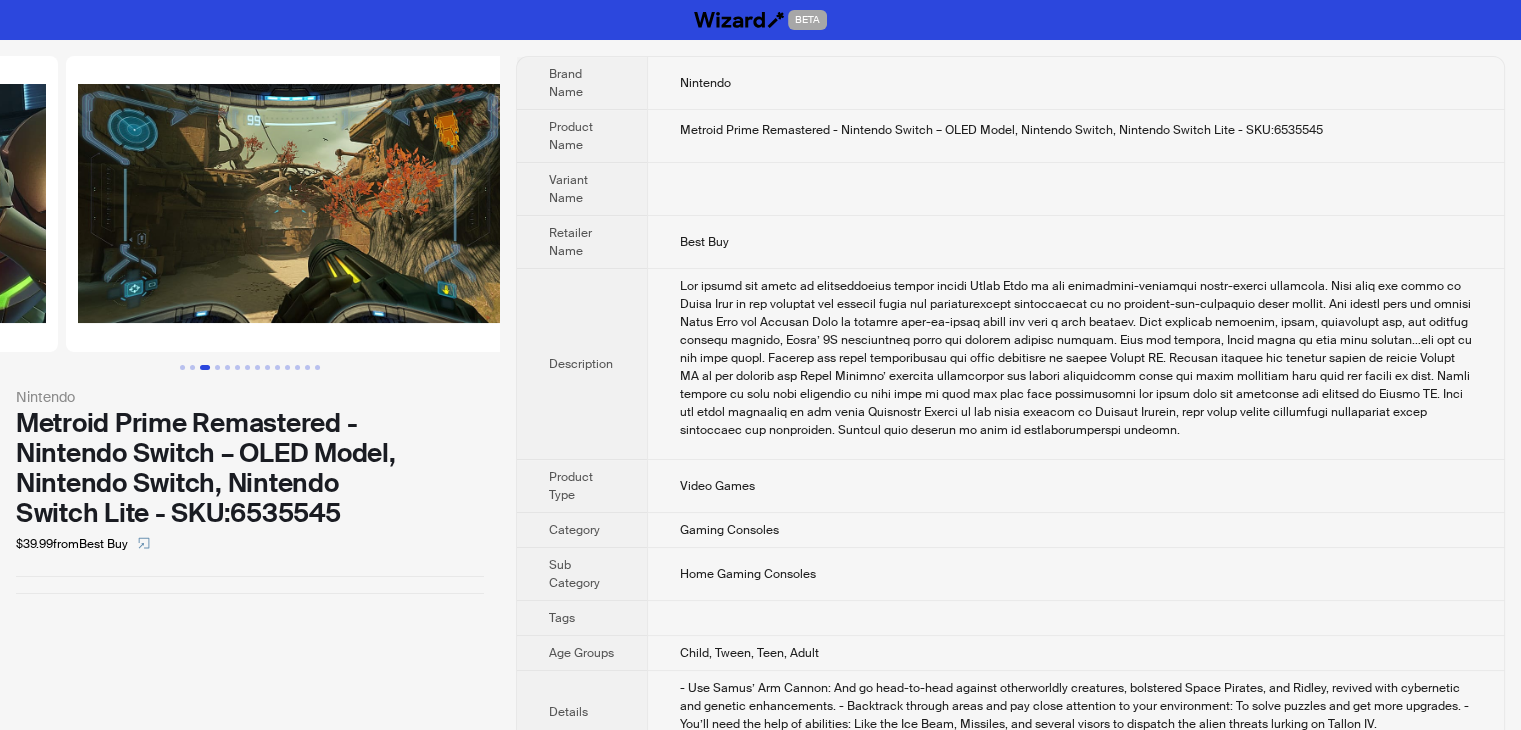 scroll, scrollTop: 0, scrollLeft: 912, axis: horizontal 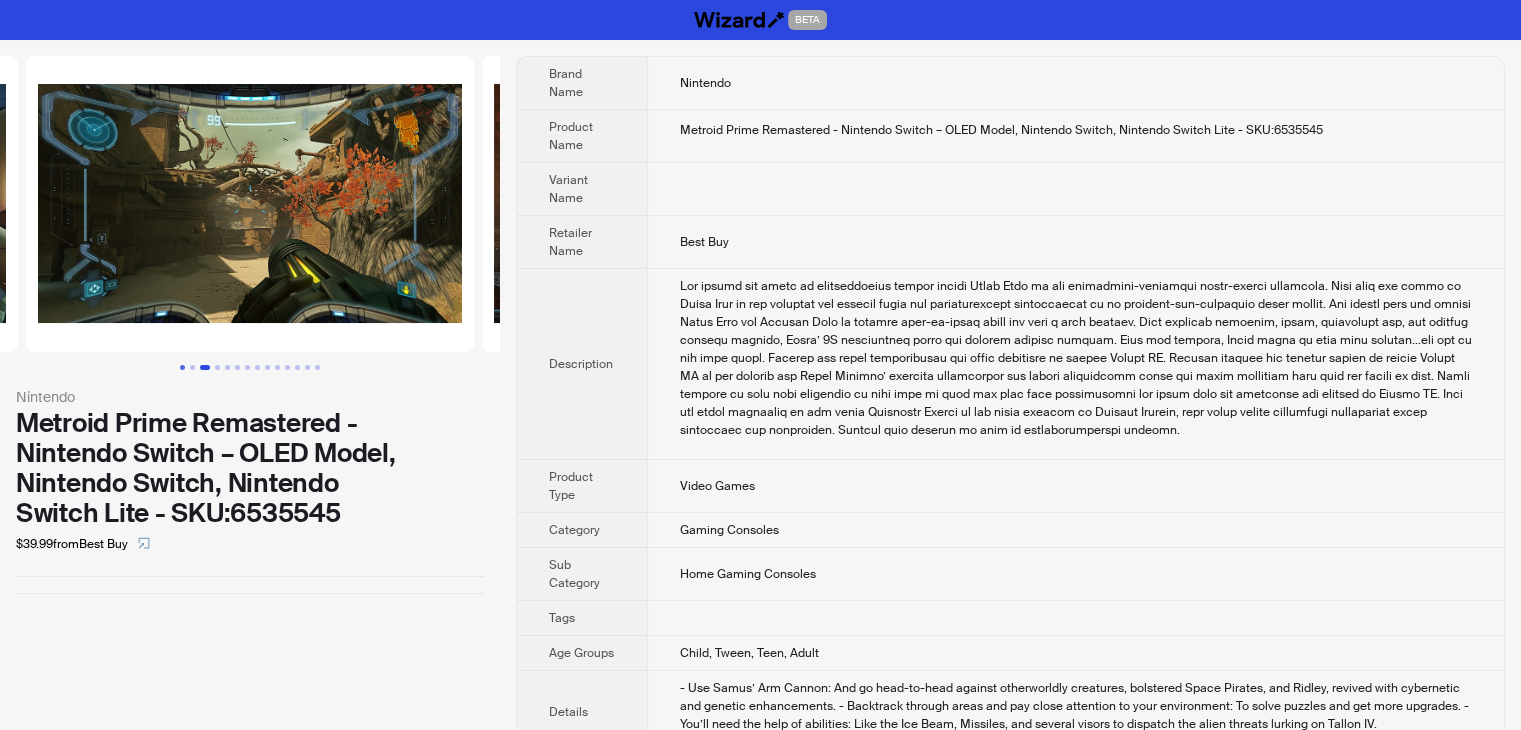 click at bounding box center (182, 367) 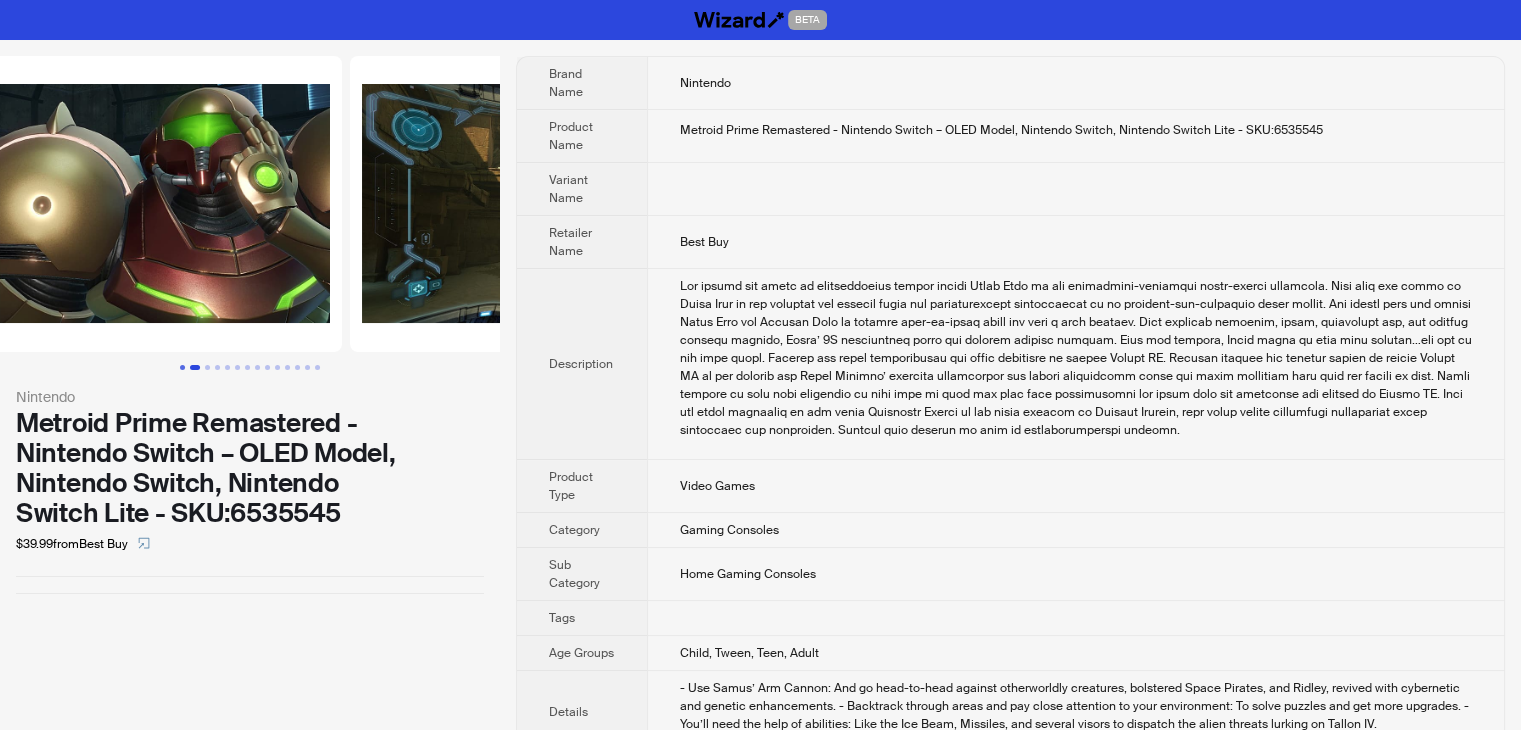 scroll, scrollTop: 0, scrollLeft: 54, axis: horizontal 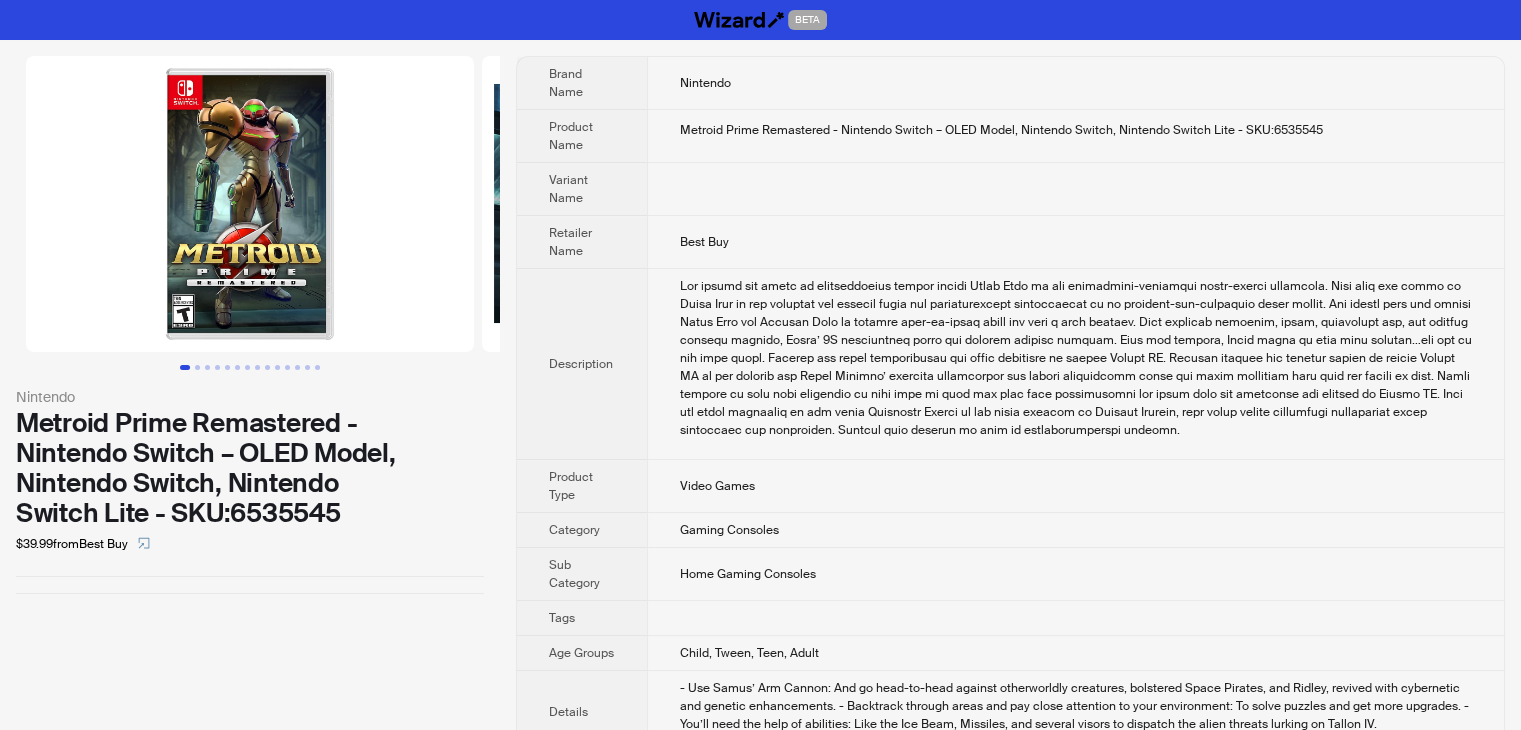 click at bounding box center [250, 204] 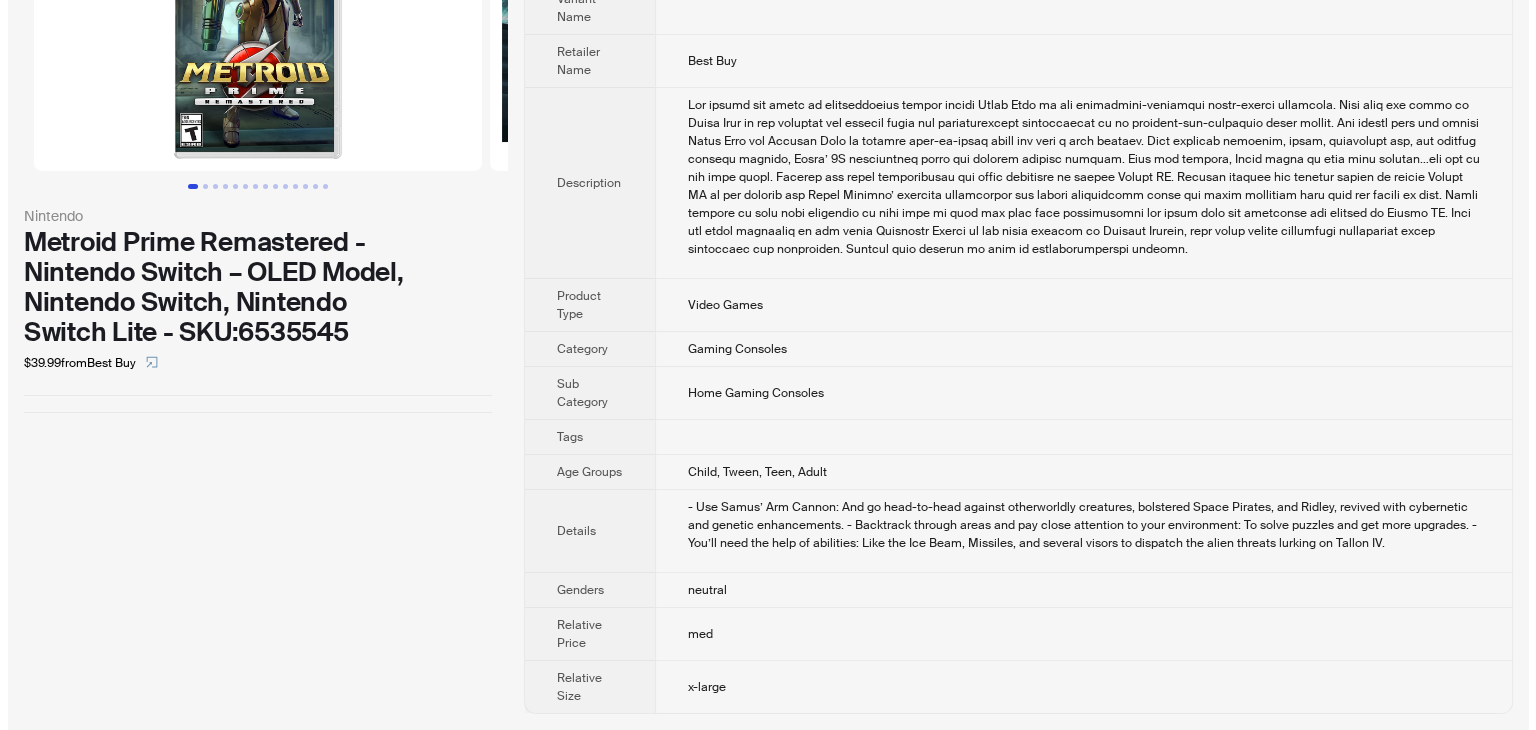 scroll, scrollTop: 196, scrollLeft: 0, axis: vertical 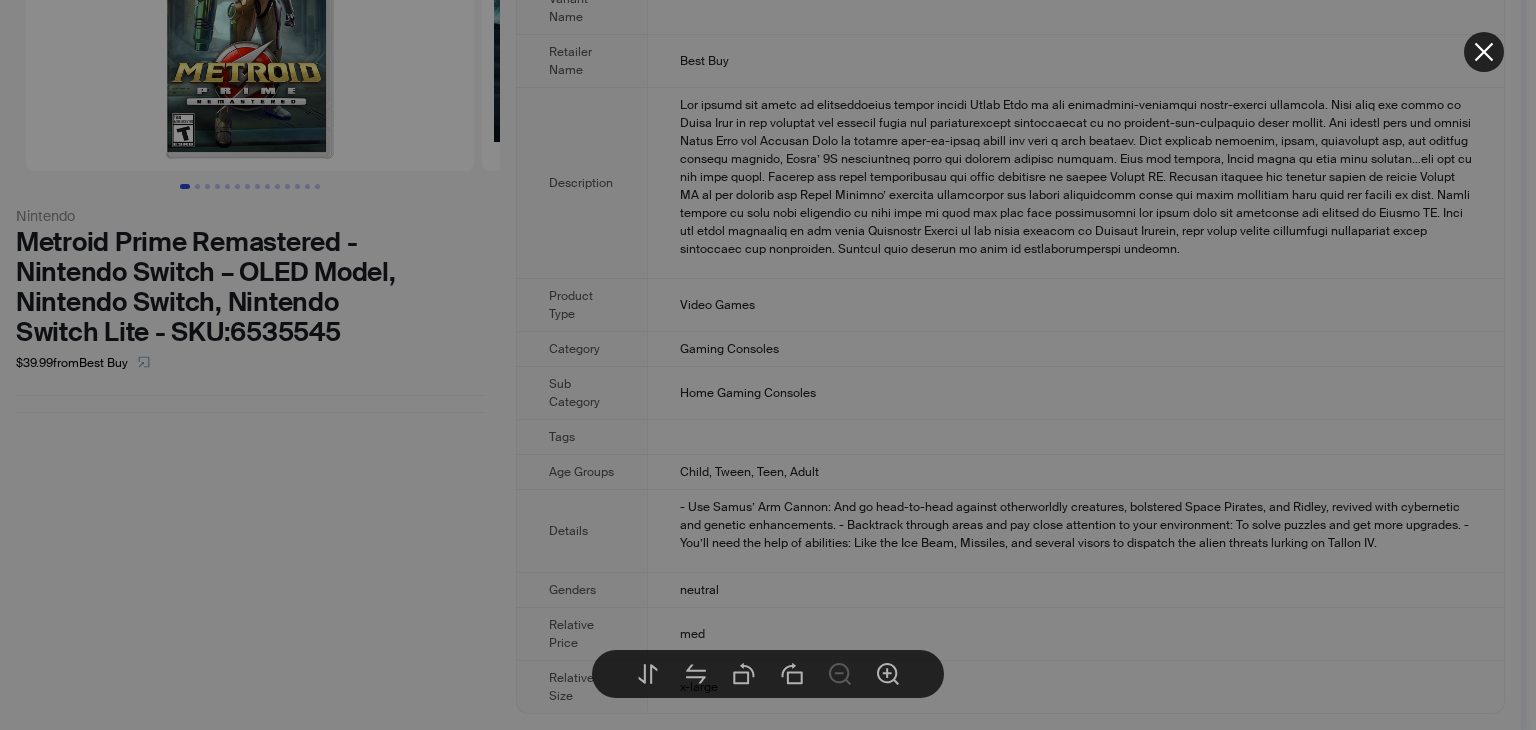click on "BETA Nintendo Metroid Prime Remastered - Nintendo Switch – OLED Model, Nintendo Switch, Nintendo Switch Lite - SKU:6535545 $39.99  from  Best Buy Brand Name Nintendo Product Name Metroid Prime Remastered - Nintendo Switch – OLED Model, Nintendo Switch, Nintendo Switch Lite - SKU:6535545 Variant Name Retailer Name Best Buy Description Product Type Video Games Category Gaming Consoles Sub Category Home Gaming Consoles Tags Age Groups Child, Tween, Teen, Adult Details - Use Samus’ Arm Cannon: And go head-to-head against otherworldly creatures, bolstered Space Pirates, and Ridley, revived with cybernetic and genetic enhancements.
- Backtrack through areas and pay close attention to your environment: To solve puzzles and get more upgrades.
- You’ll need the help of abilities: Like the Ice Beam, Missiles, and several visors to dispatch the alien threats lurking on Tallon IV. Genders neutral Relative Price med Relative Size x-large BETA 0 items in your cart What can I show you next?" at bounding box center (760, 274) 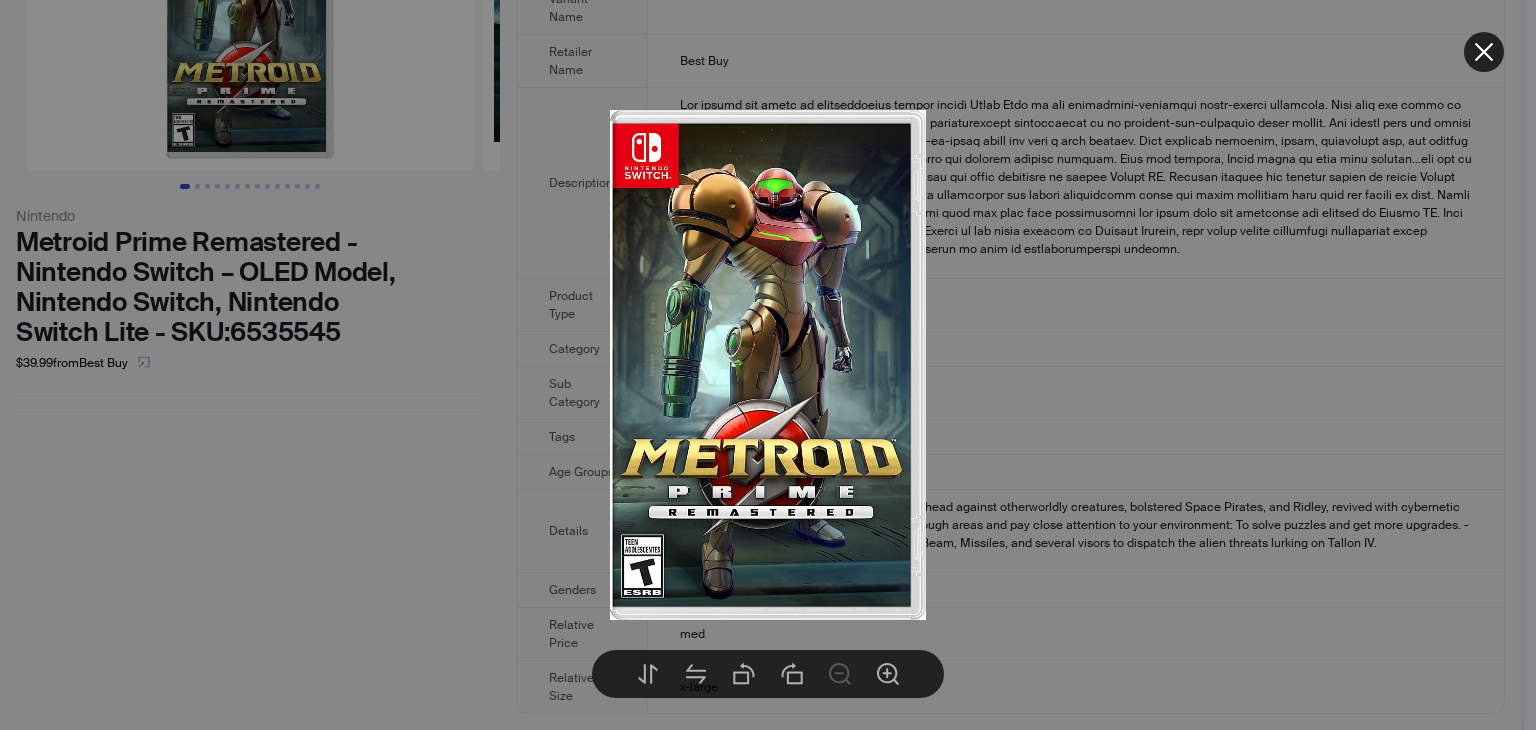click at bounding box center [768, 365] 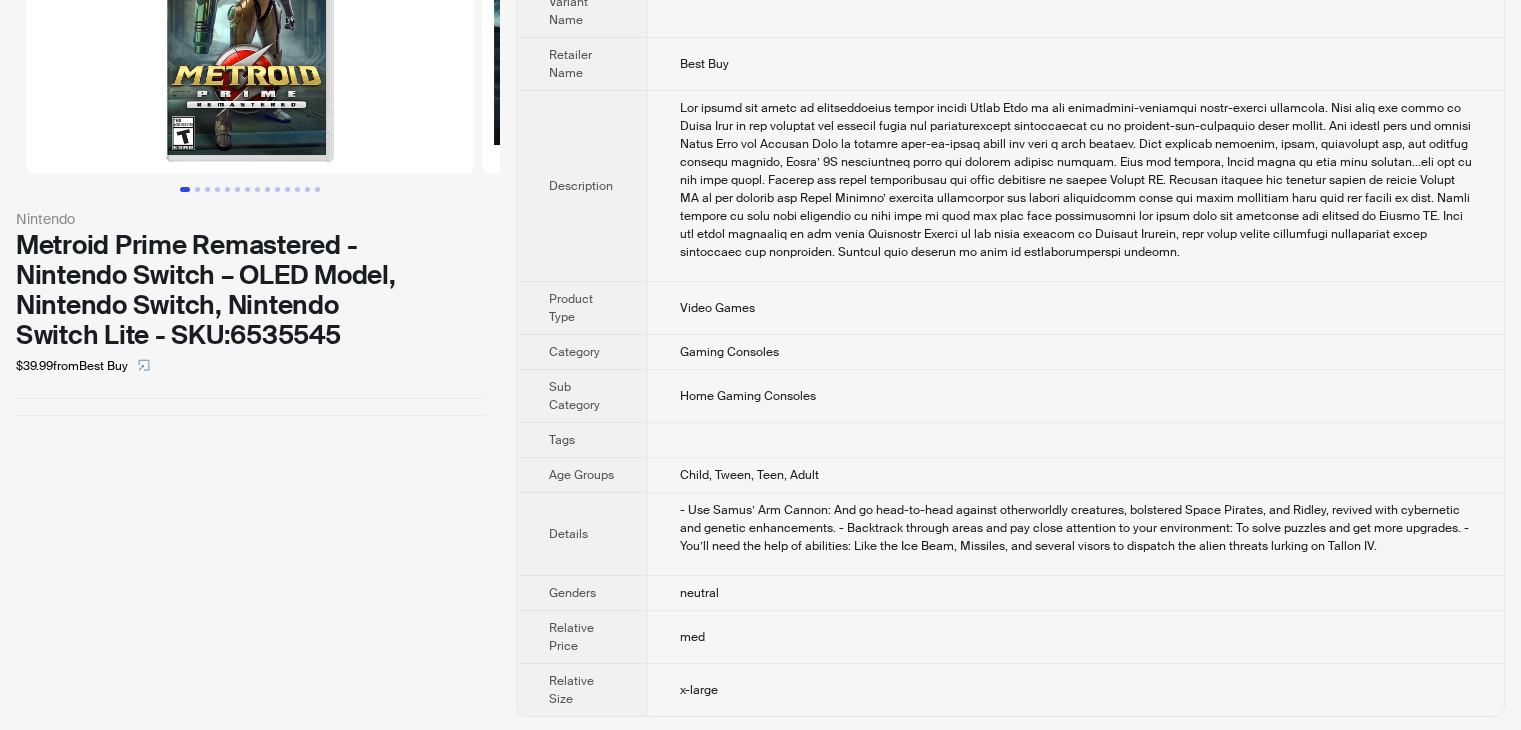 scroll, scrollTop: 196, scrollLeft: 0, axis: vertical 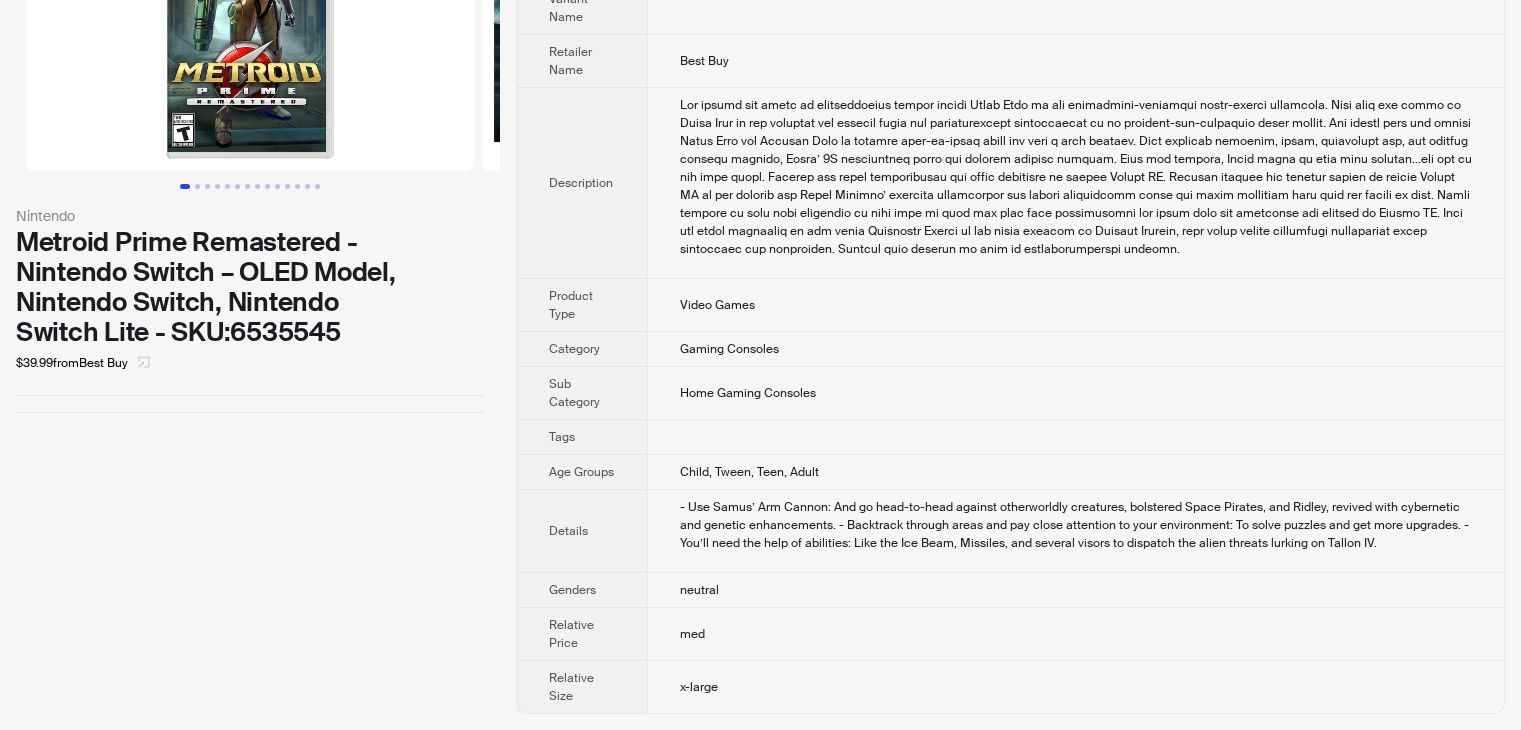 click 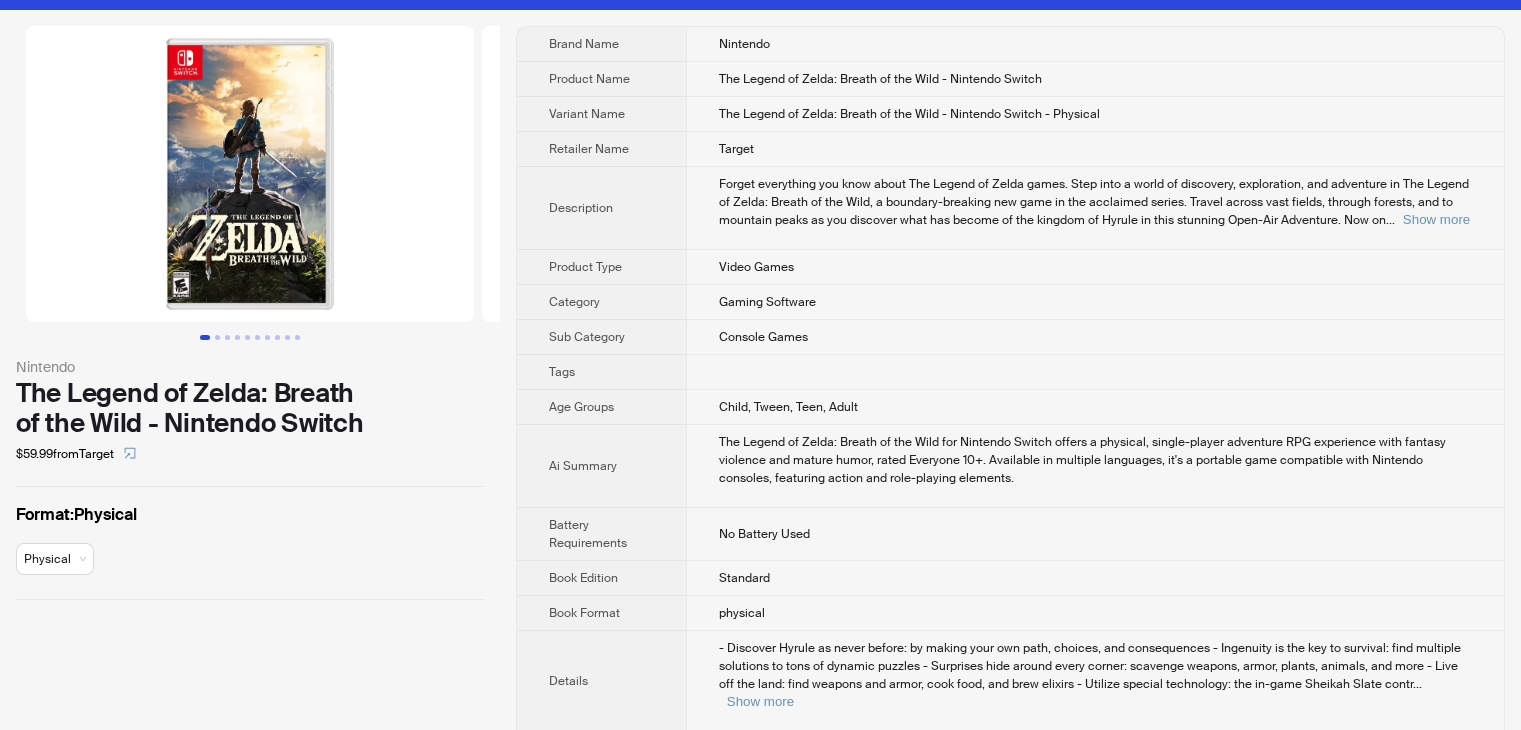 scroll, scrollTop: 0, scrollLeft: 0, axis: both 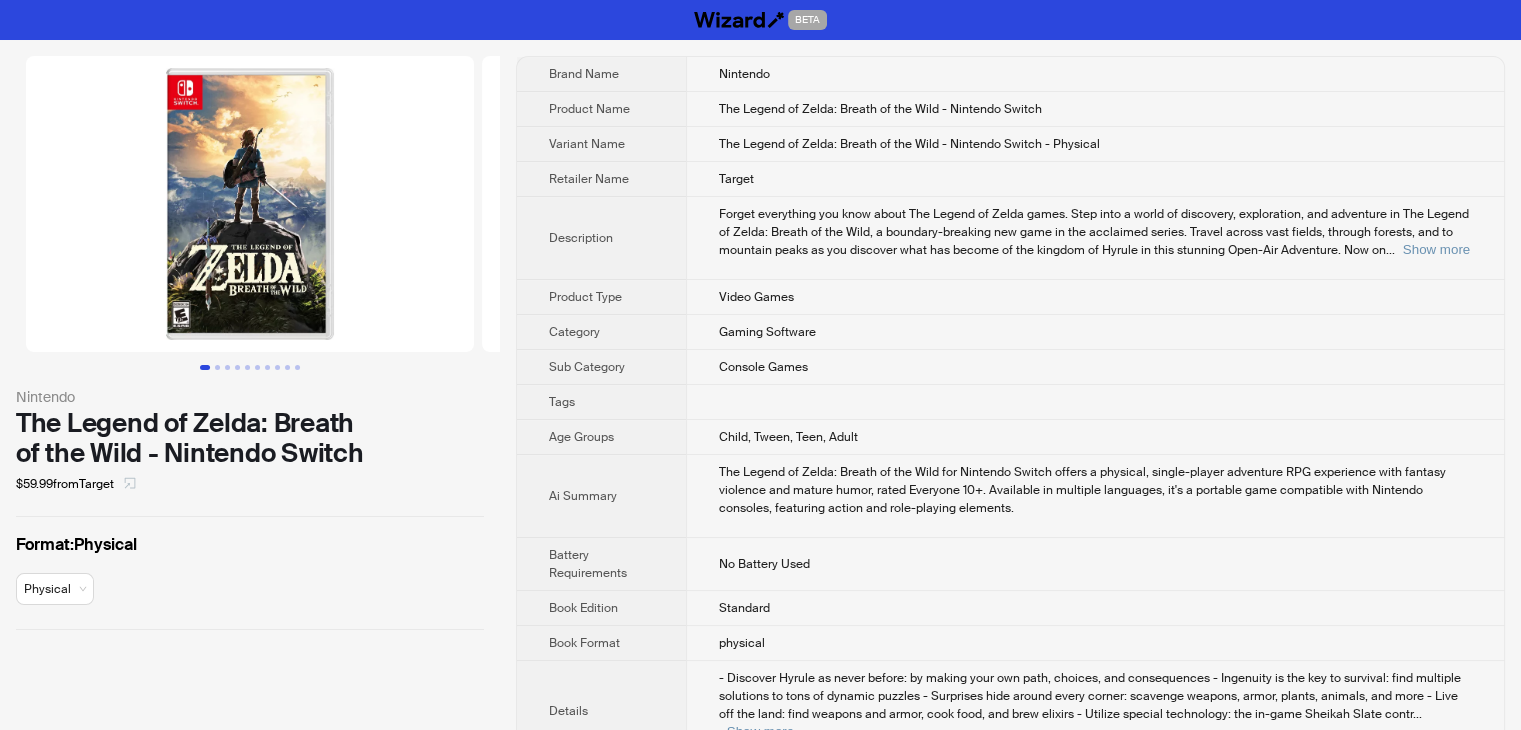 click 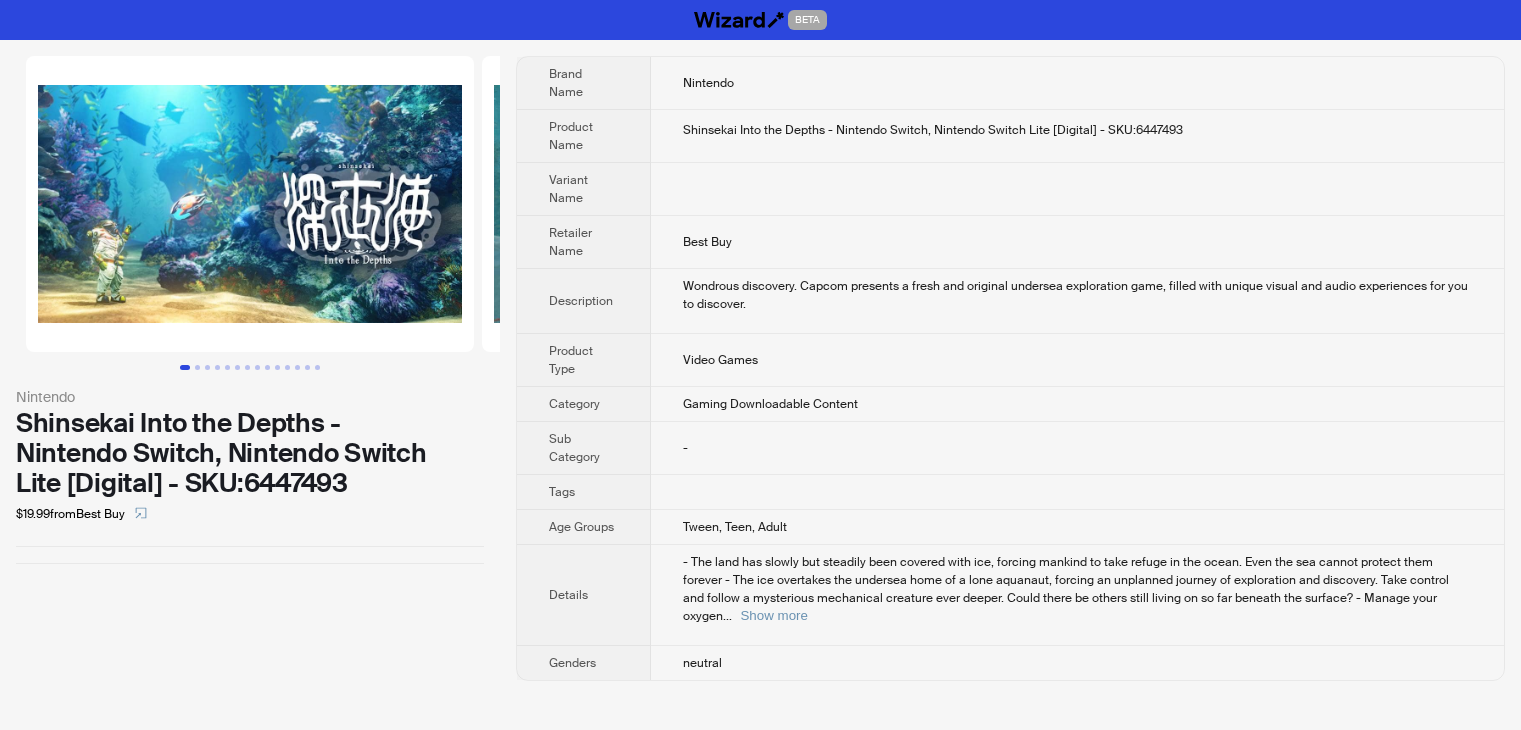 scroll, scrollTop: 0, scrollLeft: 0, axis: both 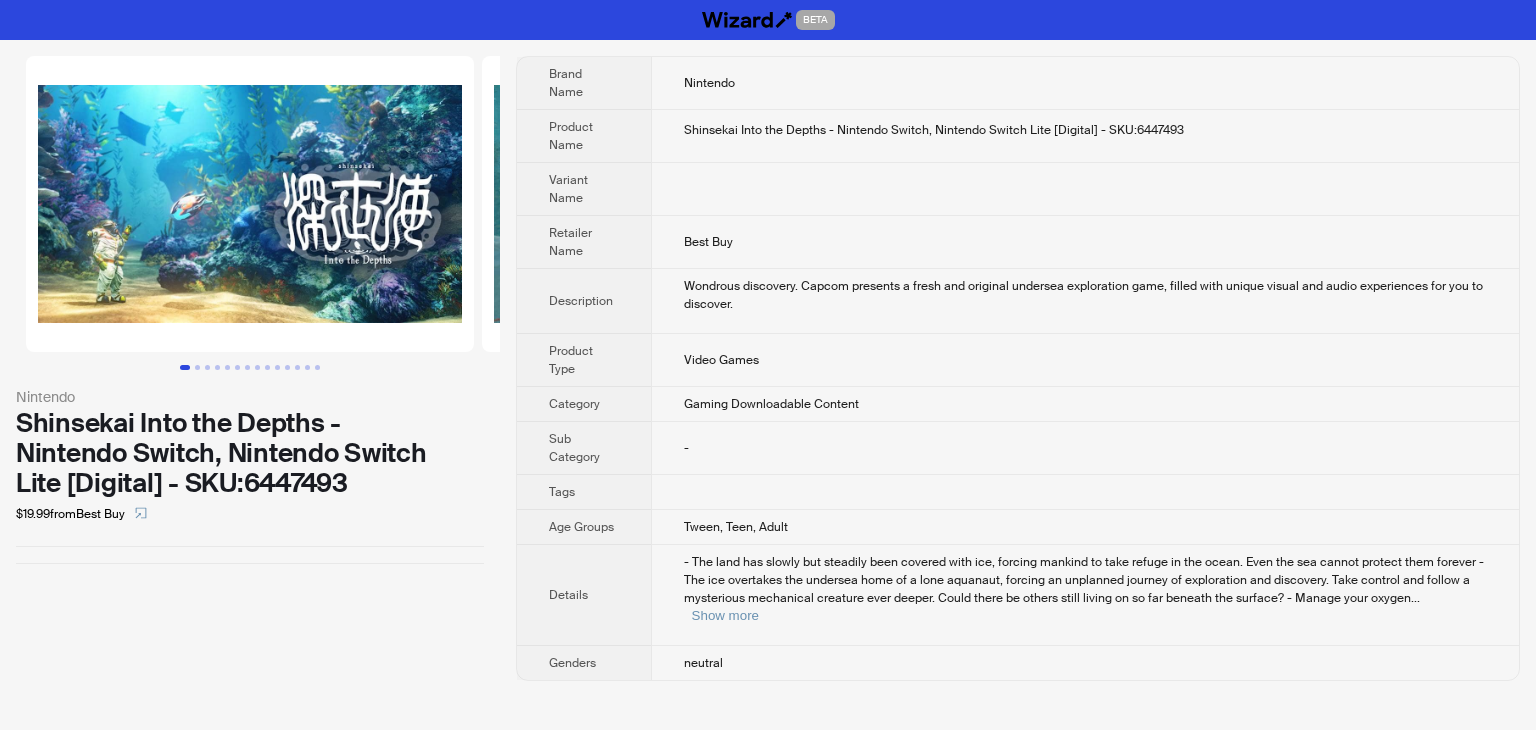 click at bounding box center [250, 204] 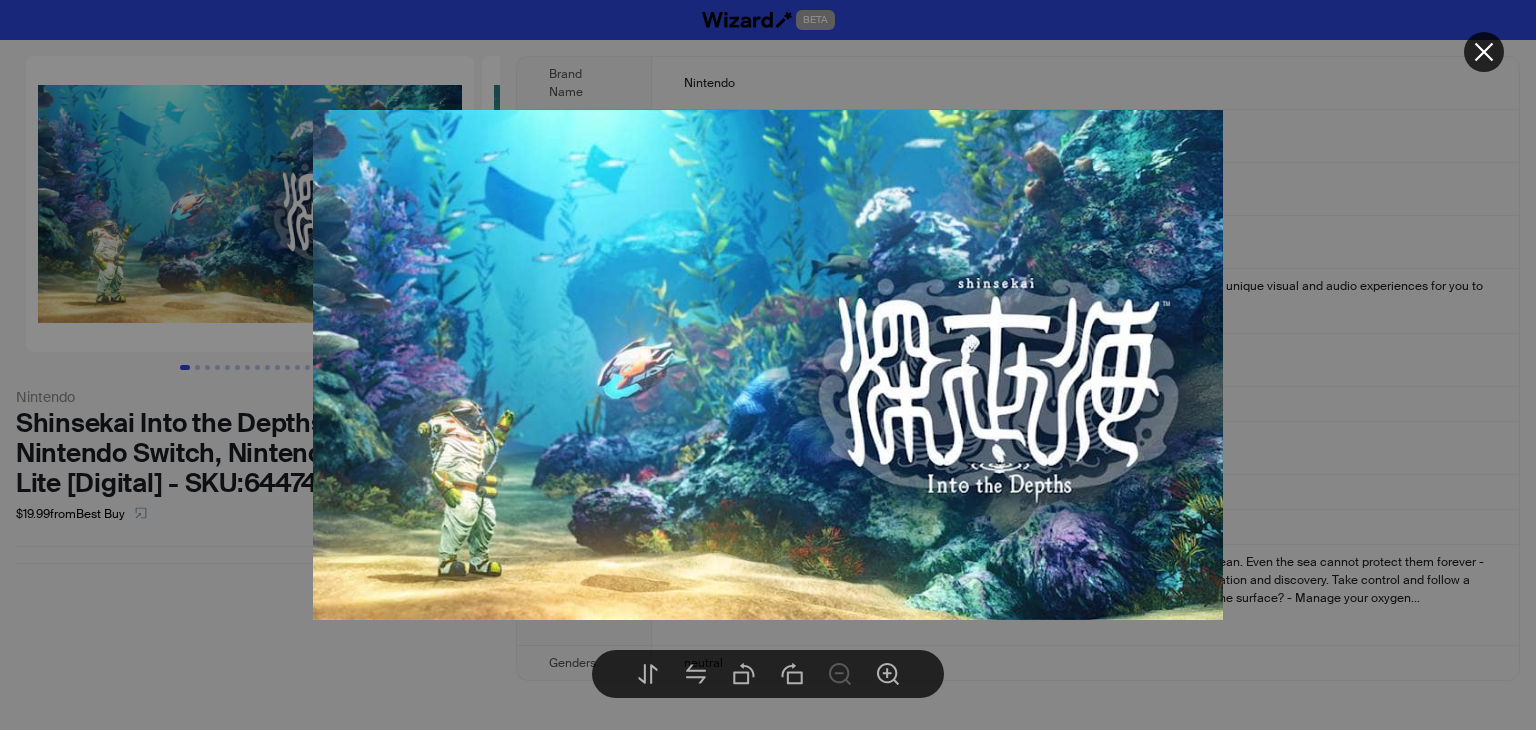 click at bounding box center (768, 365) 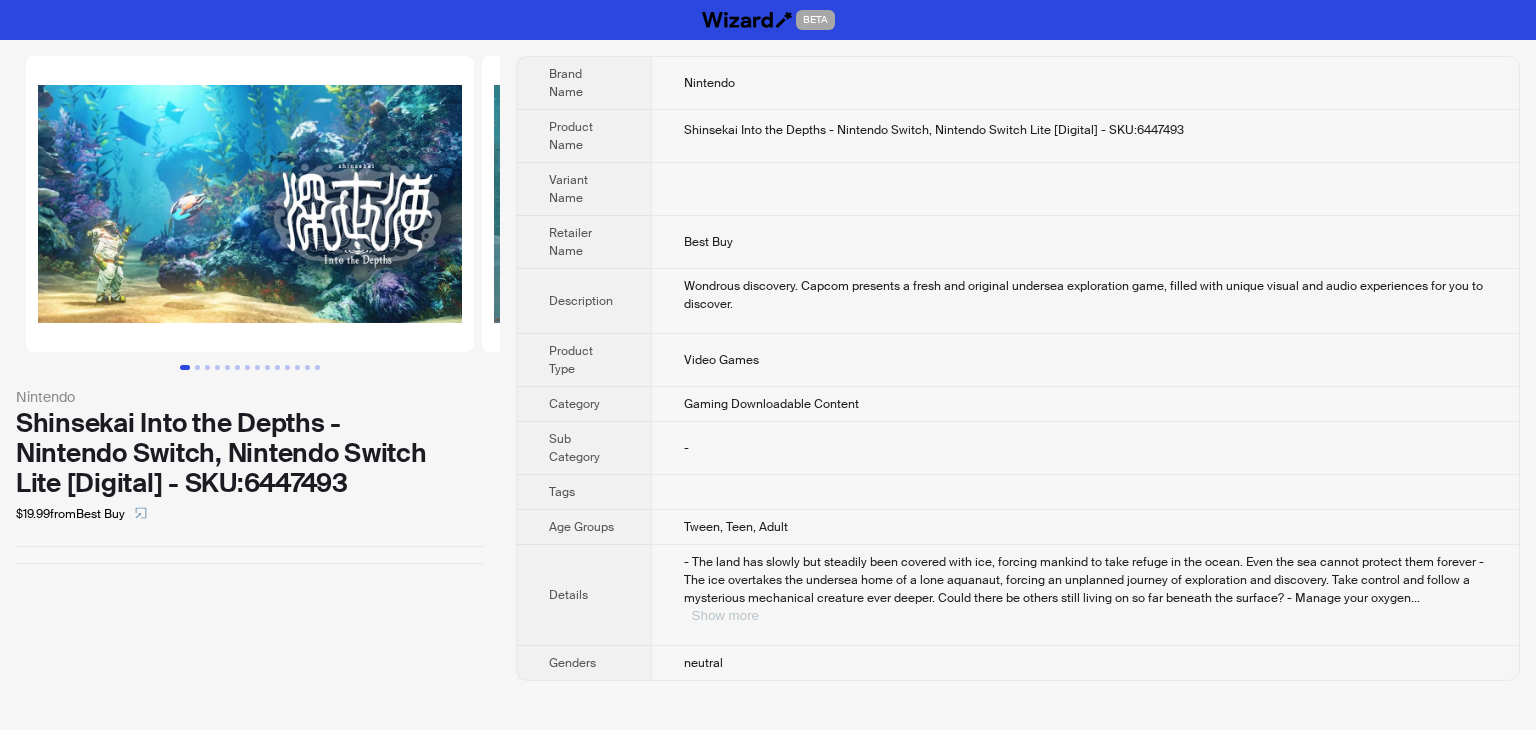 click on "Show more" at bounding box center (725, 615) 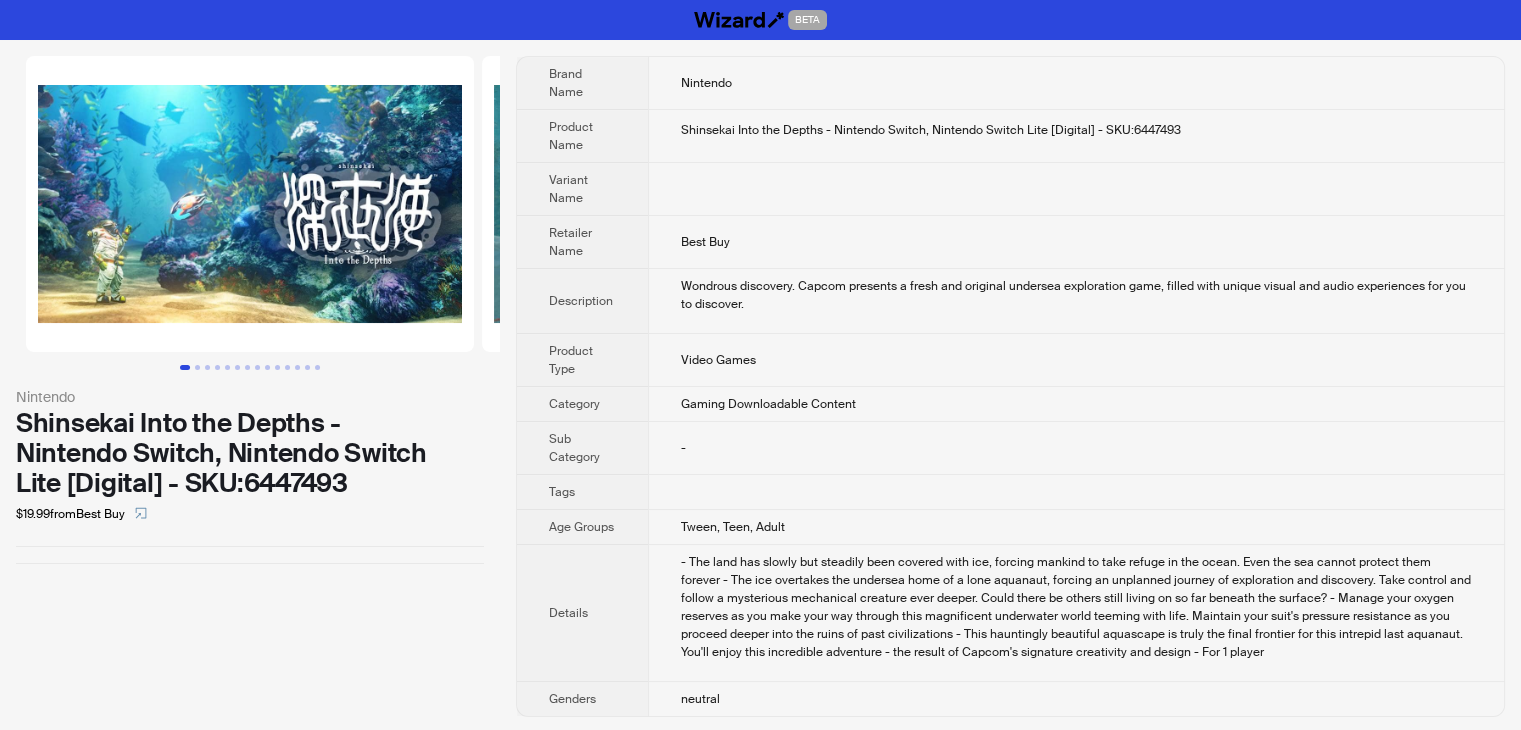 scroll, scrollTop: 0, scrollLeft: 0, axis: both 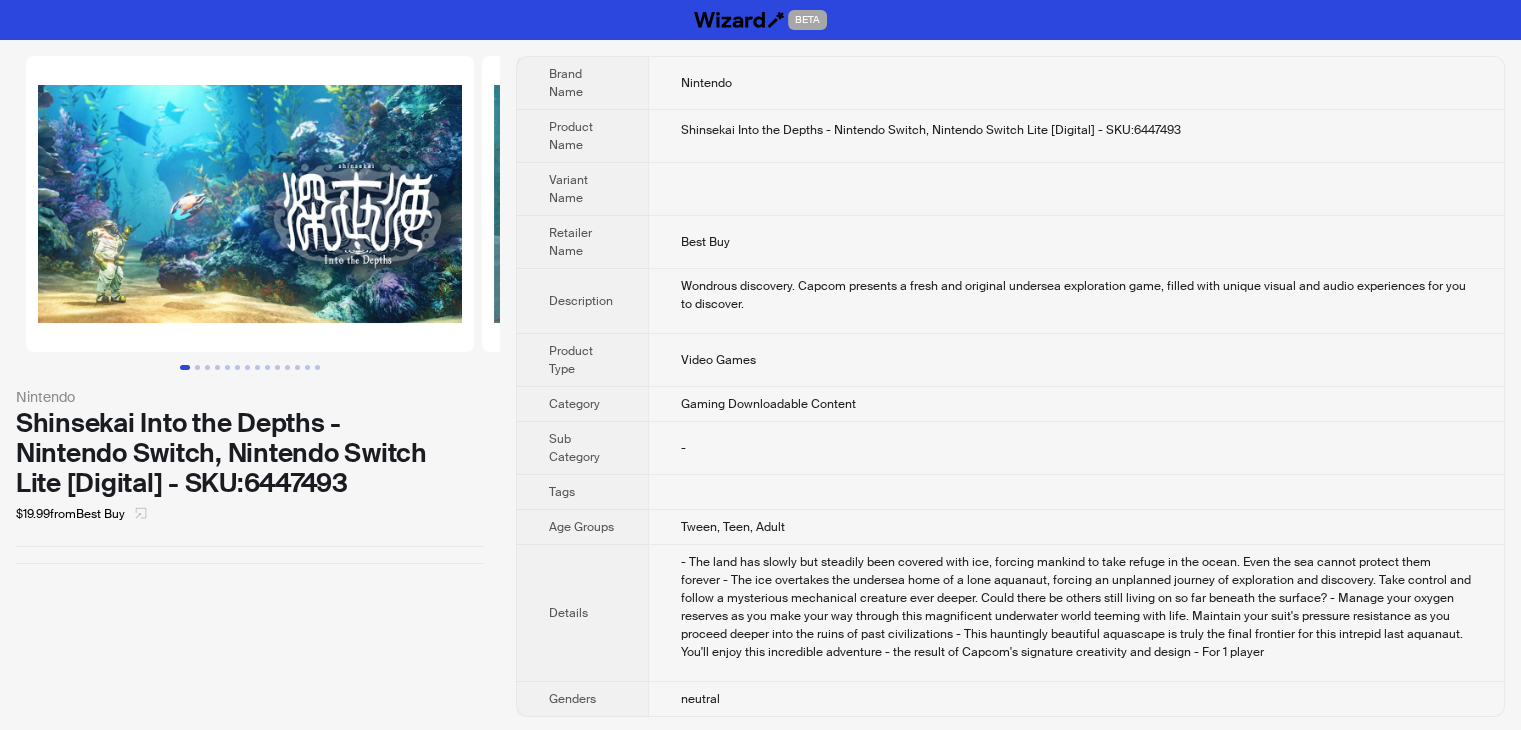 click at bounding box center [141, 514] 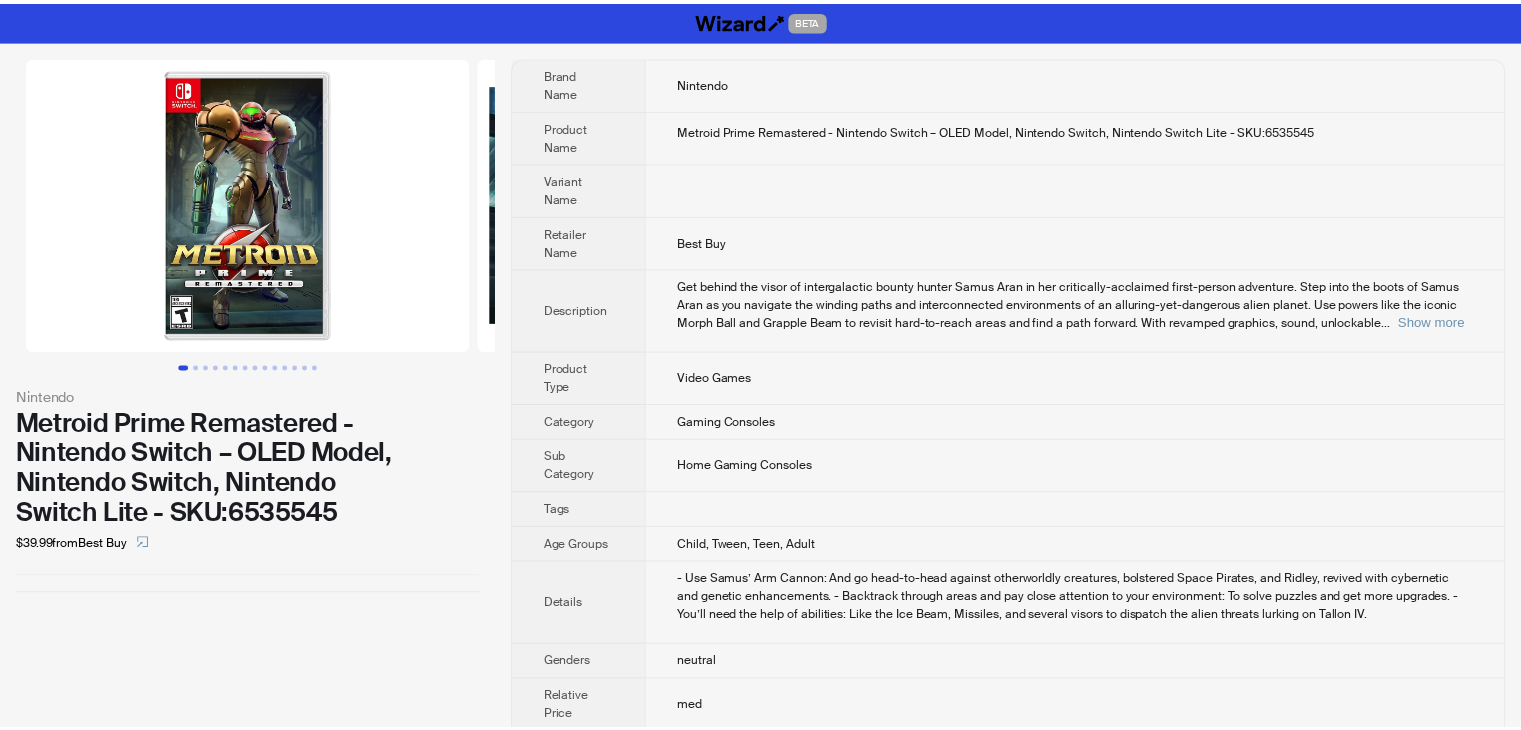scroll, scrollTop: 0, scrollLeft: 0, axis: both 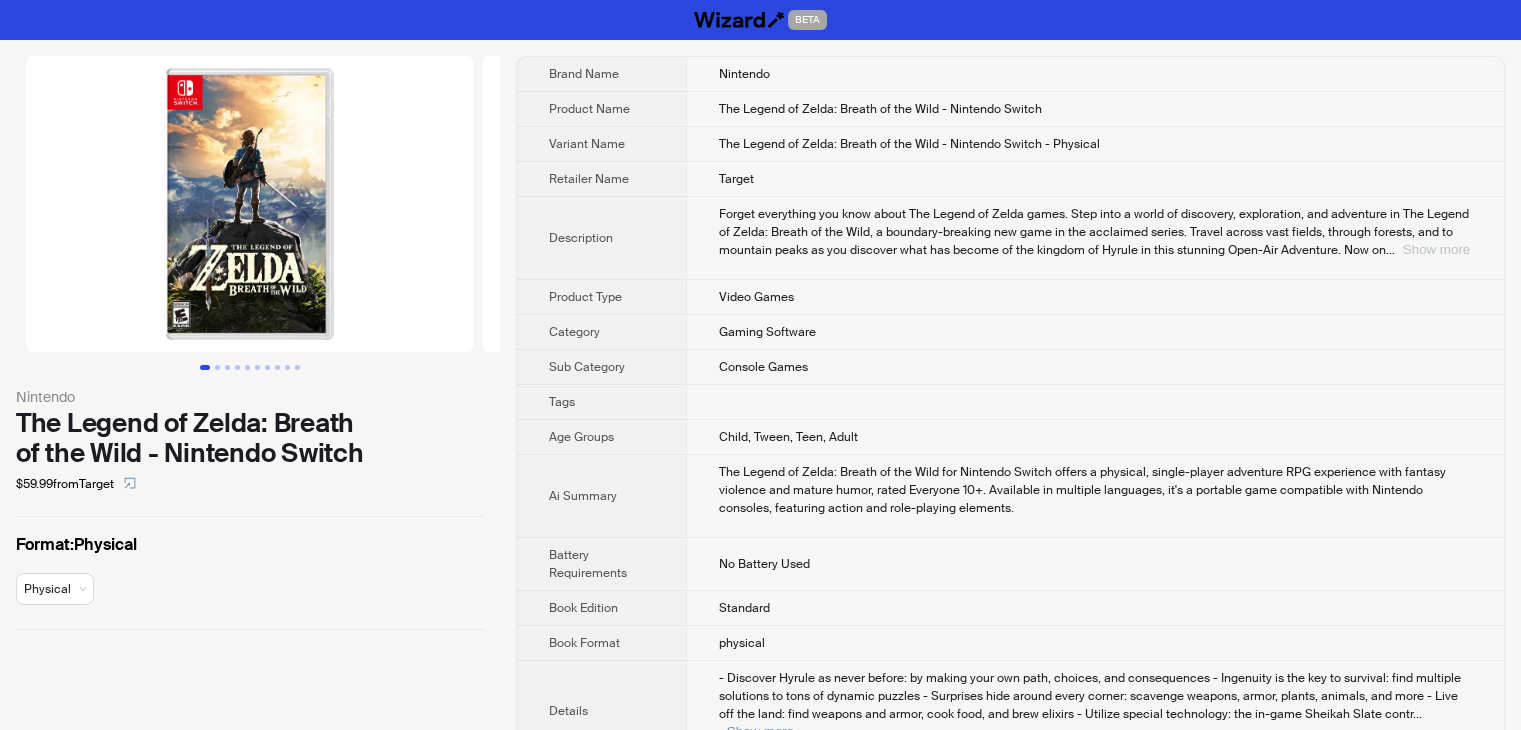 click on "Show more" at bounding box center [1436, 249] 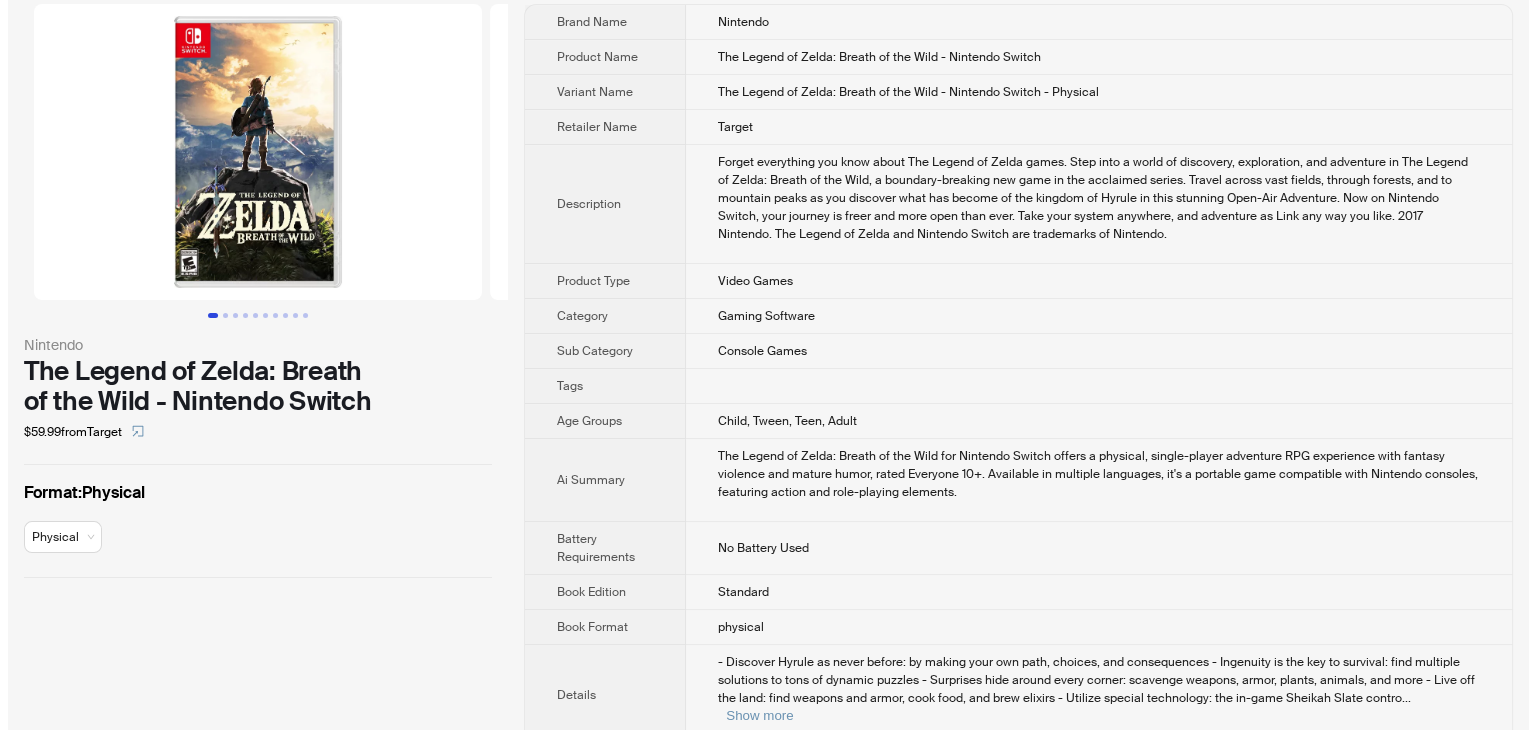 scroll, scrollTop: 100, scrollLeft: 0, axis: vertical 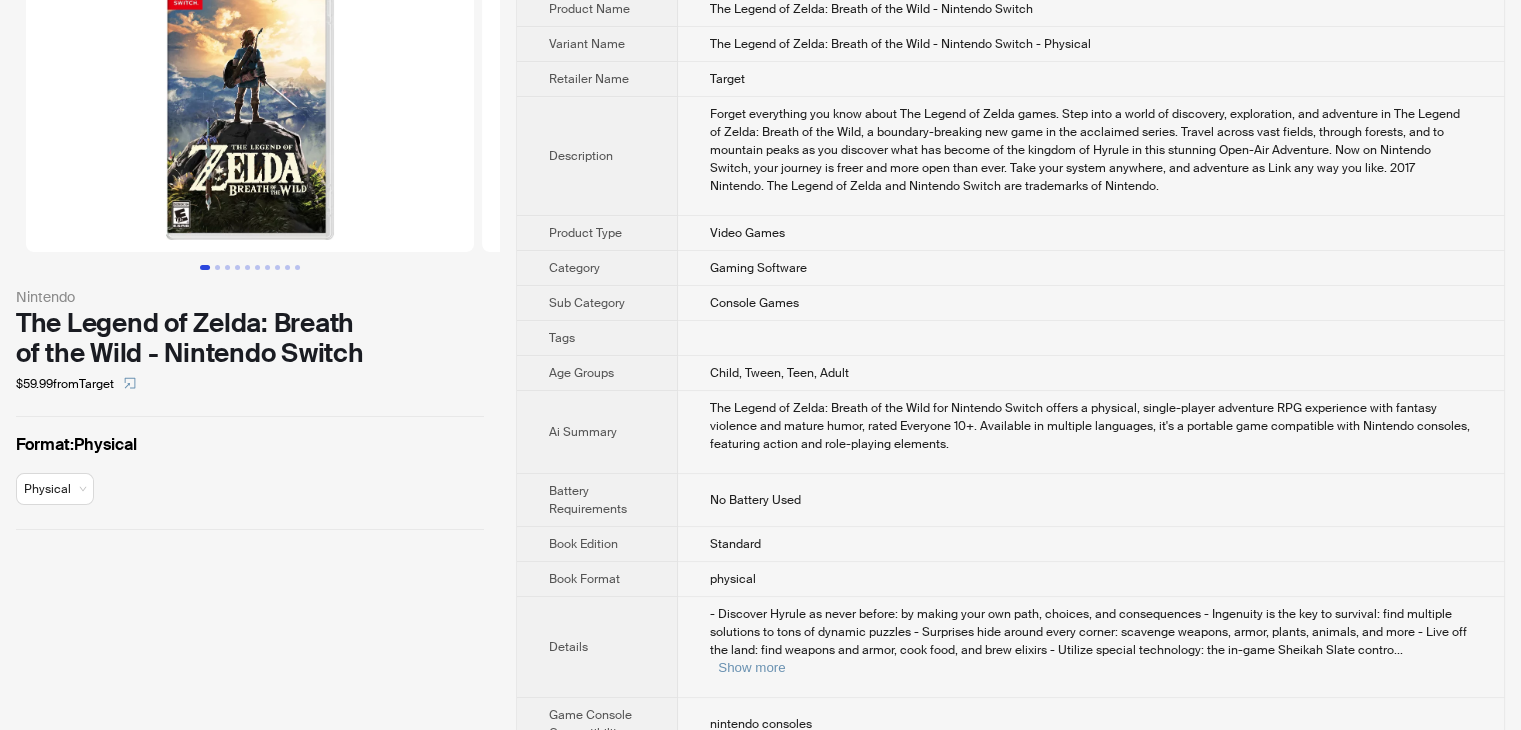 click at bounding box center (250, 104) 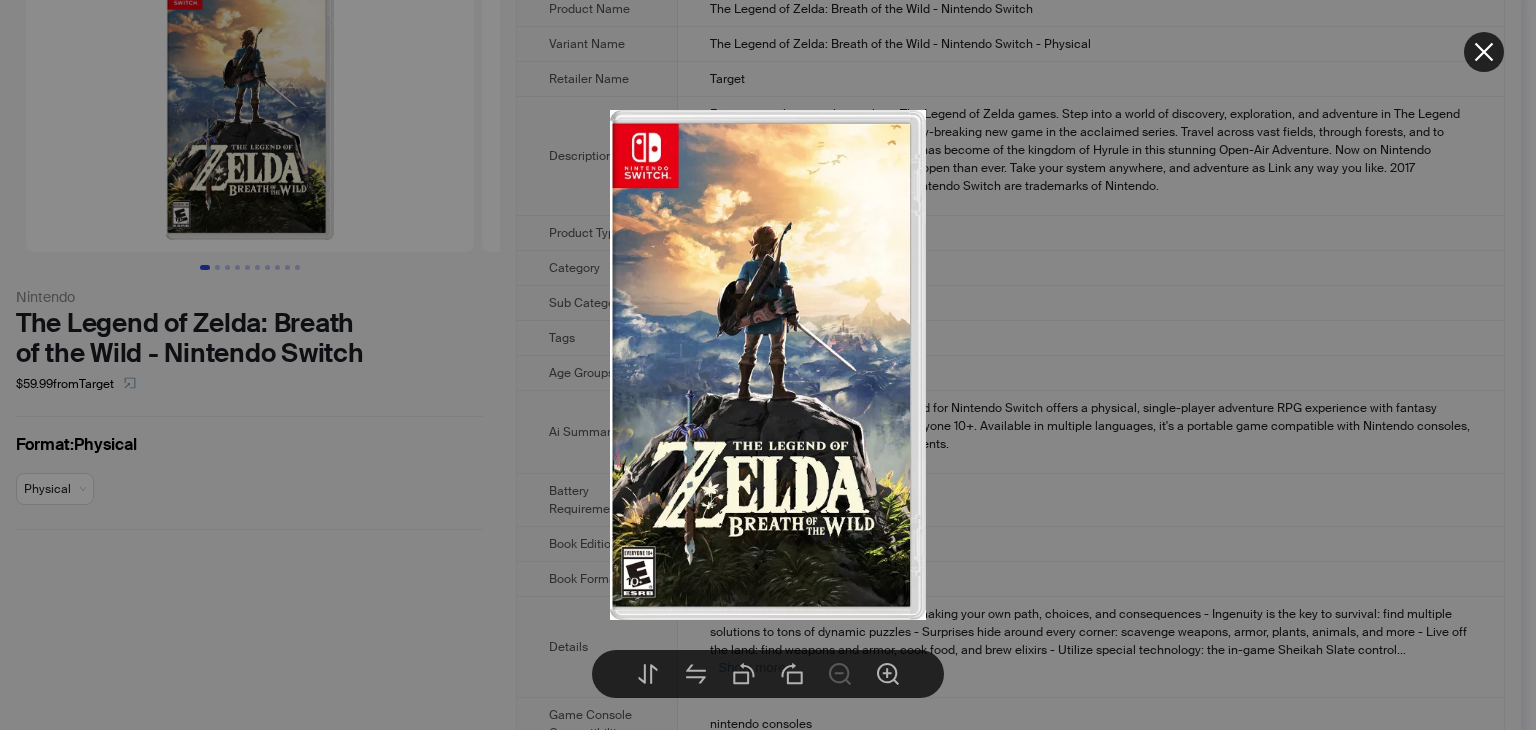 click at bounding box center [768, 365] 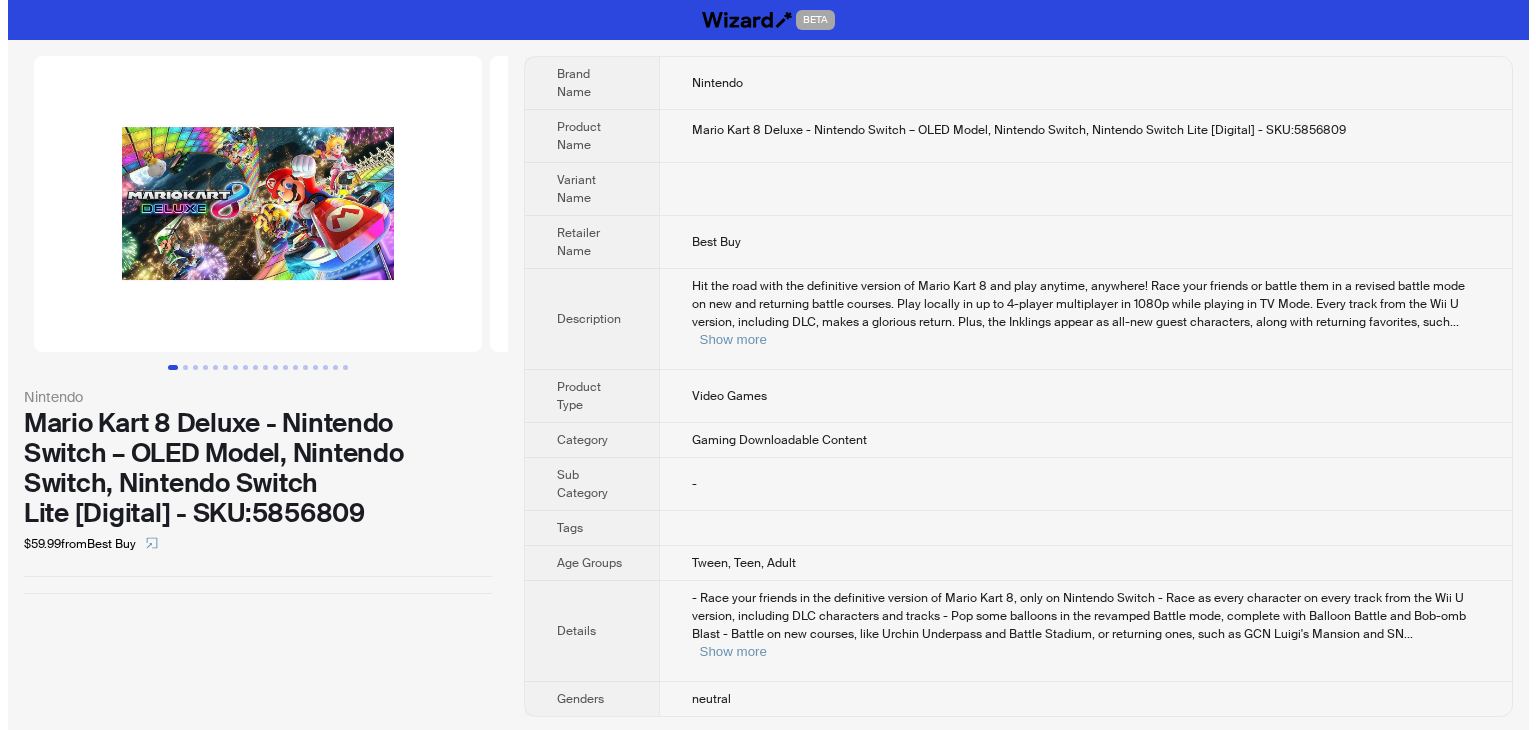 scroll, scrollTop: 0, scrollLeft: 0, axis: both 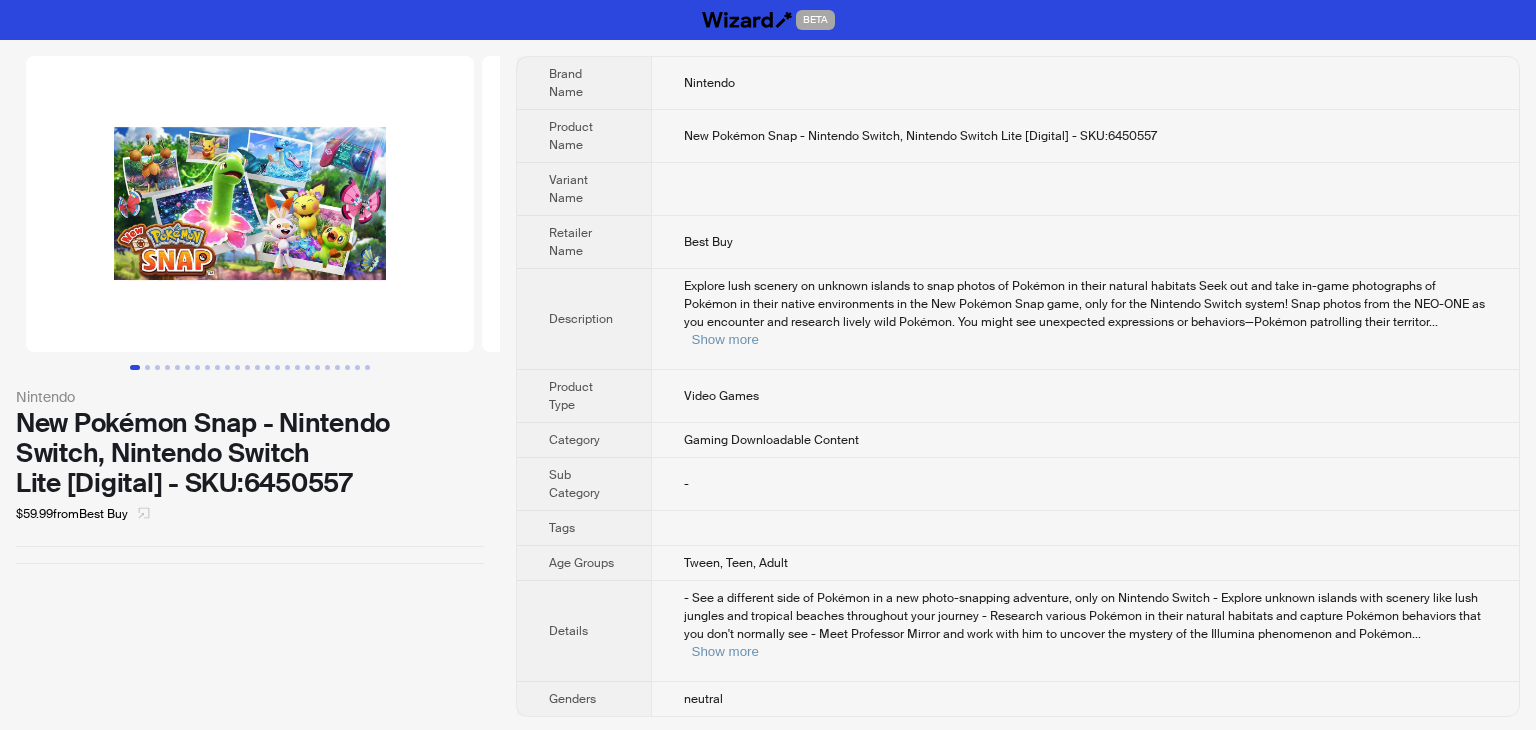 click at bounding box center [144, 514] 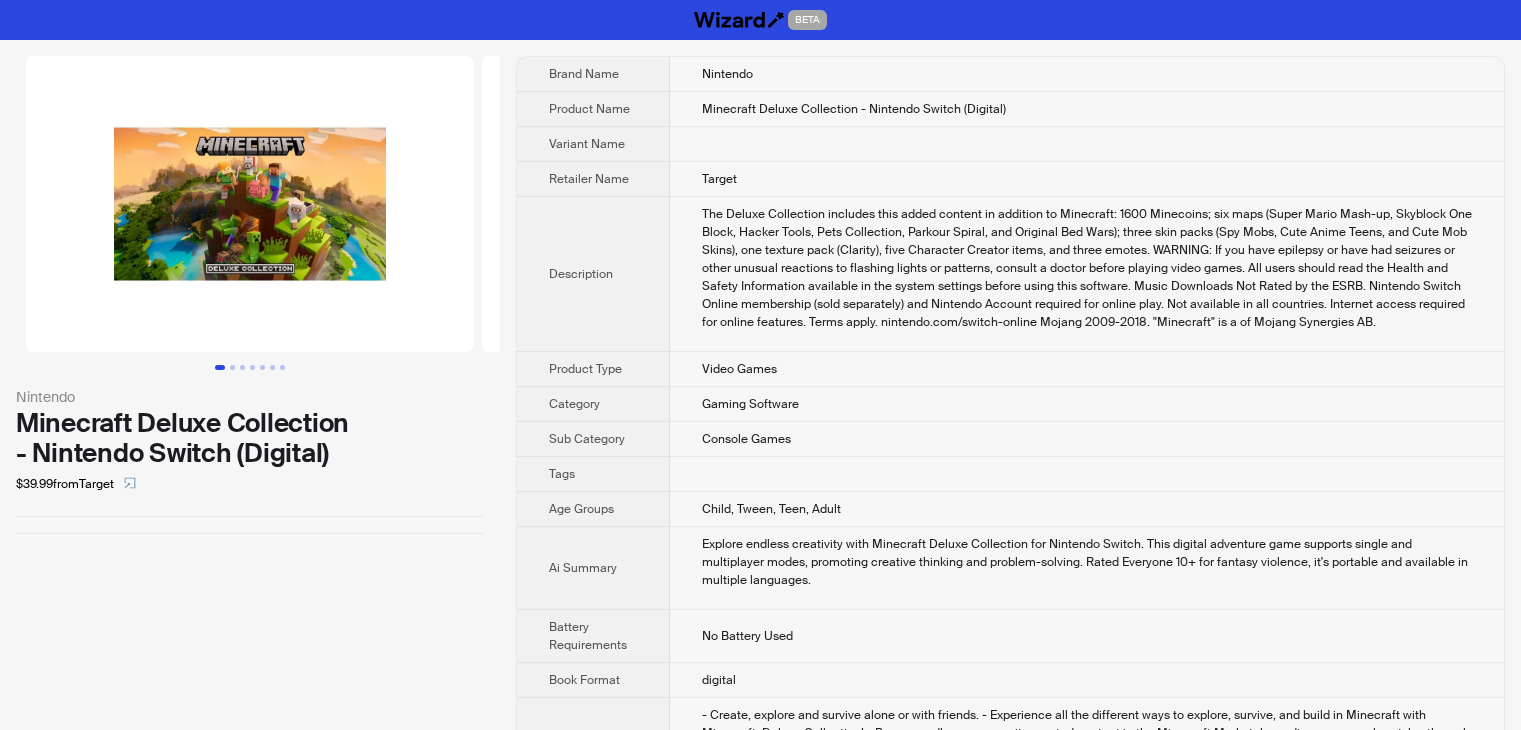 scroll, scrollTop: 0, scrollLeft: 0, axis: both 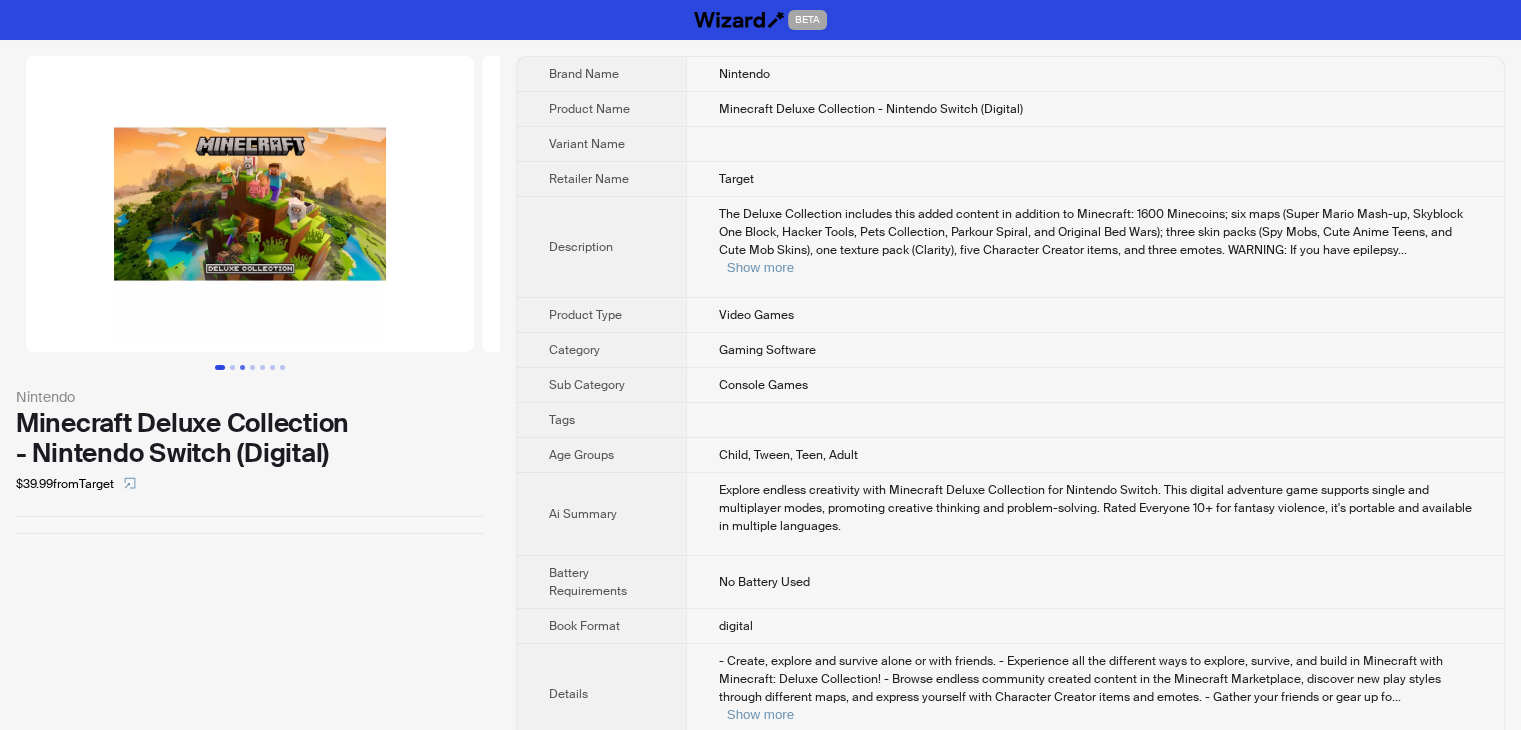 click at bounding box center (242, 367) 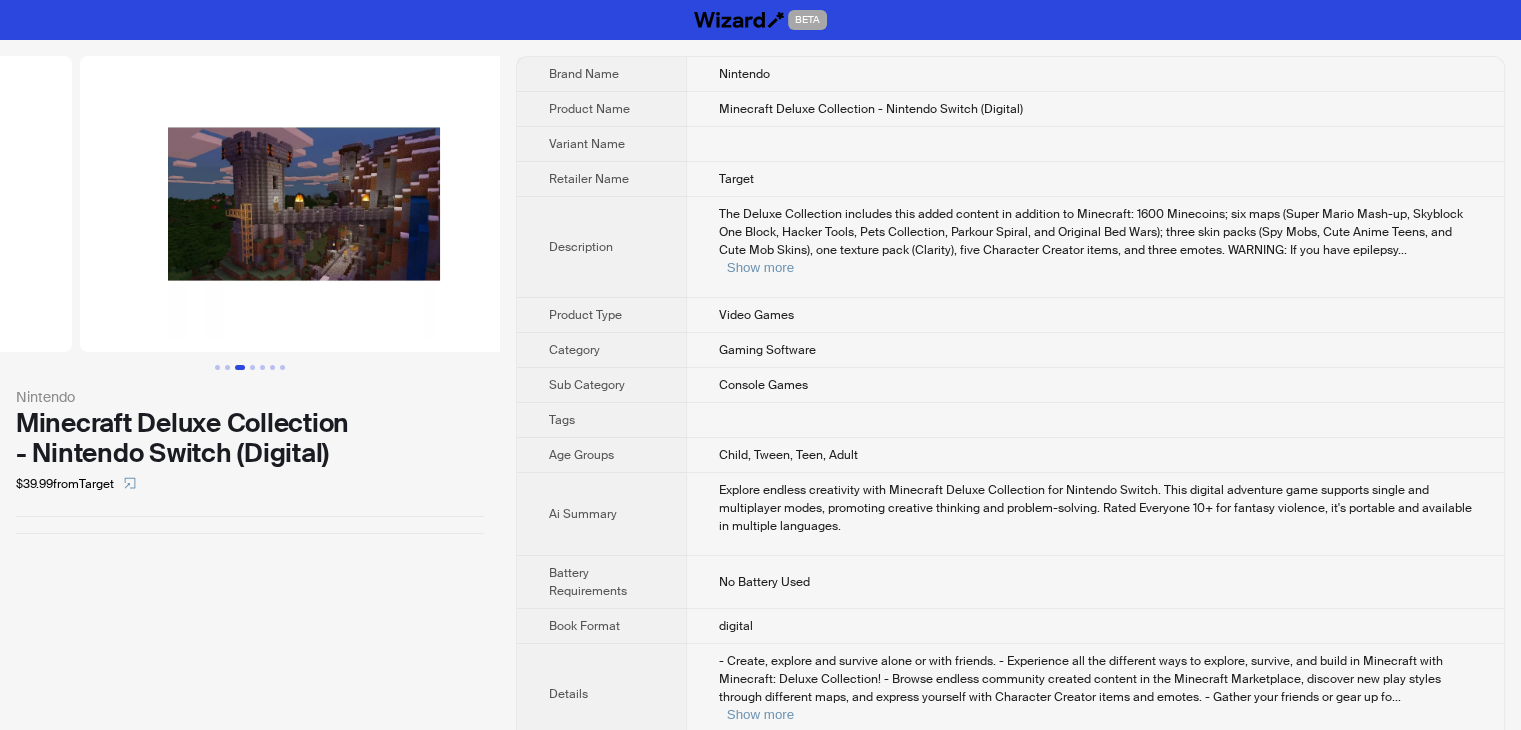 scroll, scrollTop: 0, scrollLeft: 912, axis: horizontal 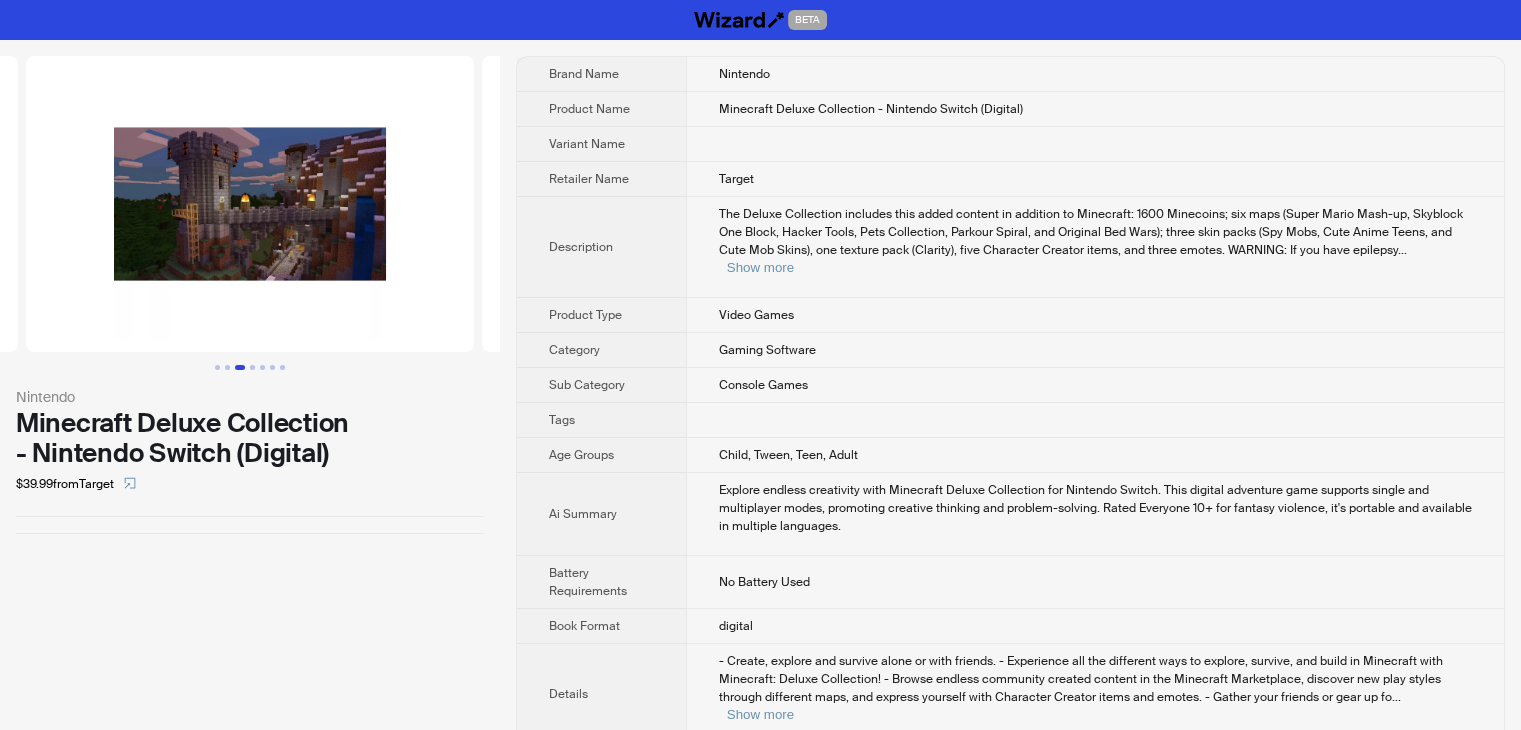 click at bounding box center (240, 367) 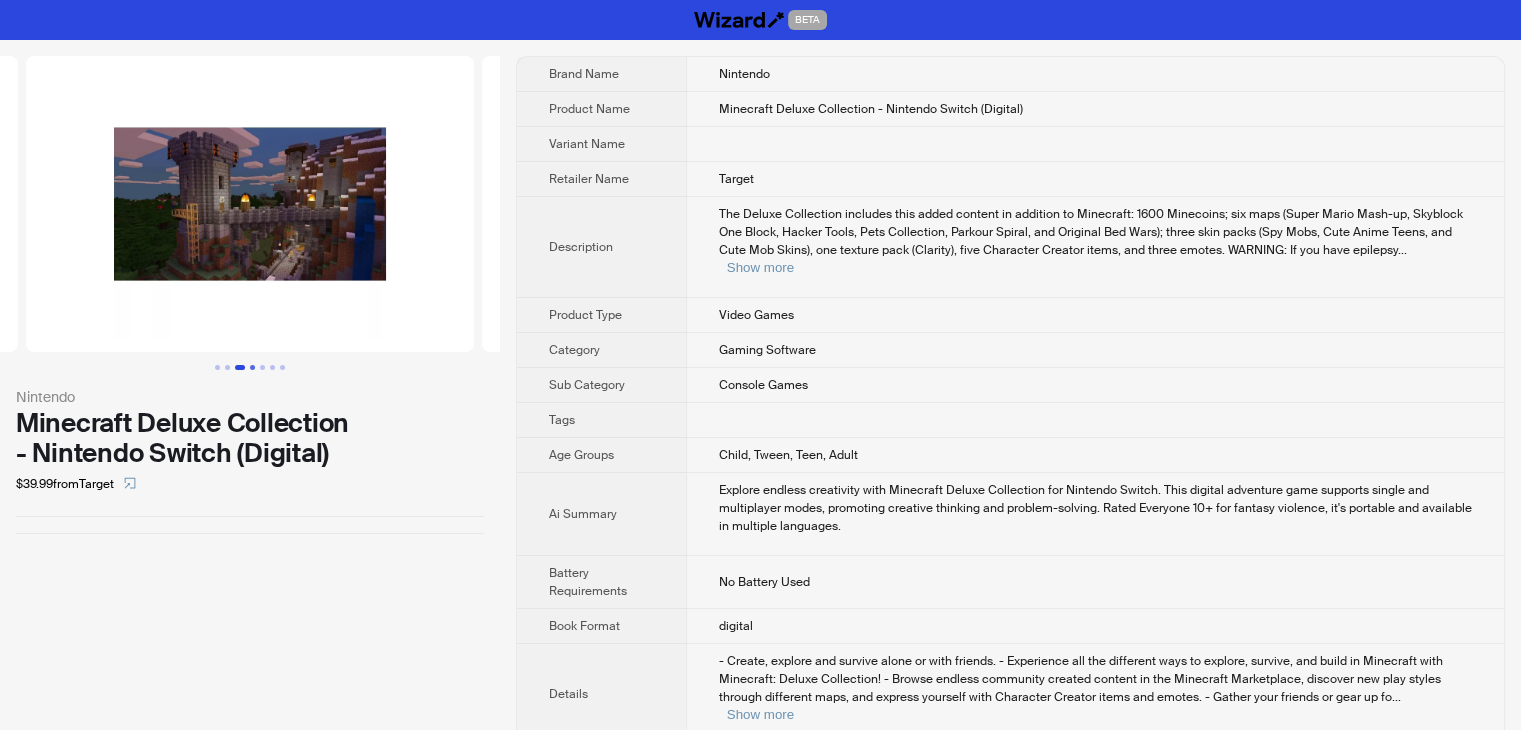 click at bounding box center [252, 367] 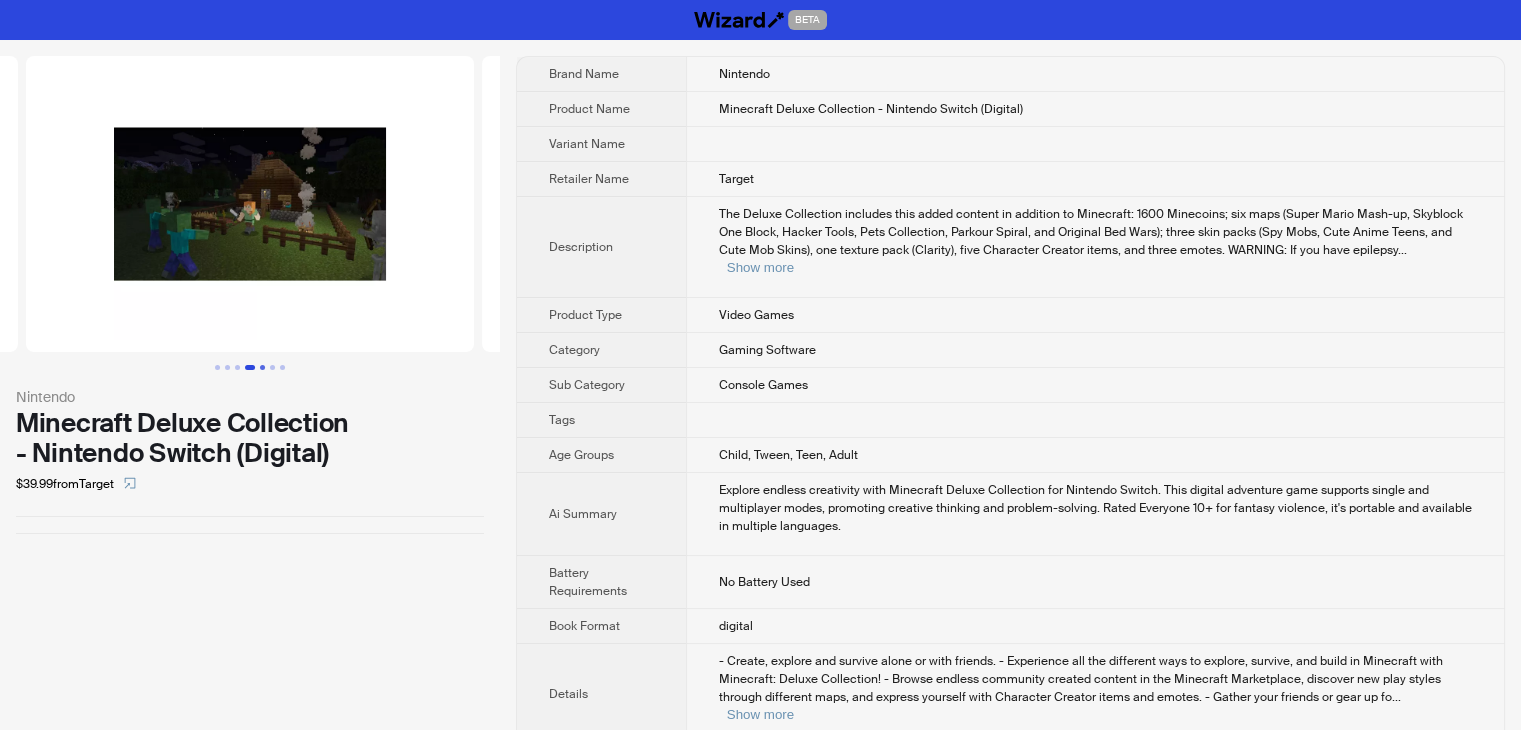 click at bounding box center [262, 367] 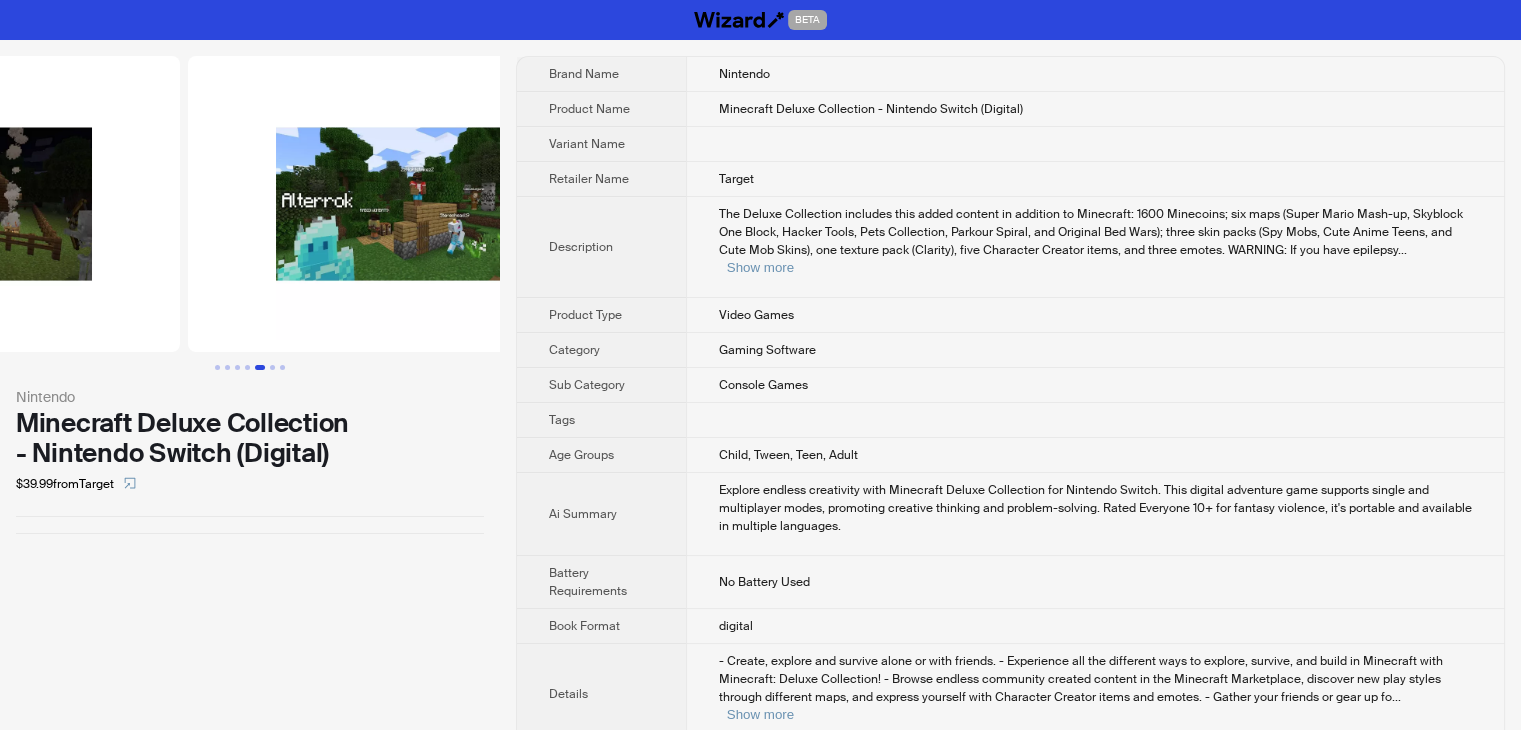 scroll, scrollTop: 0, scrollLeft: 1824, axis: horizontal 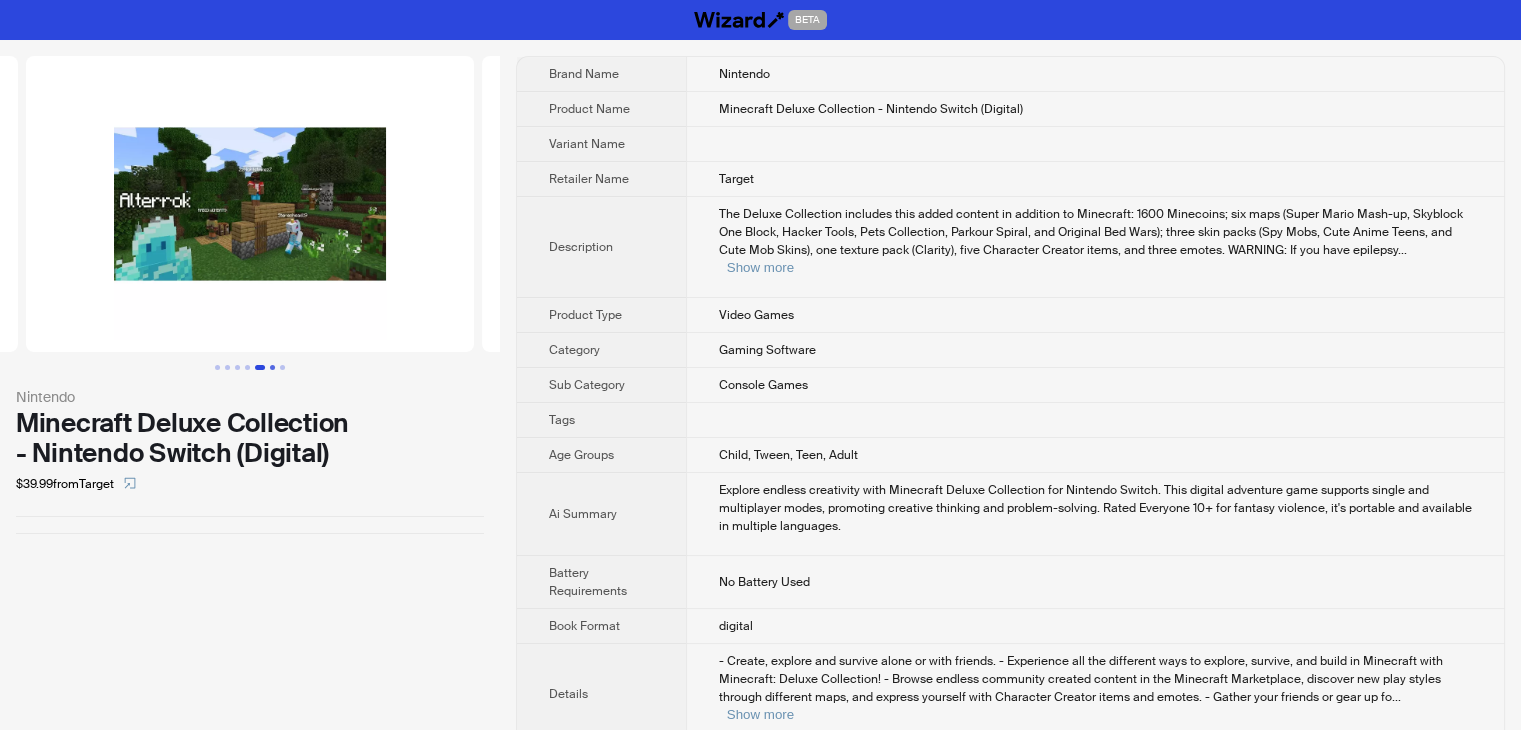 click at bounding box center [272, 367] 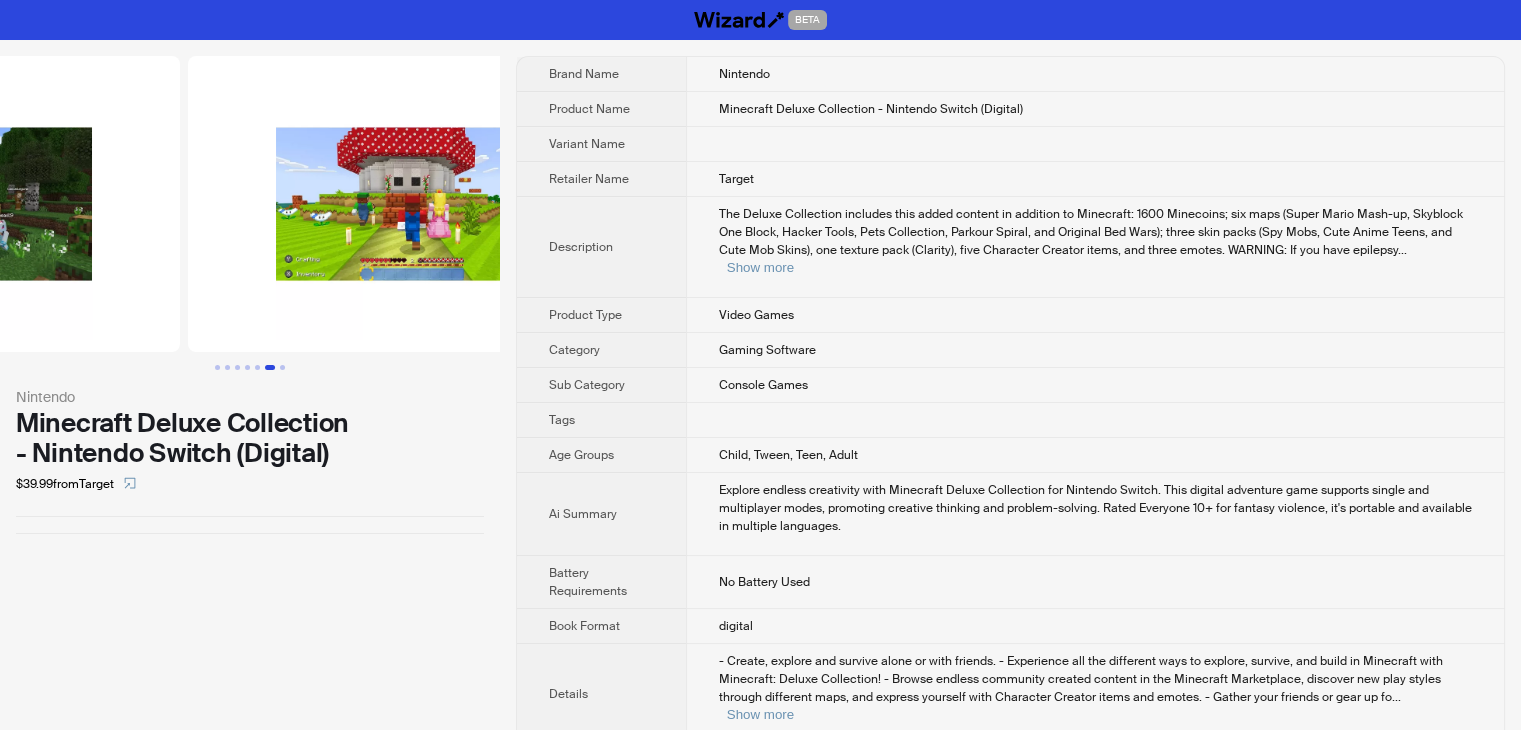 scroll, scrollTop: 0, scrollLeft: 2280, axis: horizontal 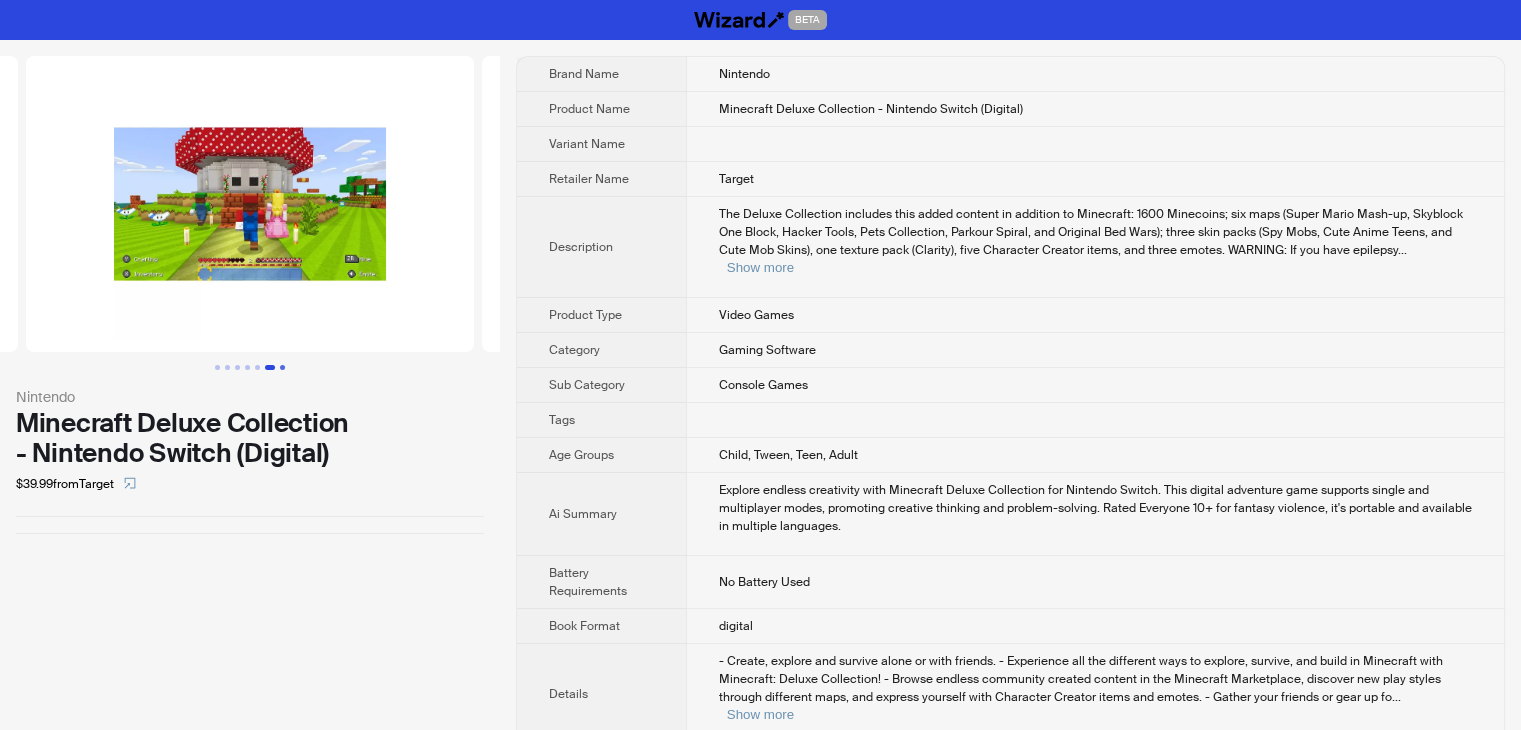 click at bounding box center (282, 367) 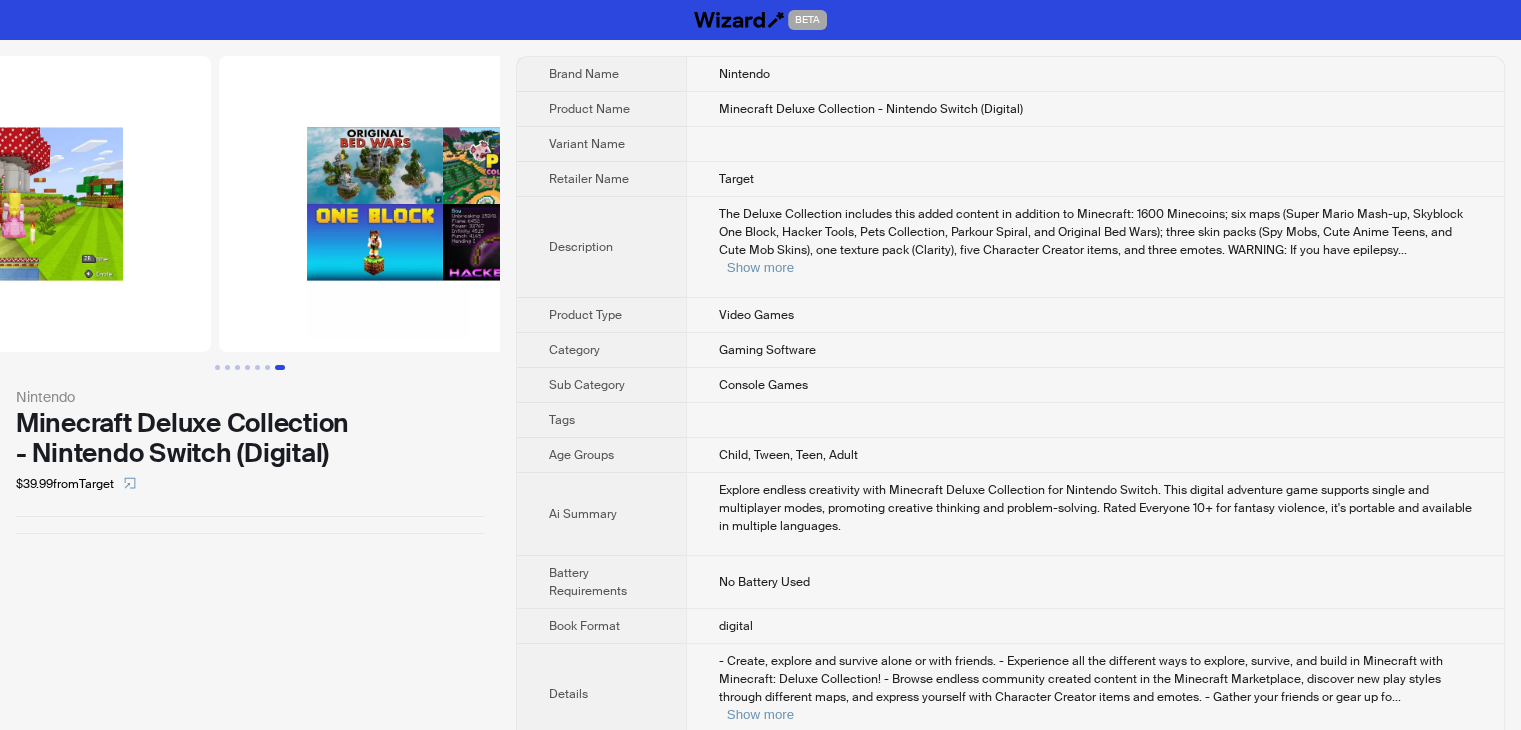 scroll, scrollTop: 0, scrollLeft: 2736, axis: horizontal 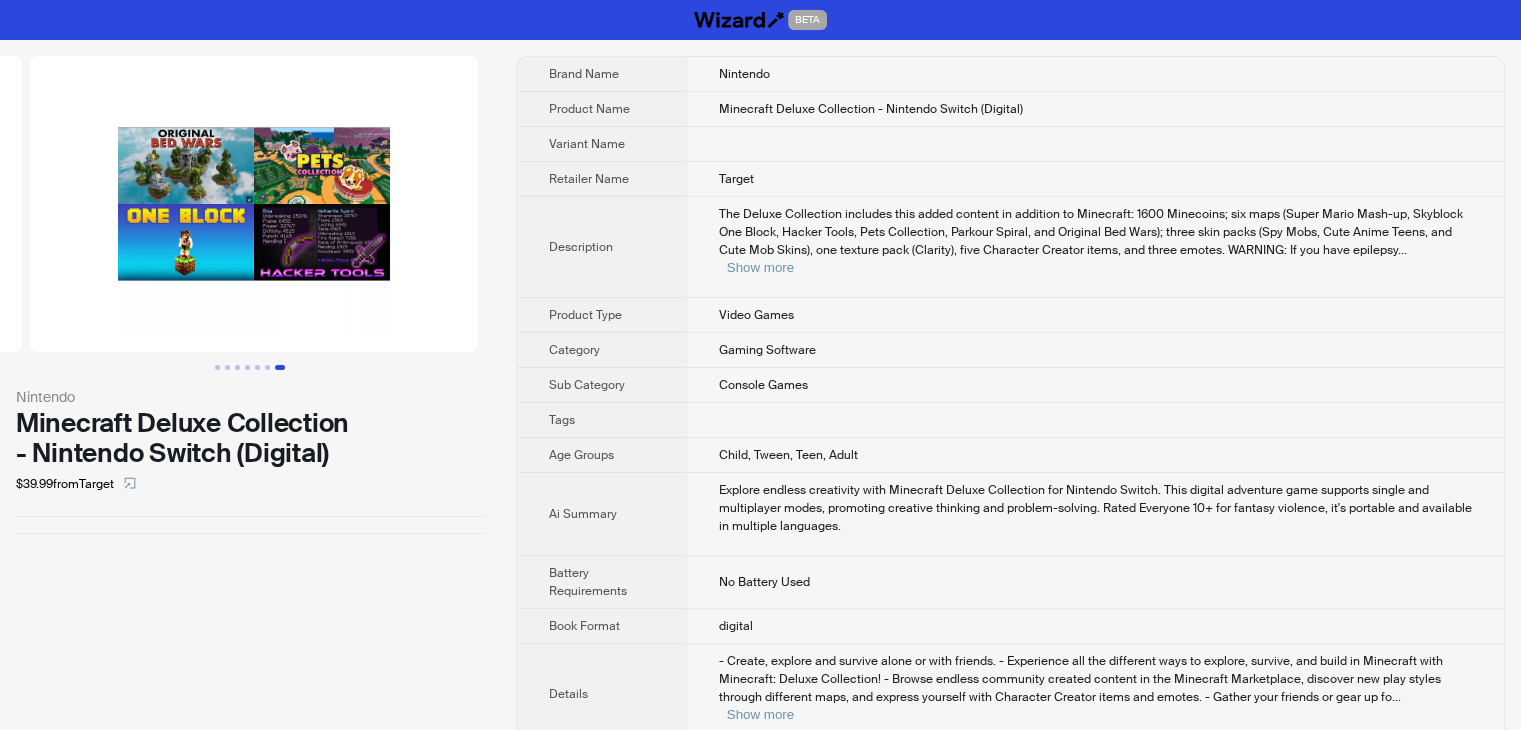 click at bounding box center [254, 204] 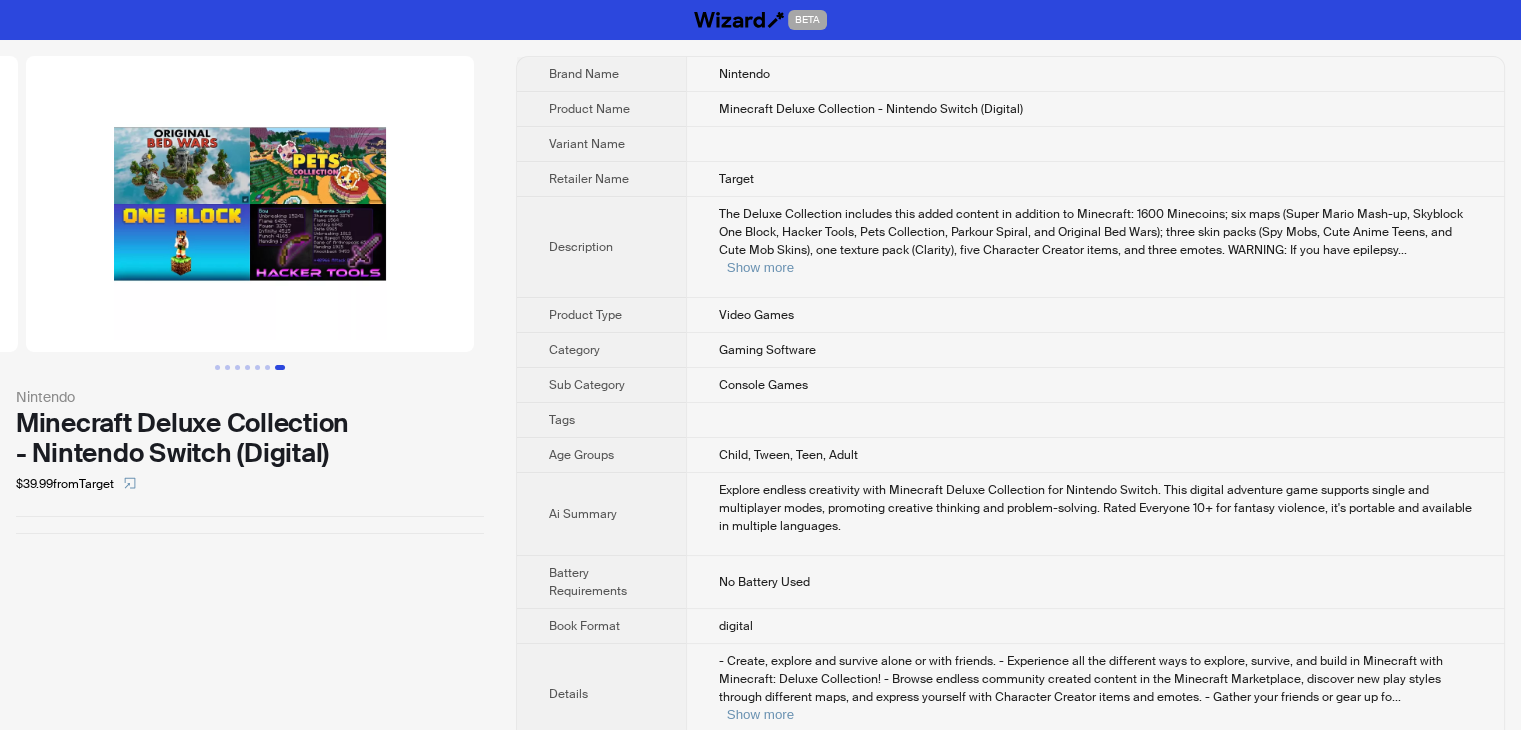 click at bounding box center [250, 204] 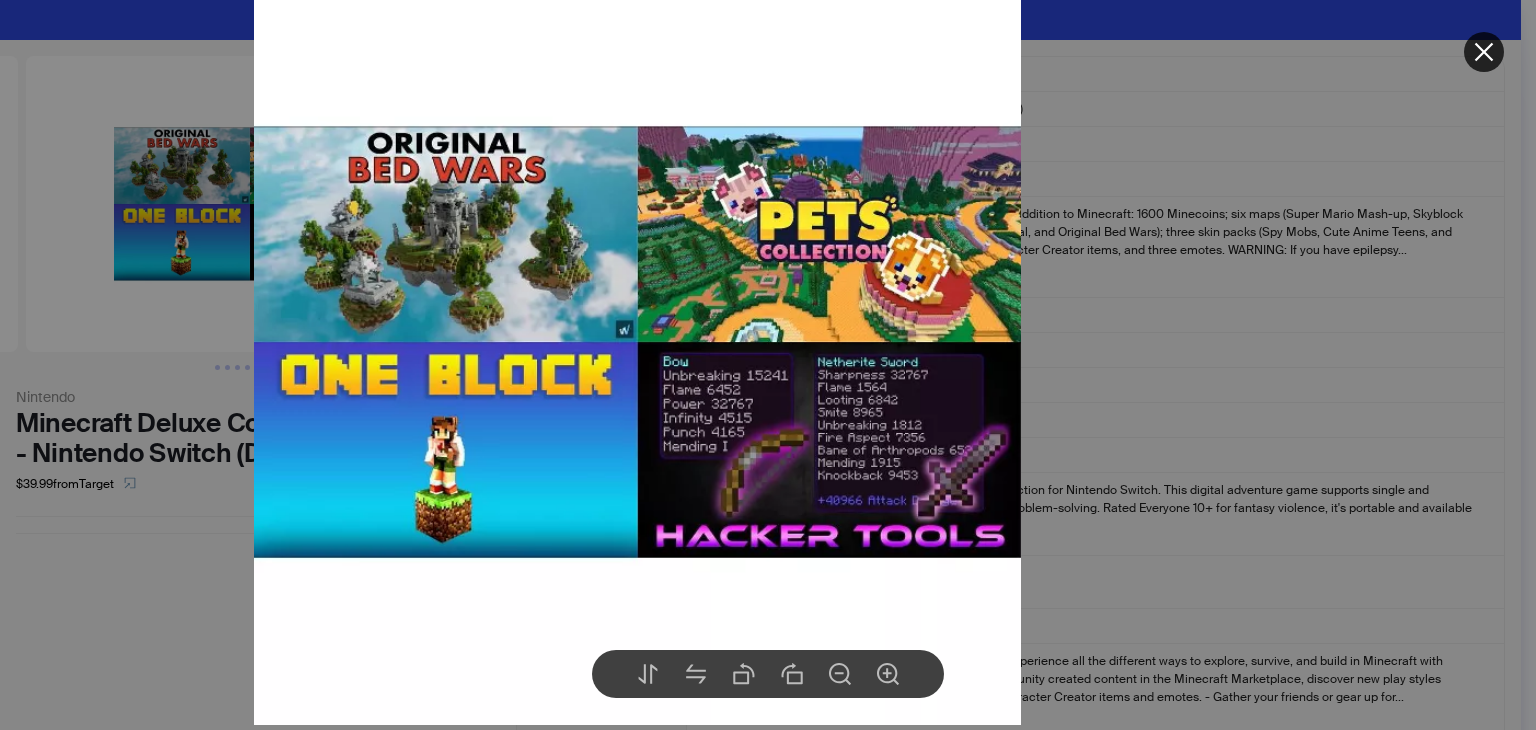 click at bounding box center [768, 365] 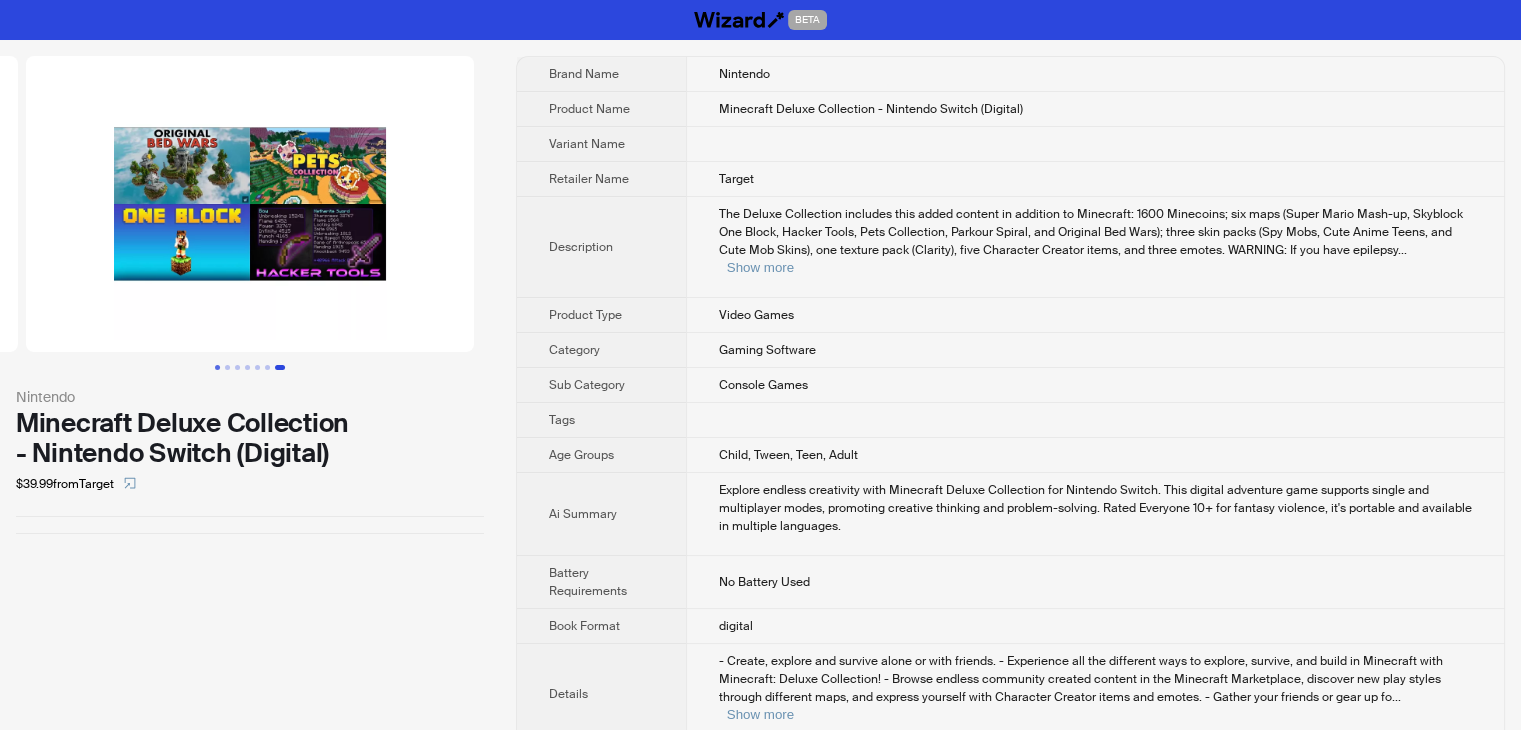 click at bounding box center [217, 367] 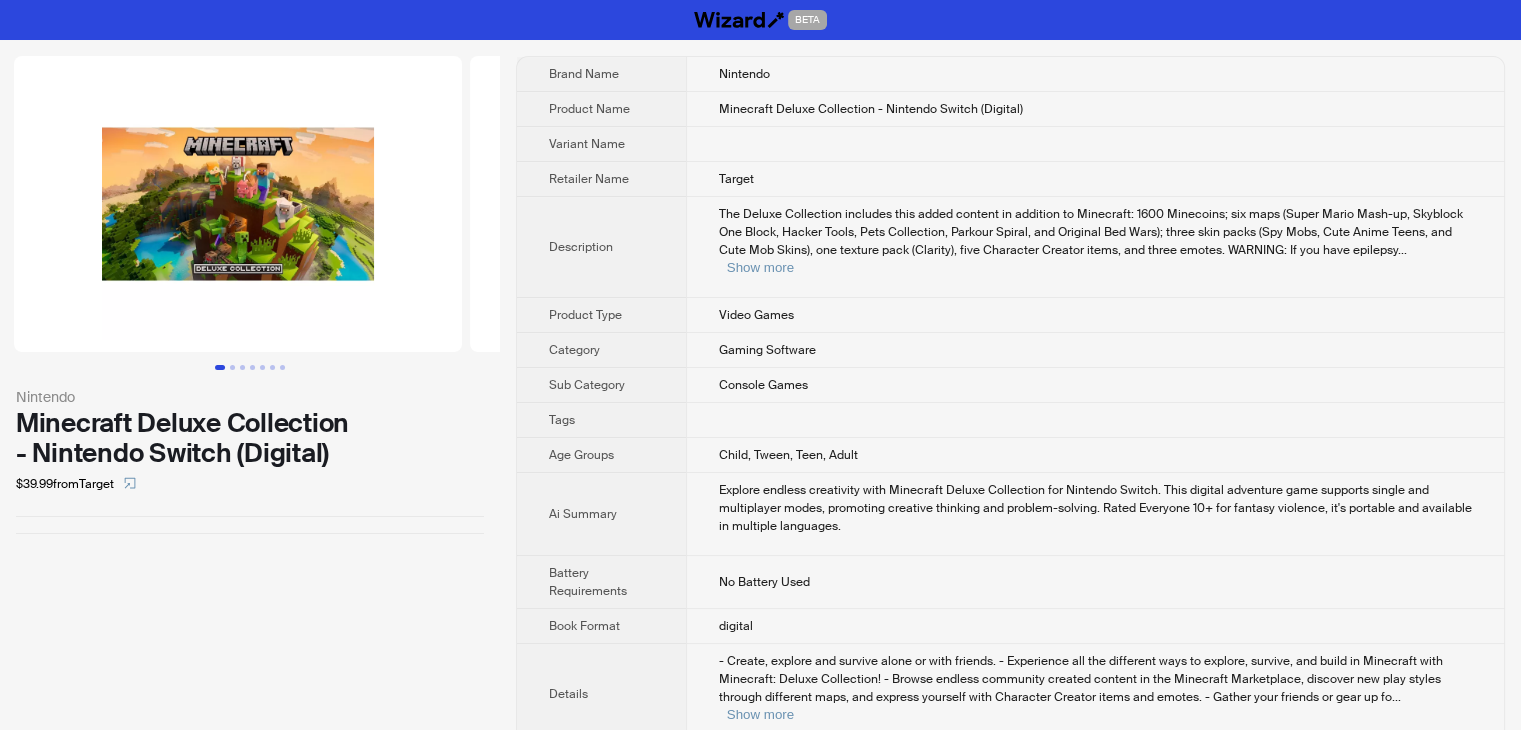 scroll, scrollTop: 0, scrollLeft: 0, axis: both 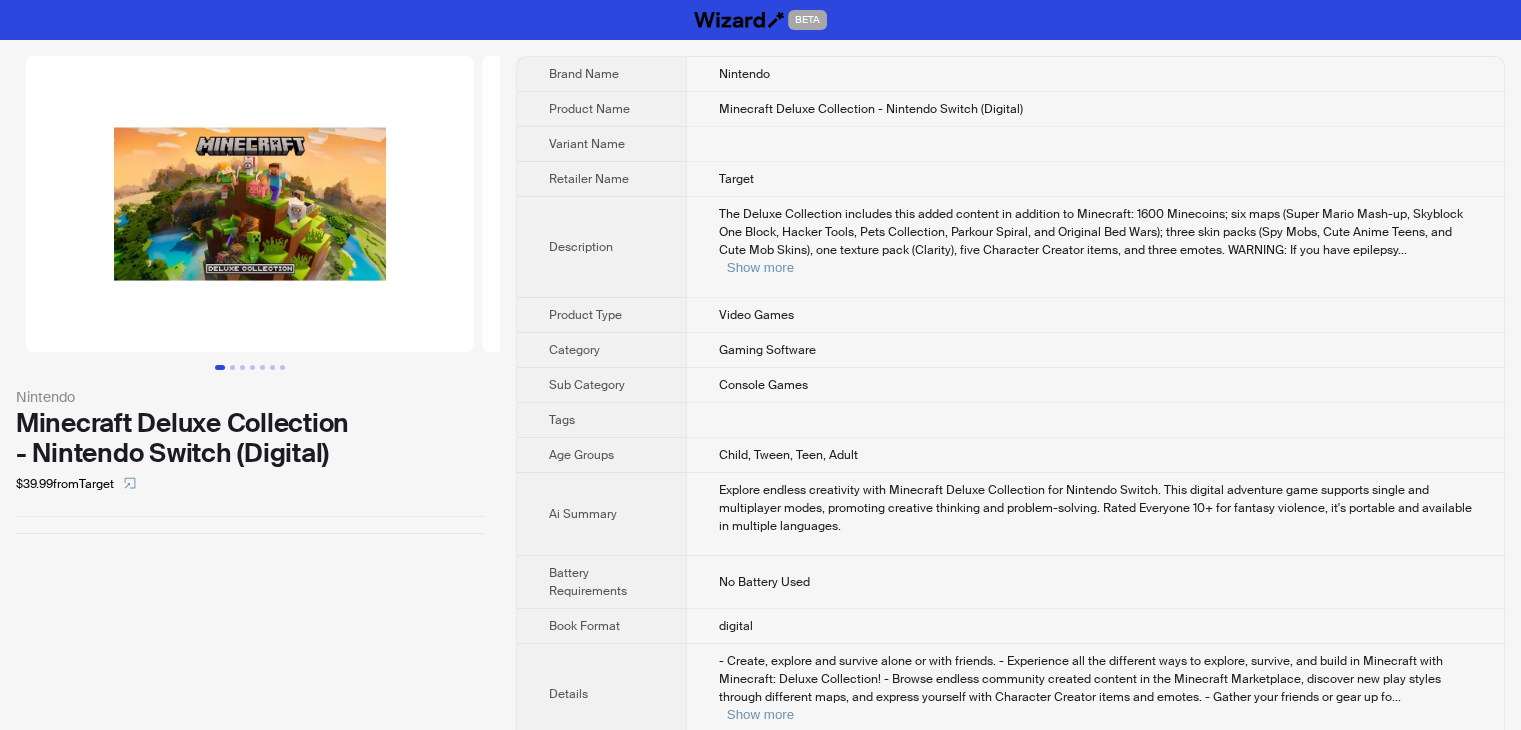 click at bounding box center (250, 204) 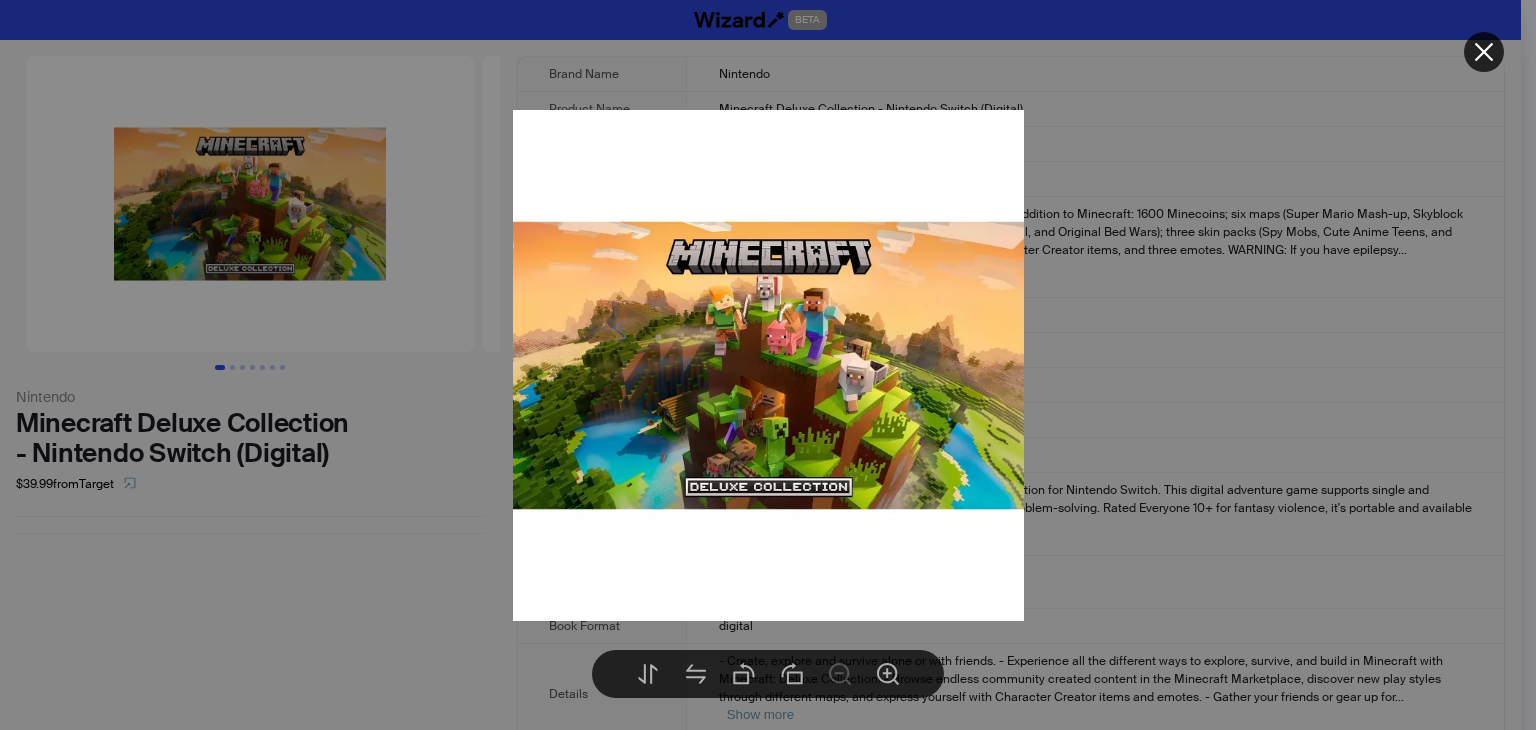 click at bounding box center (768, 365) 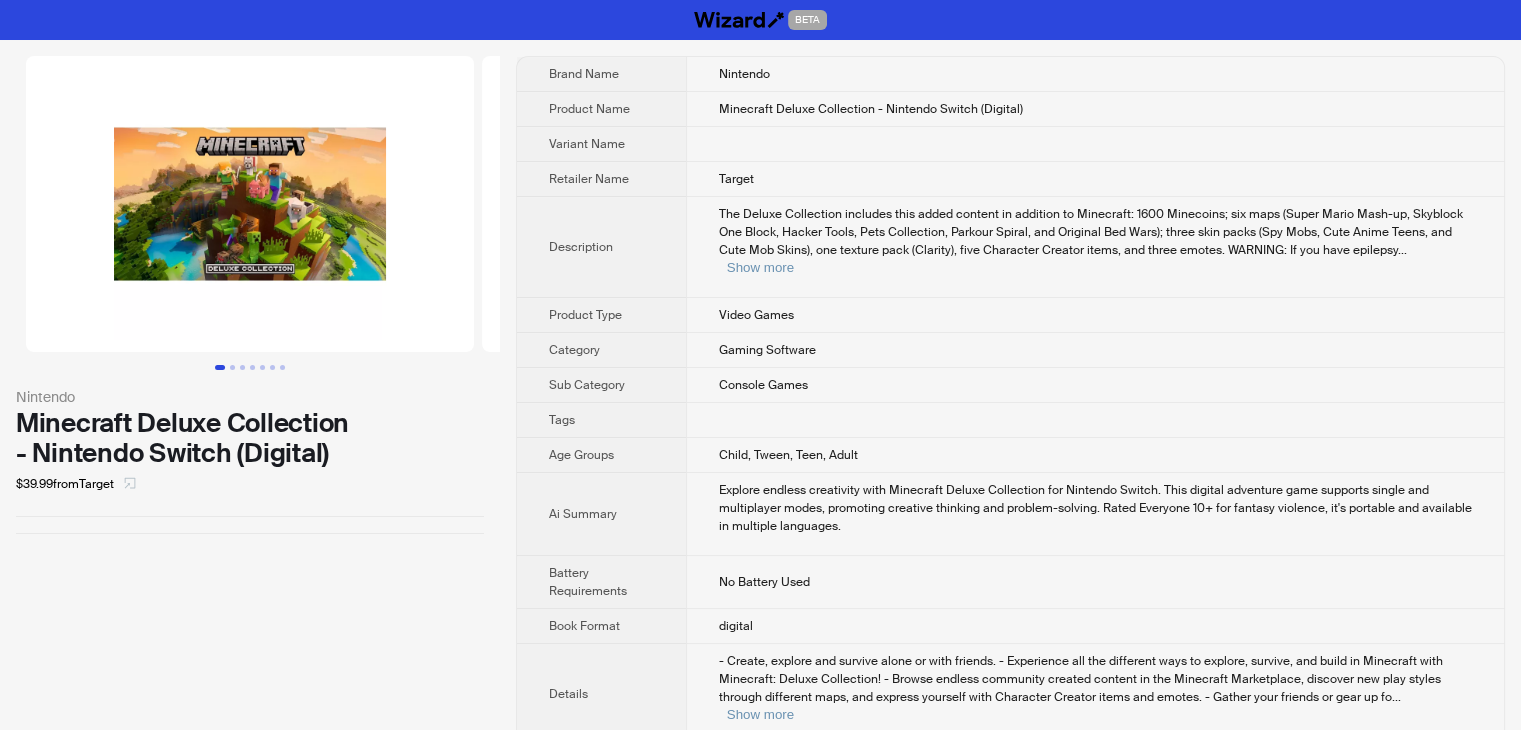 click 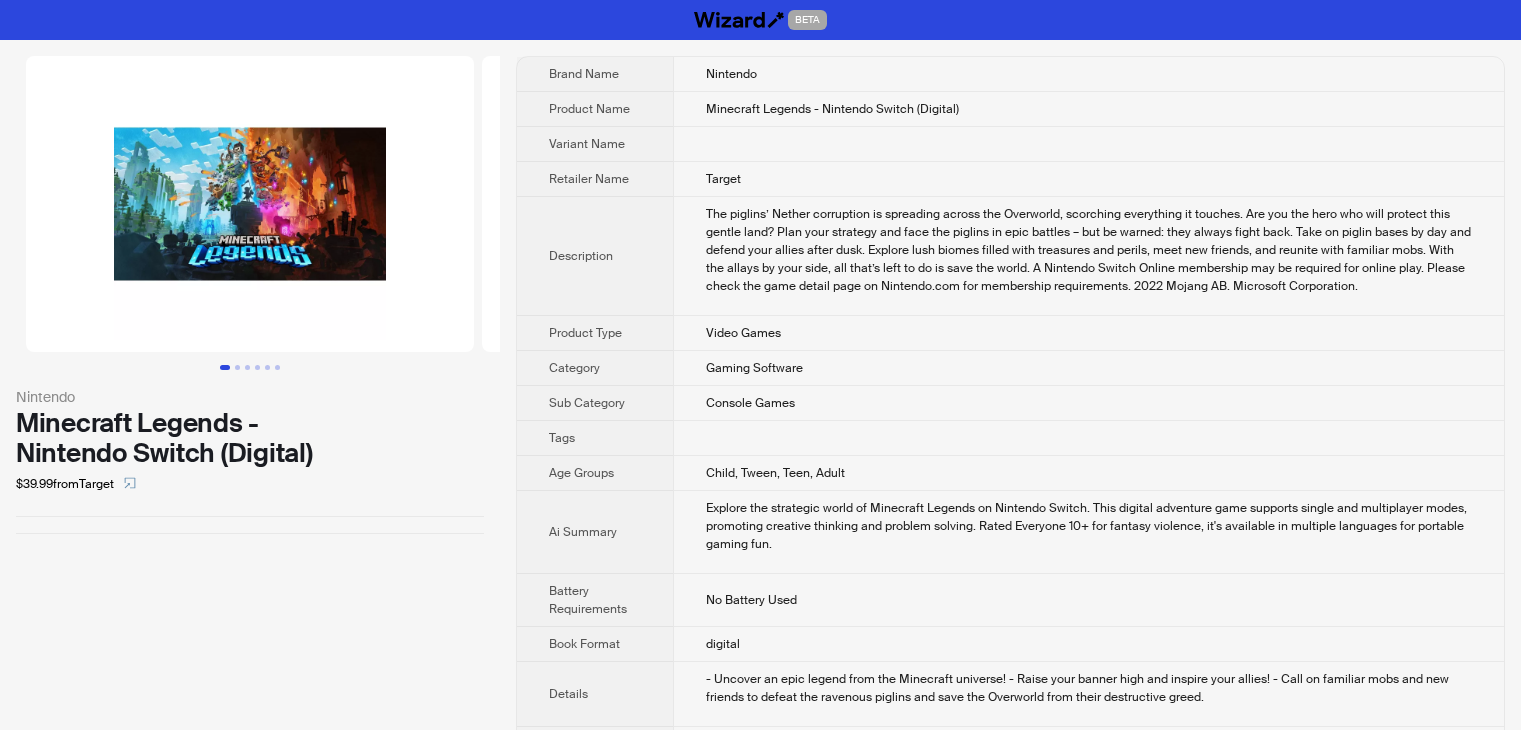 scroll, scrollTop: 0, scrollLeft: 0, axis: both 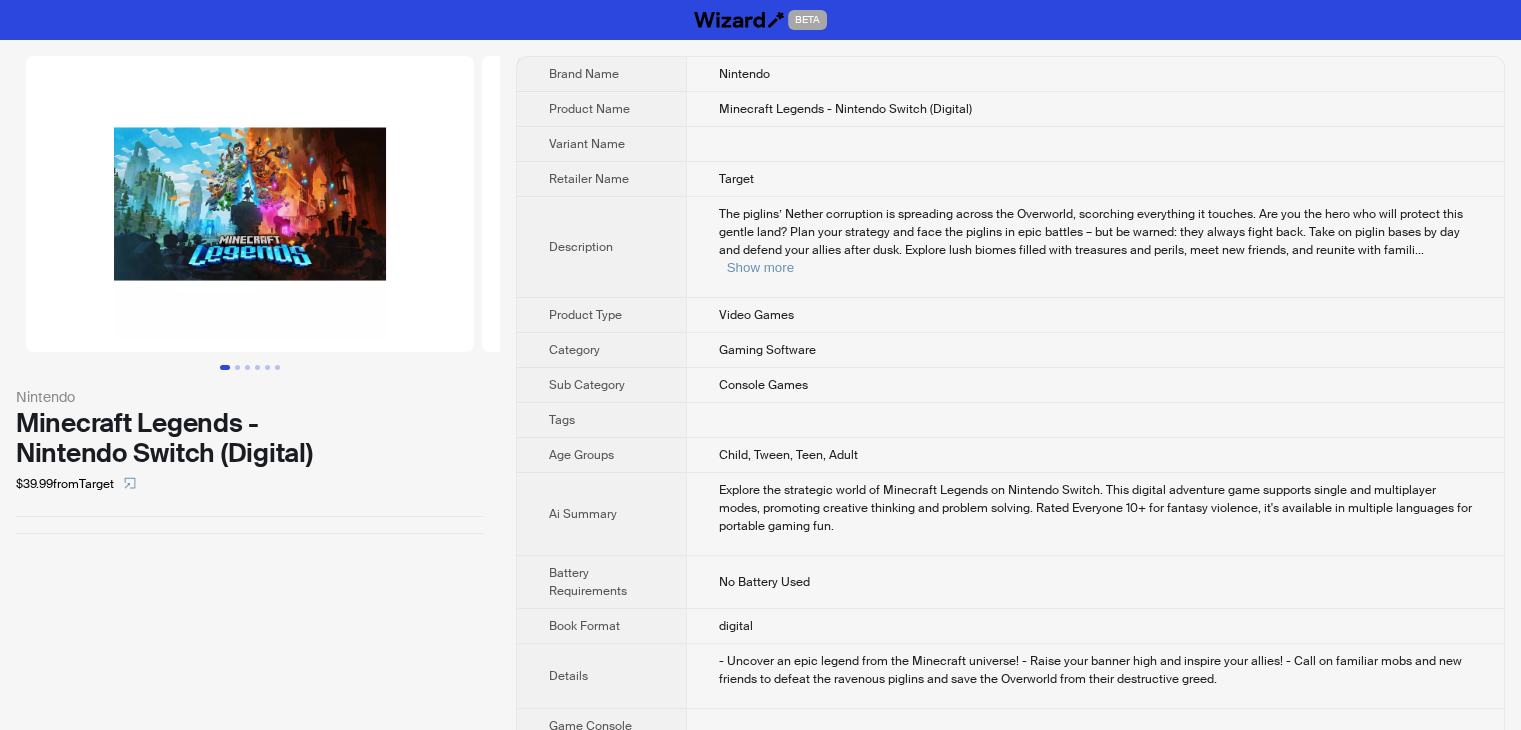 click at bounding box center (250, 204) 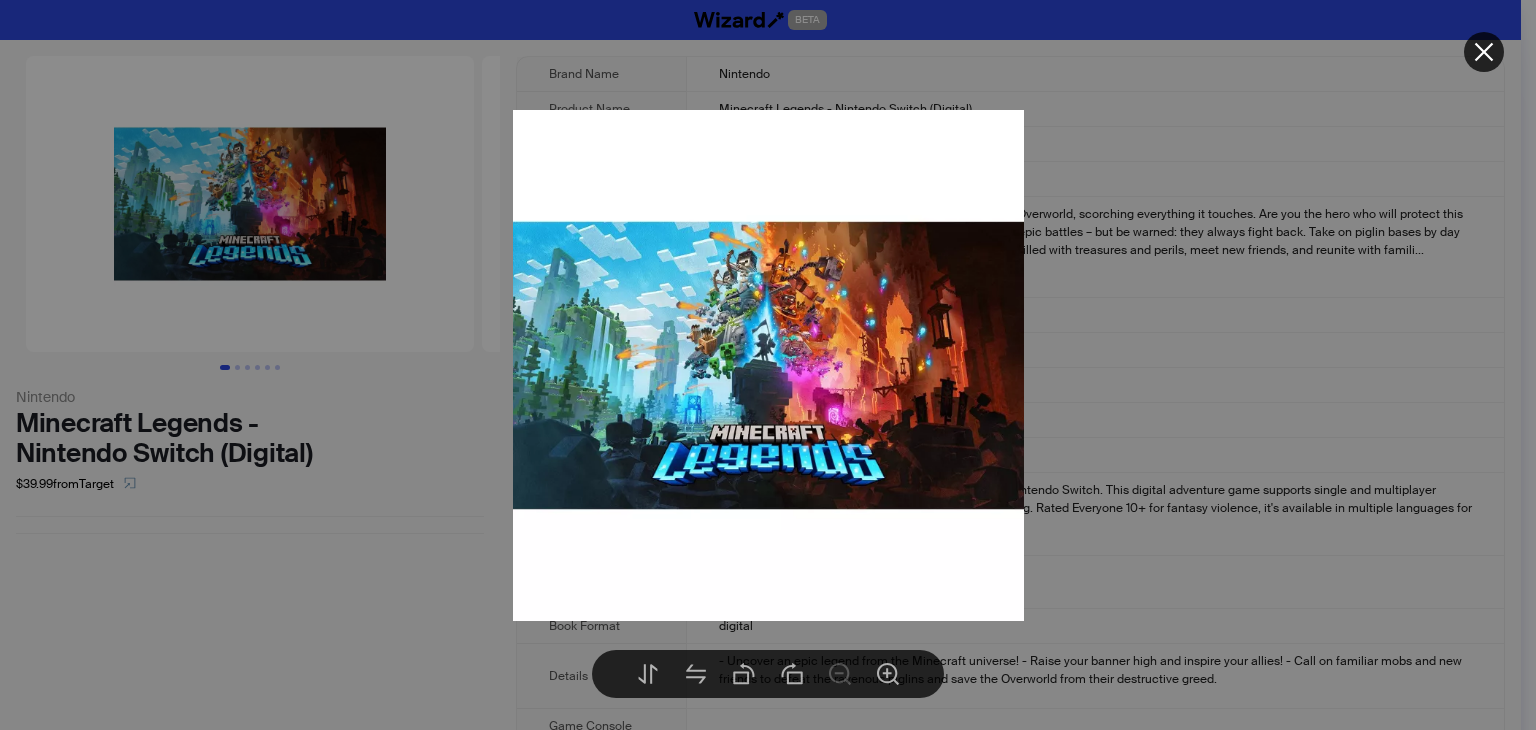 click at bounding box center (768, 365) 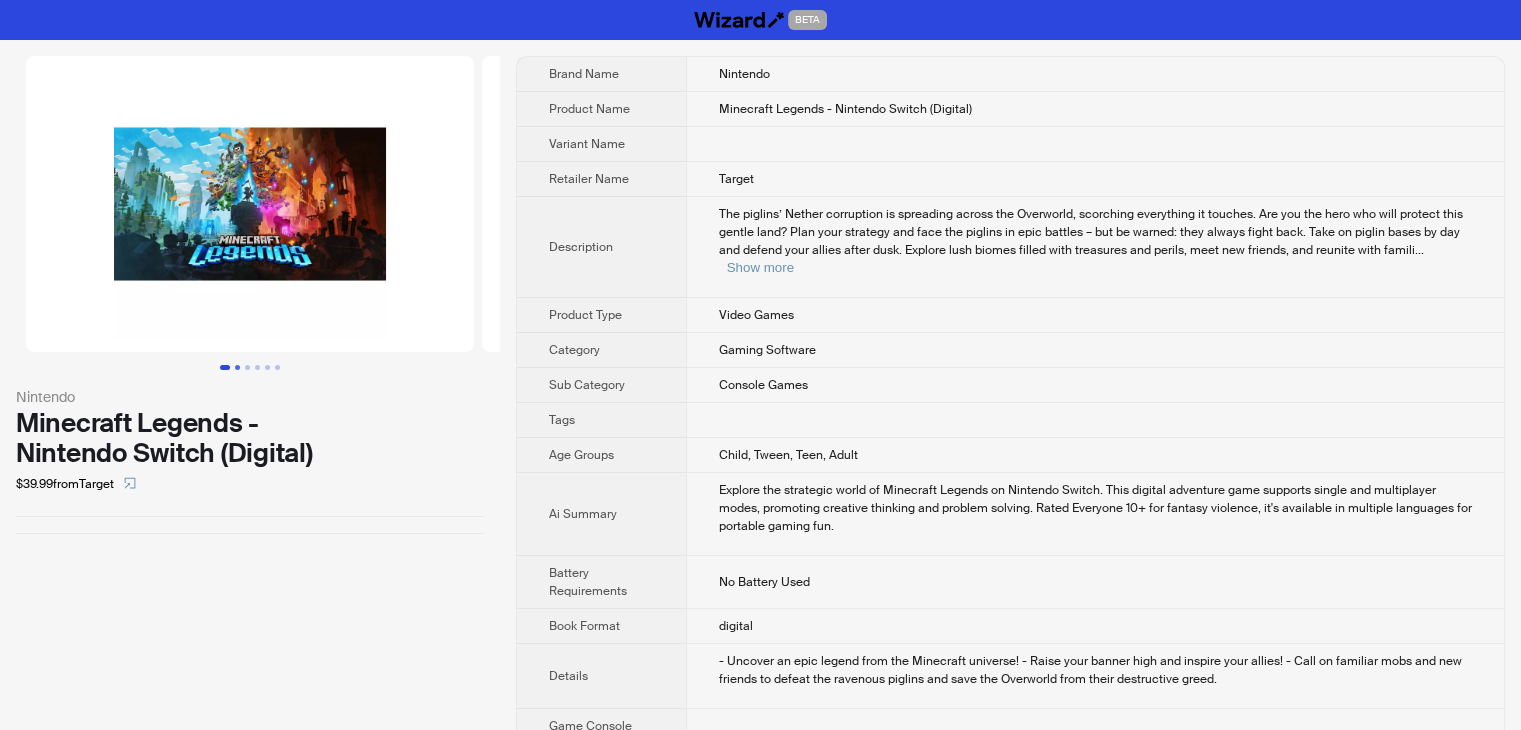 click at bounding box center (237, 367) 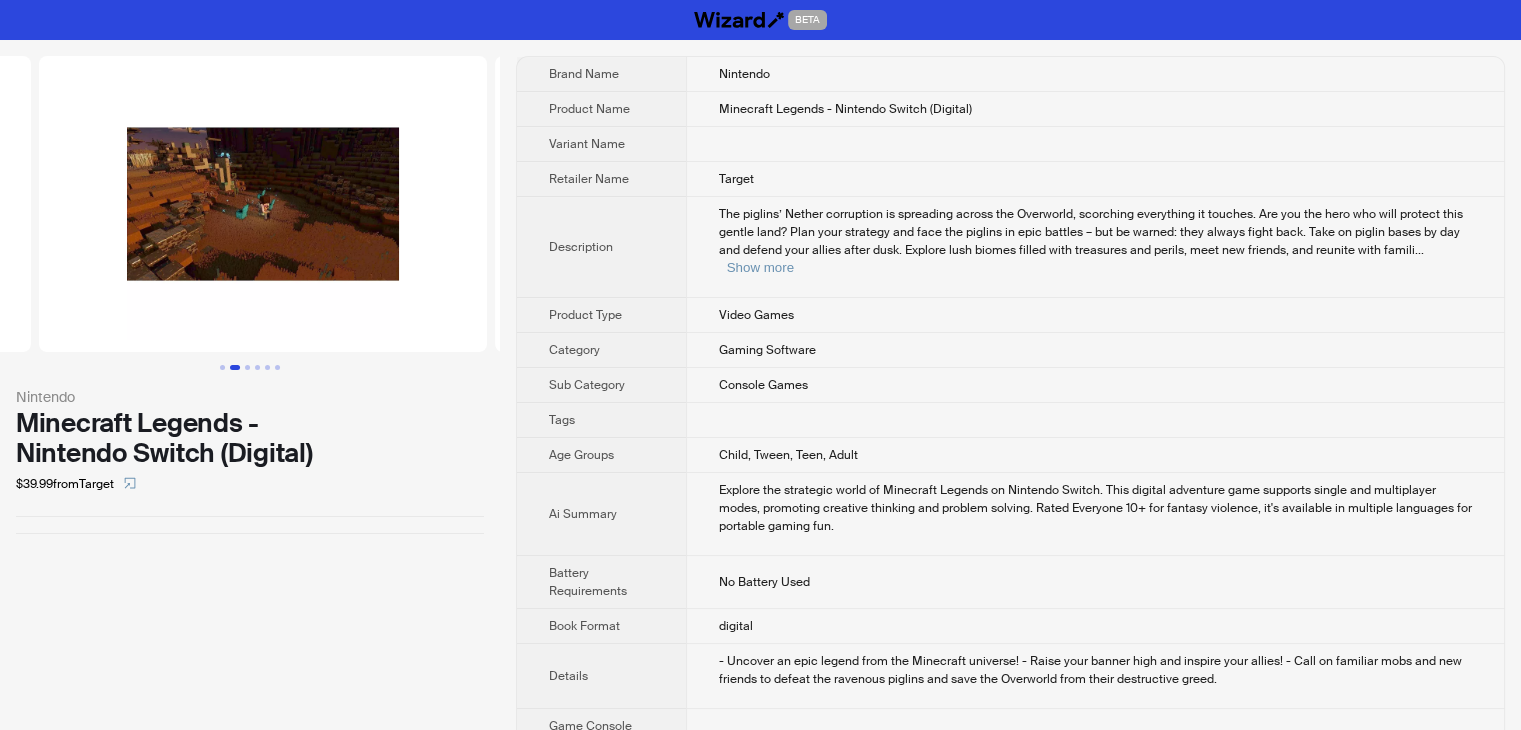 scroll, scrollTop: 0, scrollLeft: 456, axis: horizontal 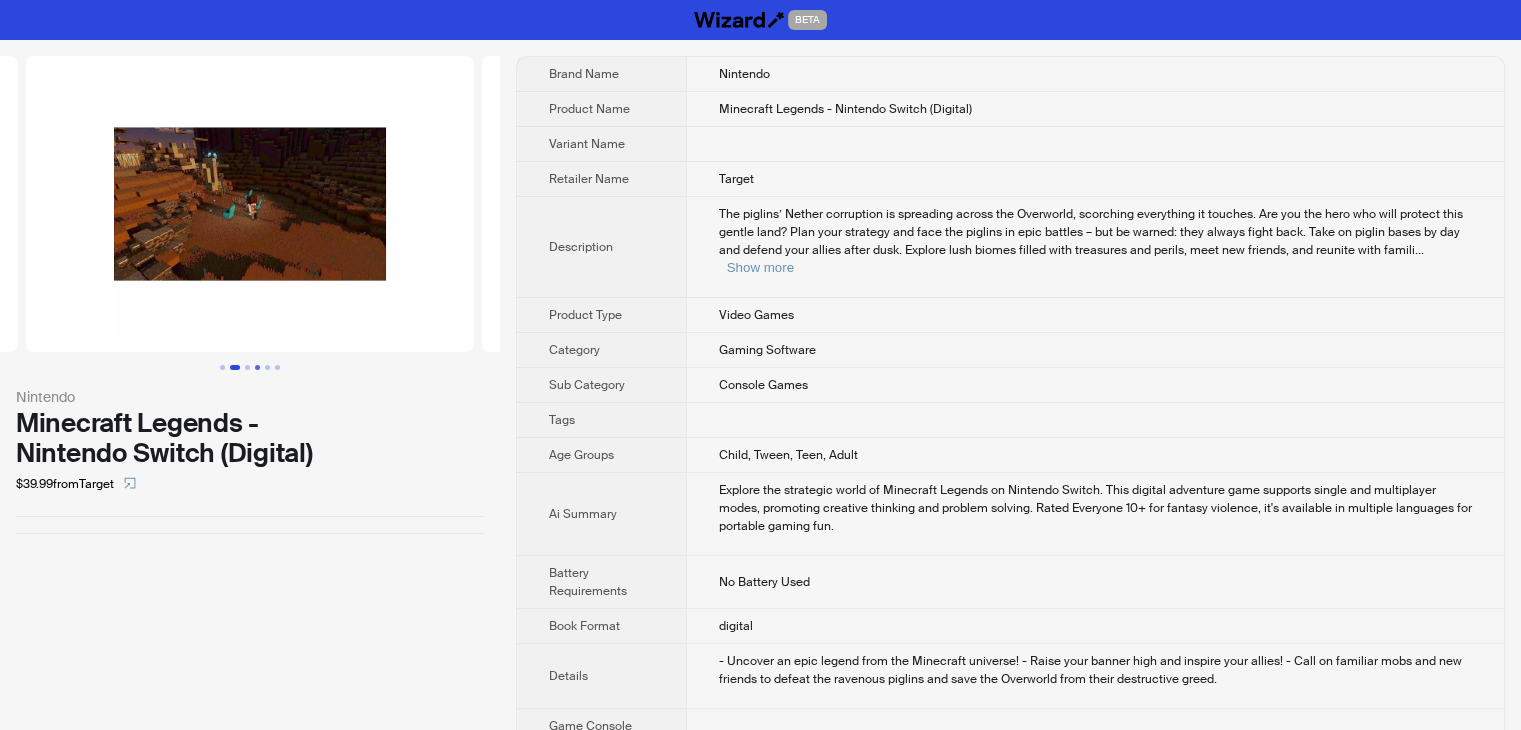 click at bounding box center (257, 367) 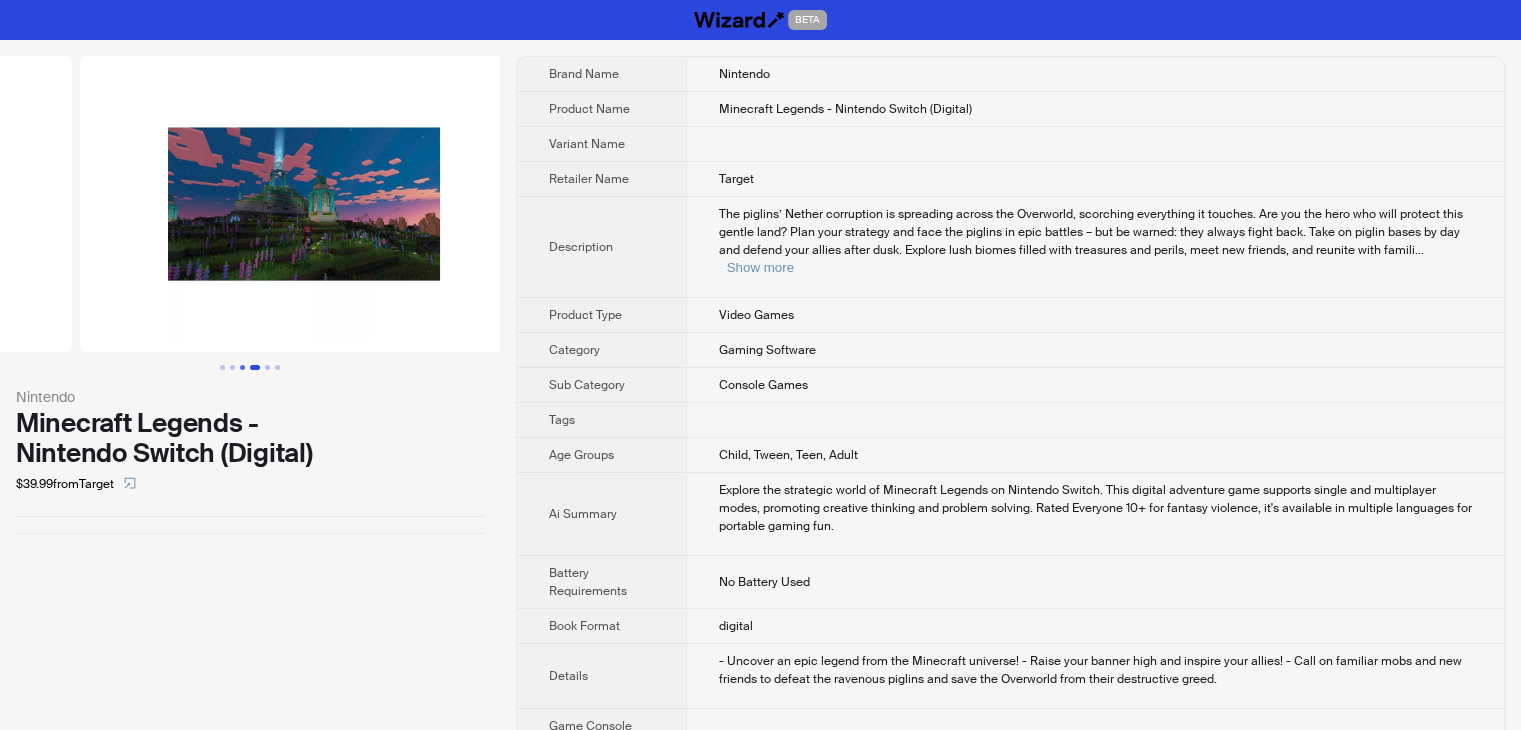 scroll, scrollTop: 0, scrollLeft: 1368, axis: horizontal 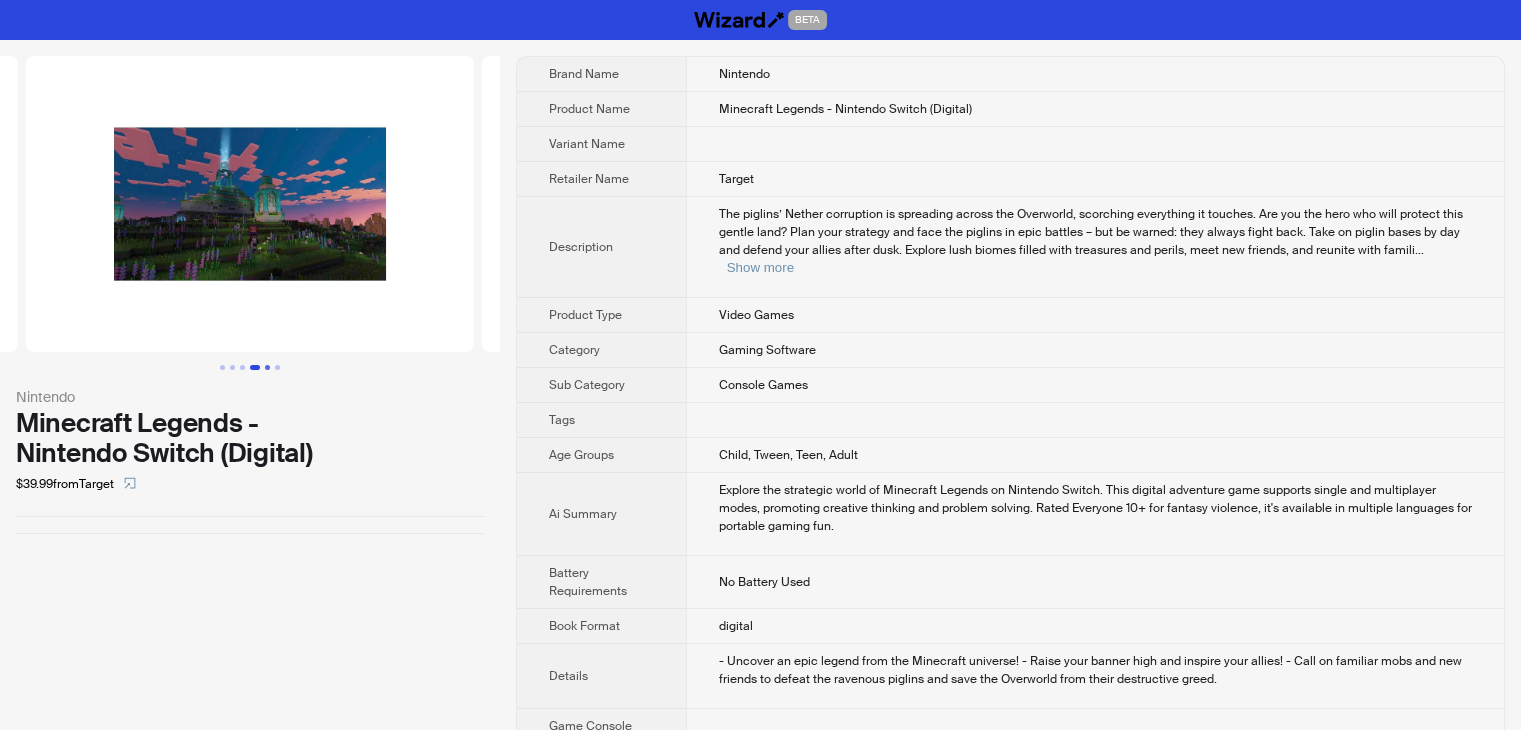 click at bounding box center [267, 367] 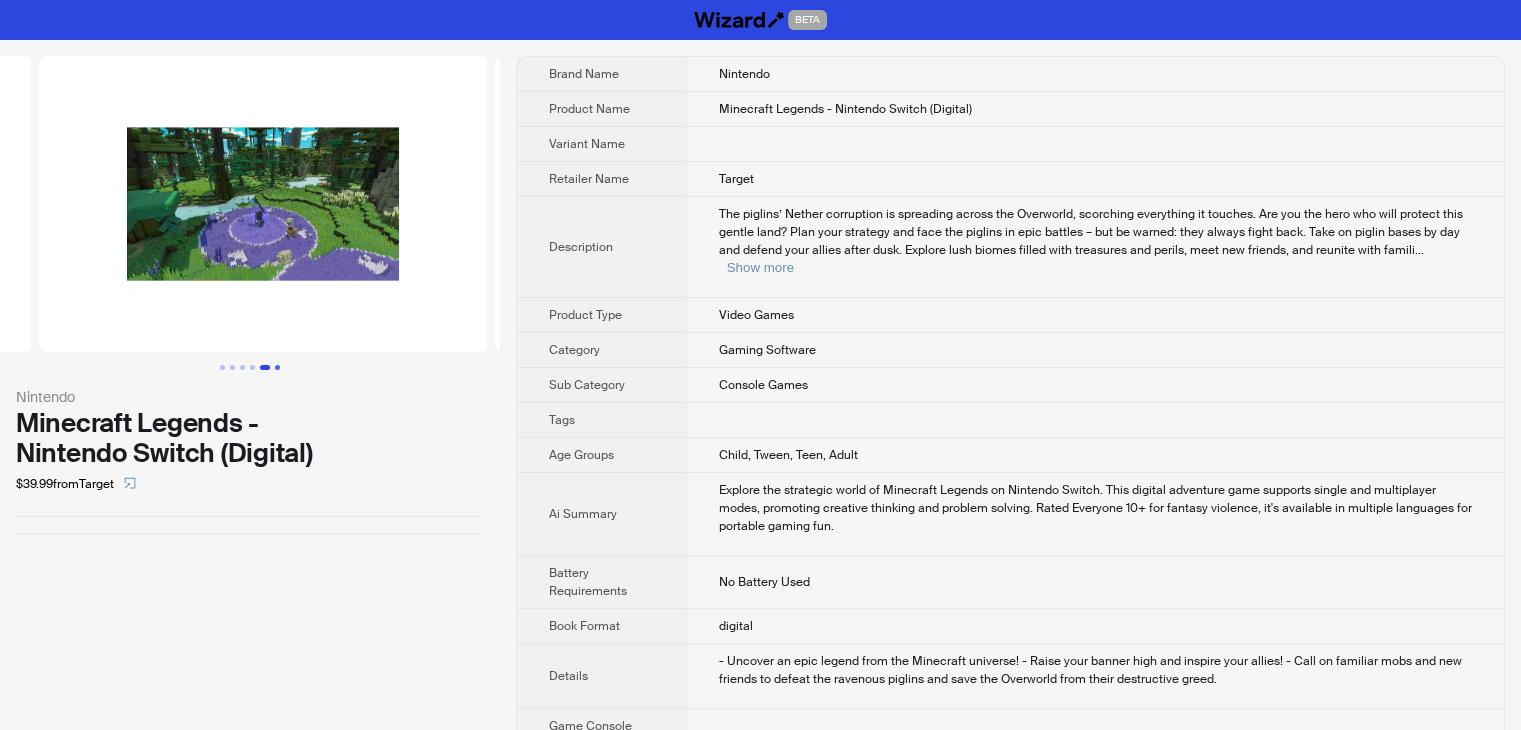 scroll, scrollTop: 0, scrollLeft: 1824, axis: horizontal 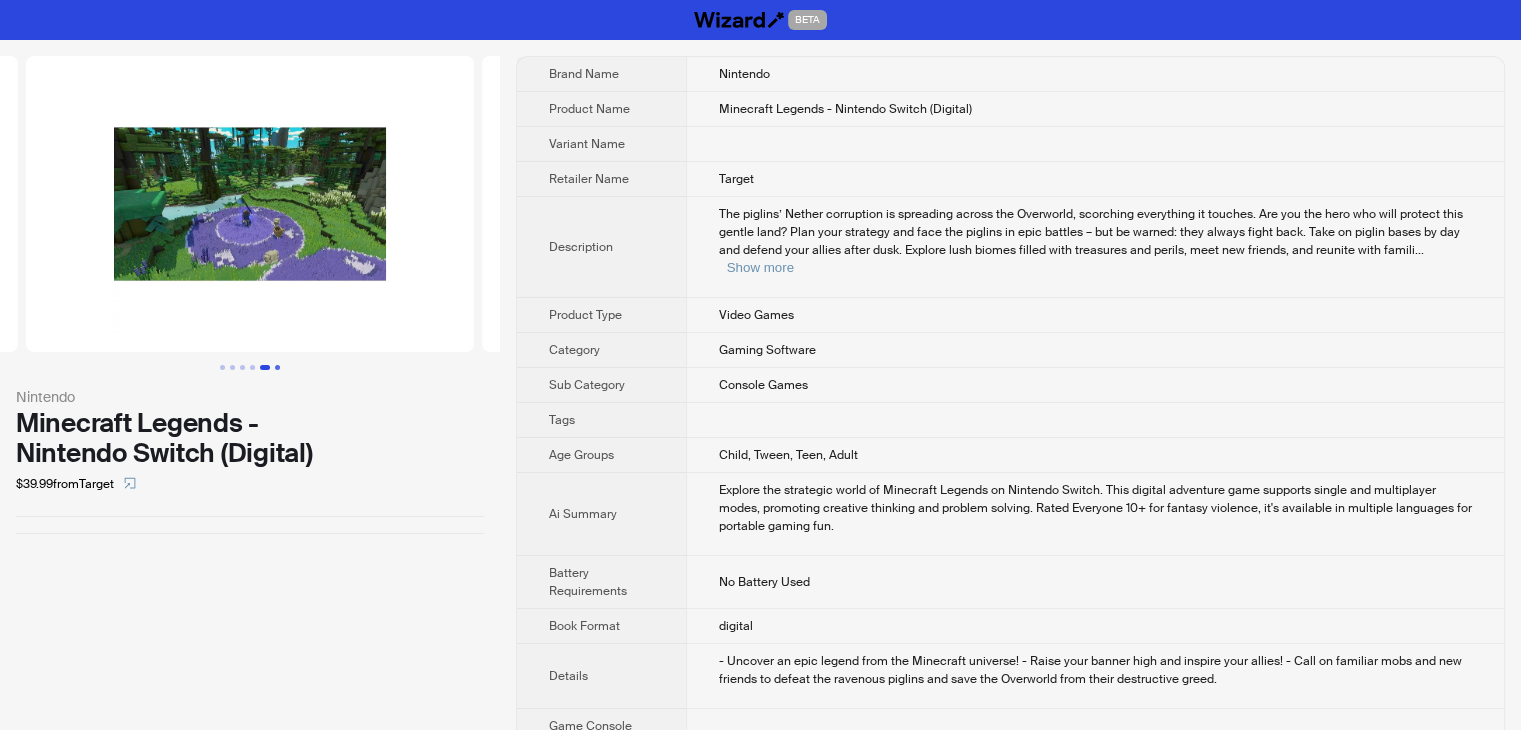 click at bounding box center (277, 367) 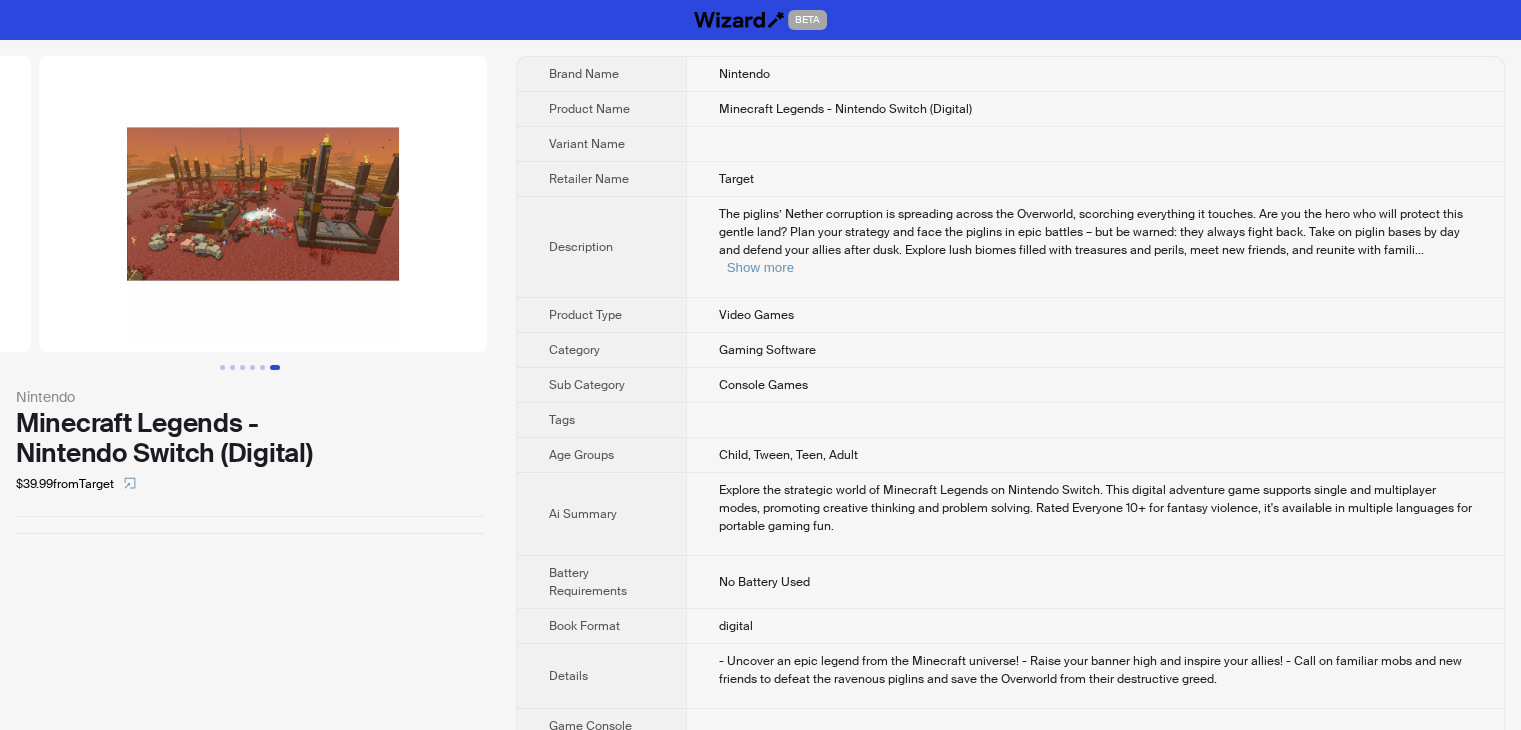 scroll, scrollTop: 0, scrollLeft: 2280, axis: horizontal 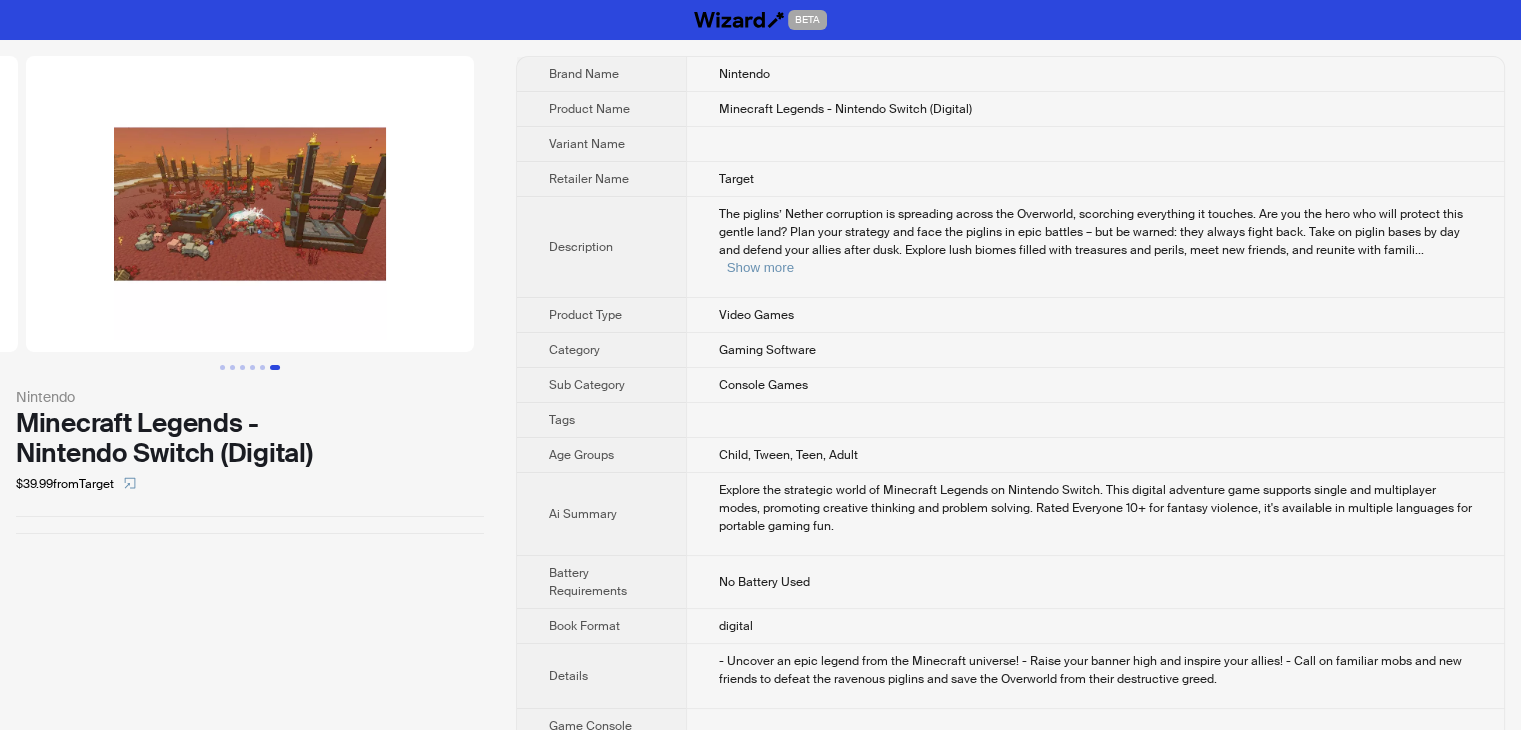 click at bounding box center [250, 204] 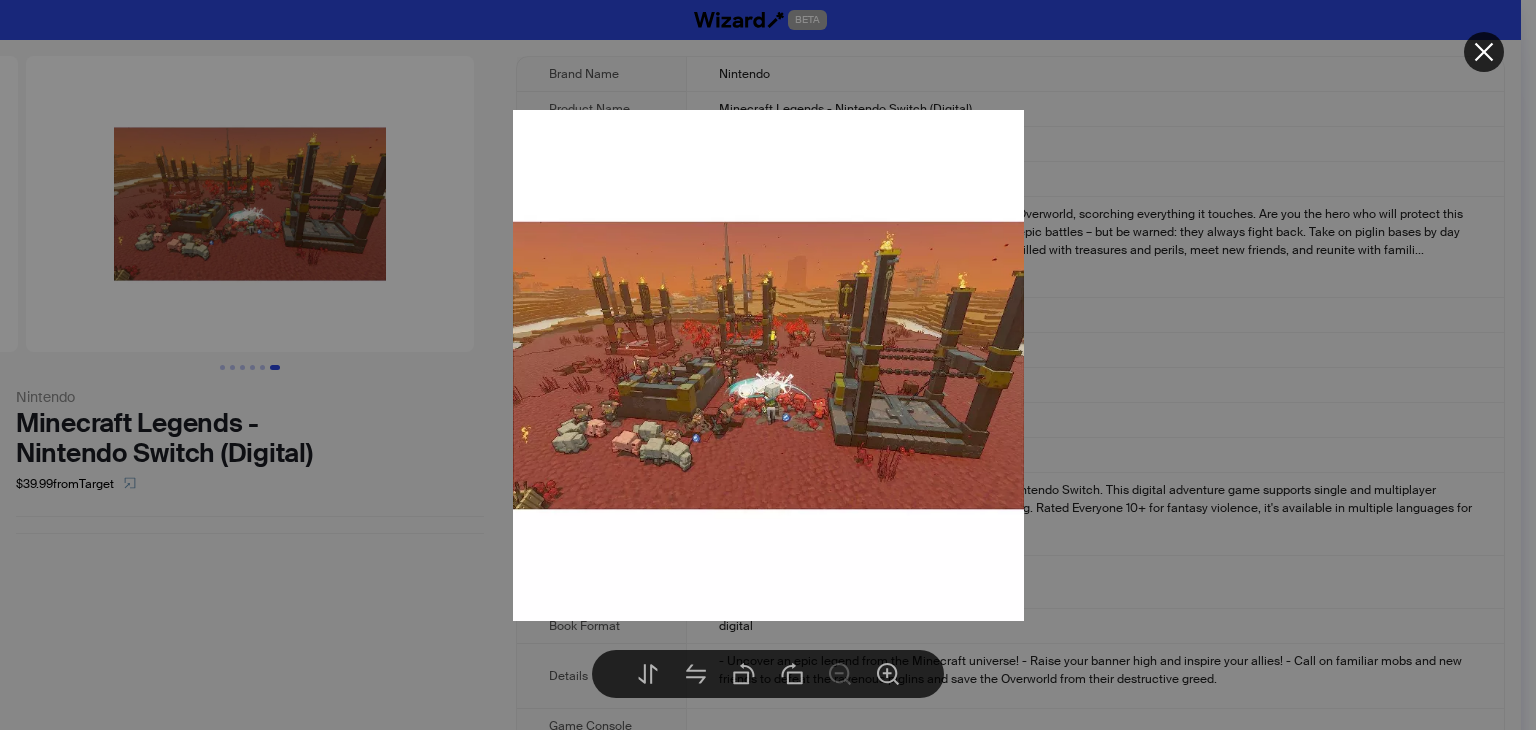 click at bounding box center (768, 365) 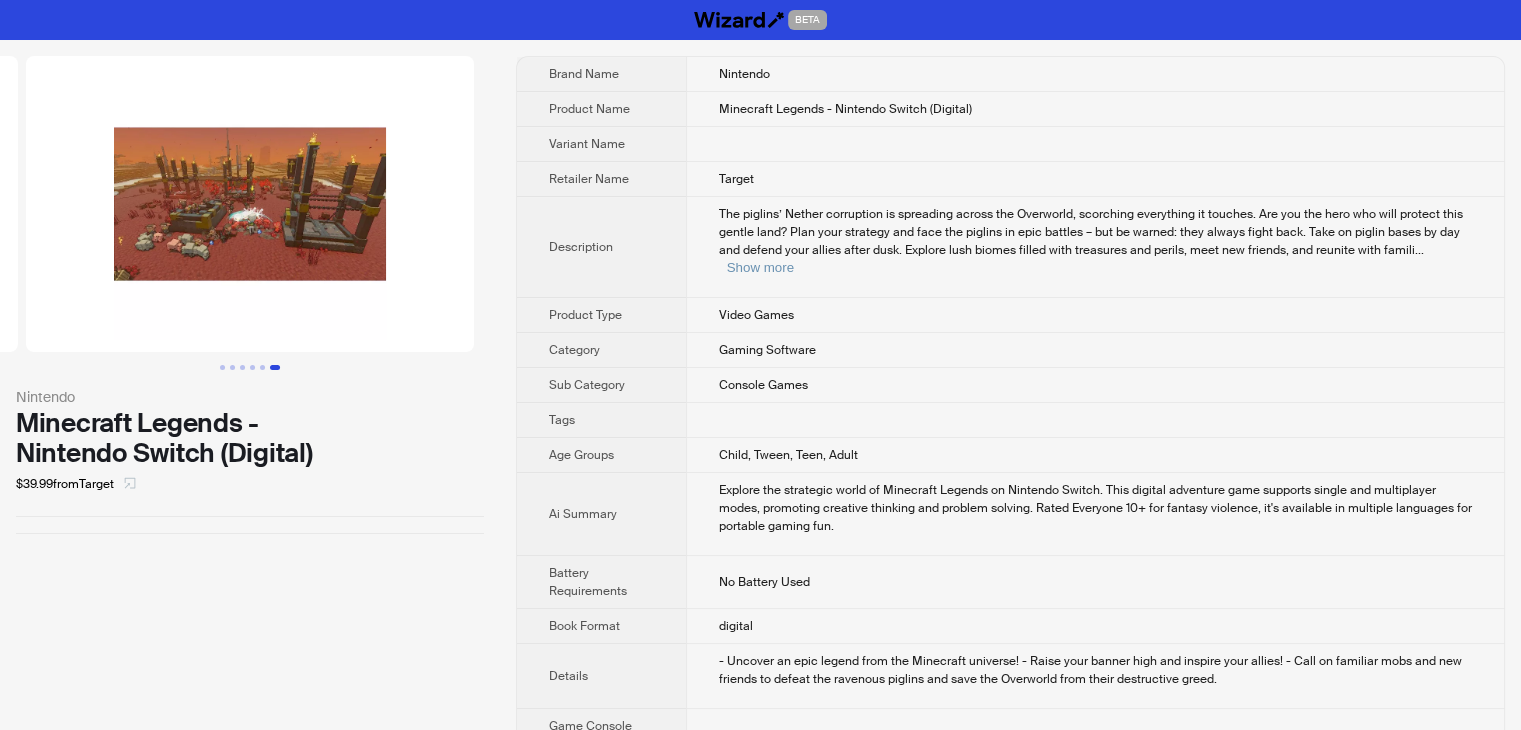 click 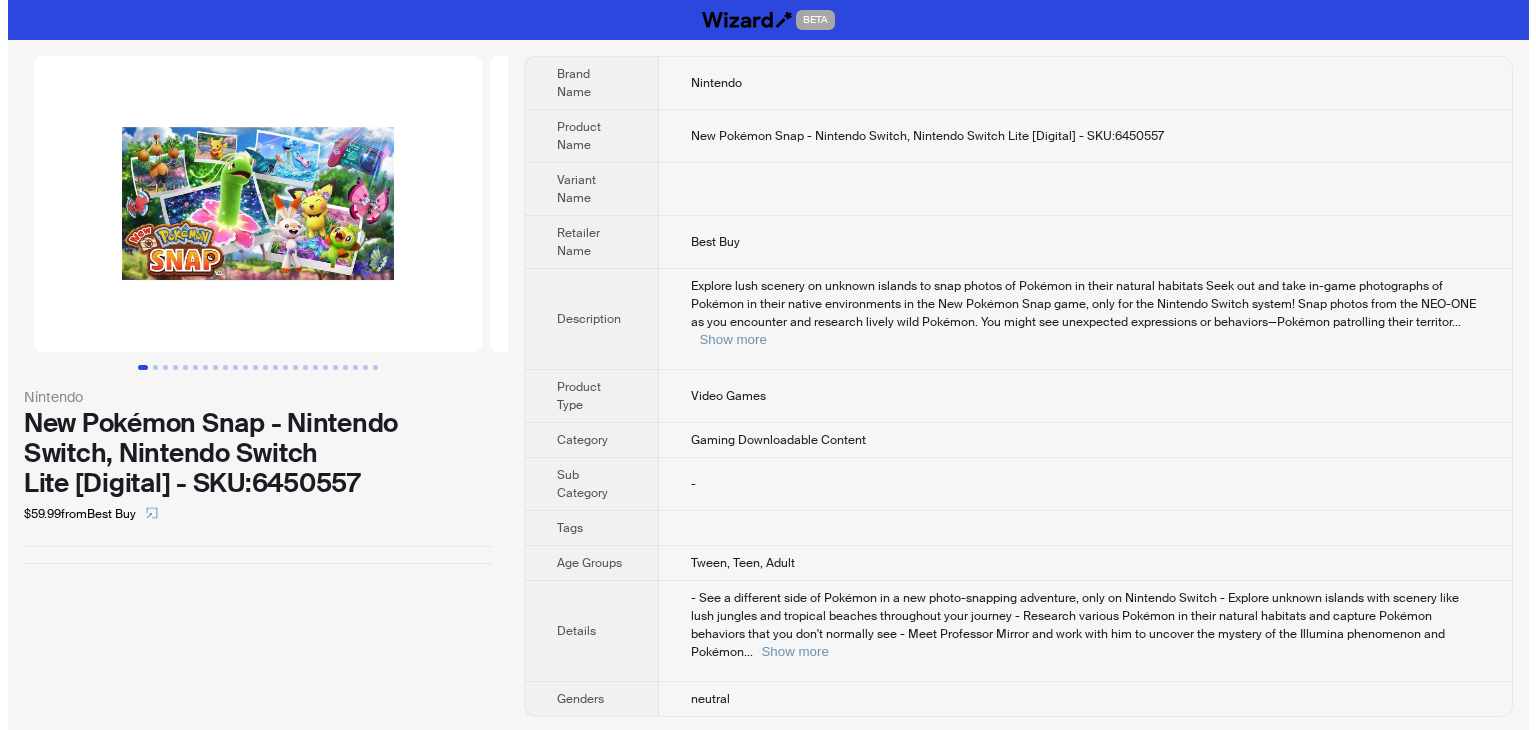 scroll, scrollTop: 0, scrollLeft: 0, axis: both 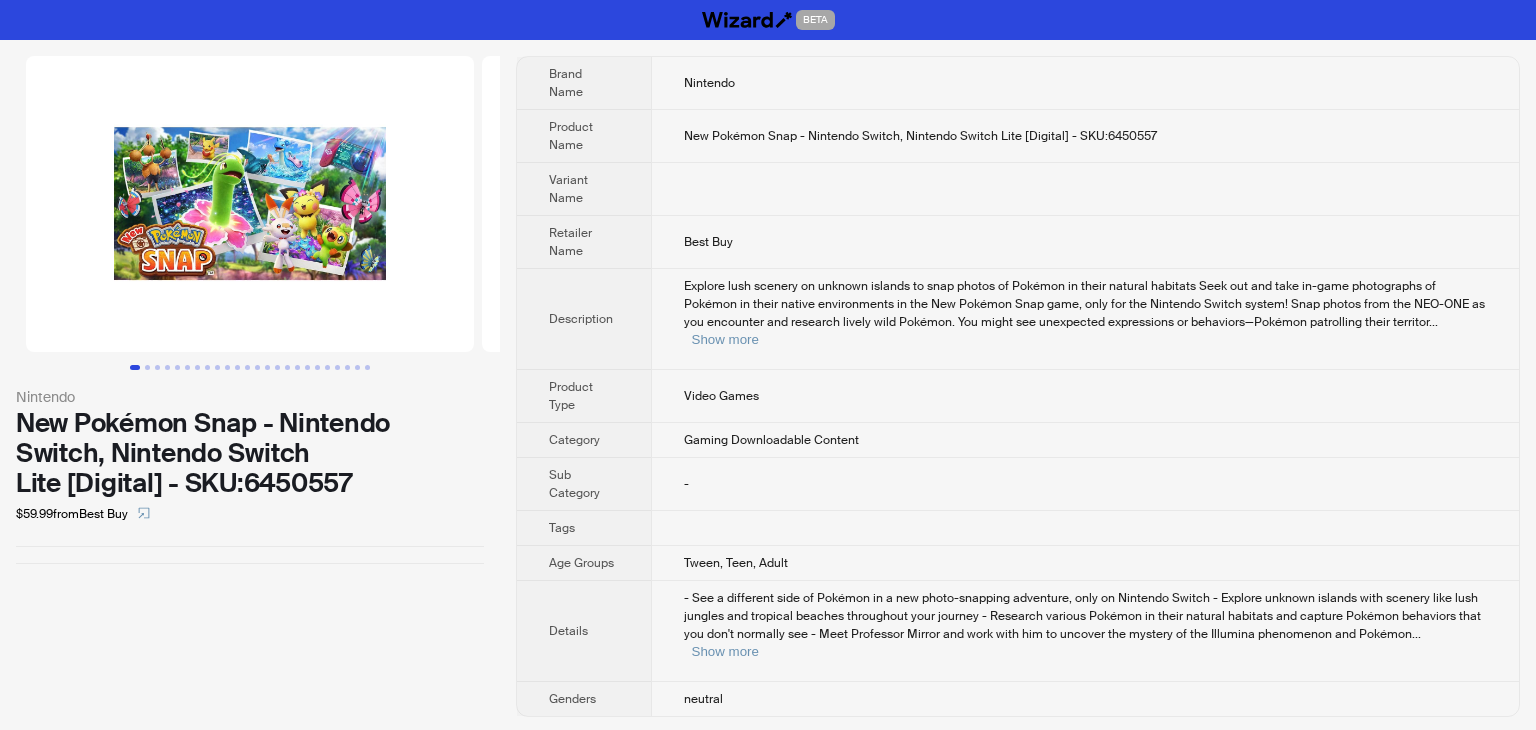 click at bounding box center (250, 204) 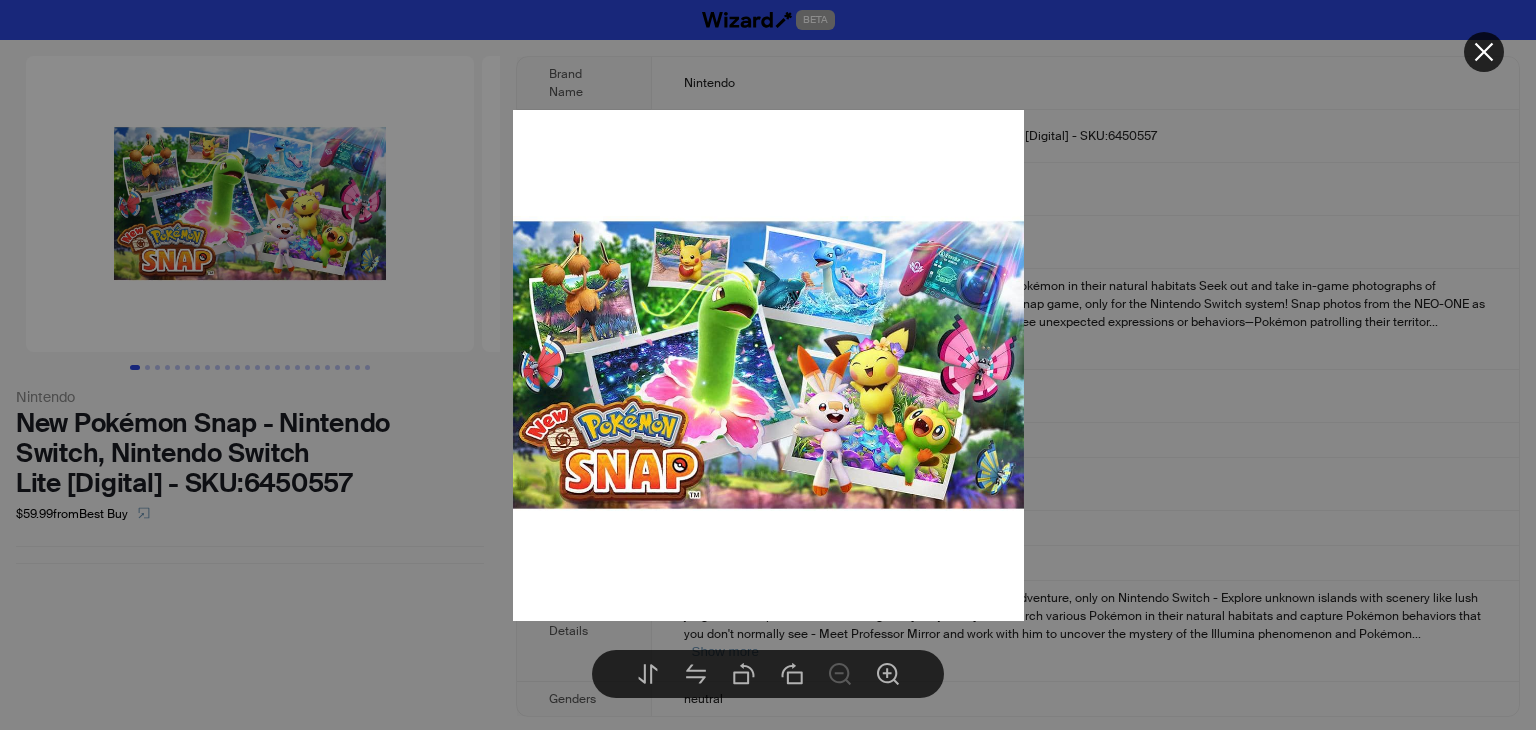 click at bounding box center (768, 365) 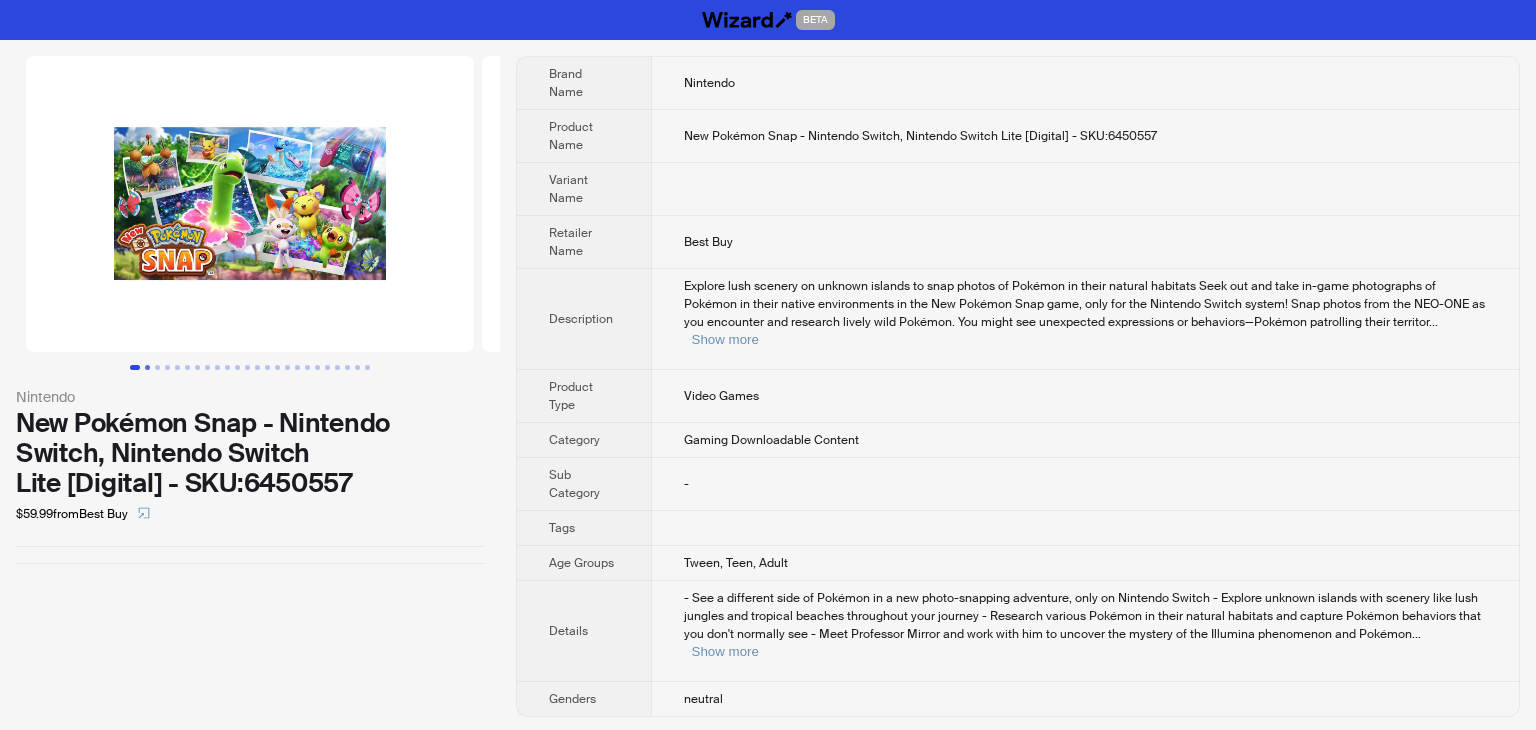 click at bounding box center [147, 367] 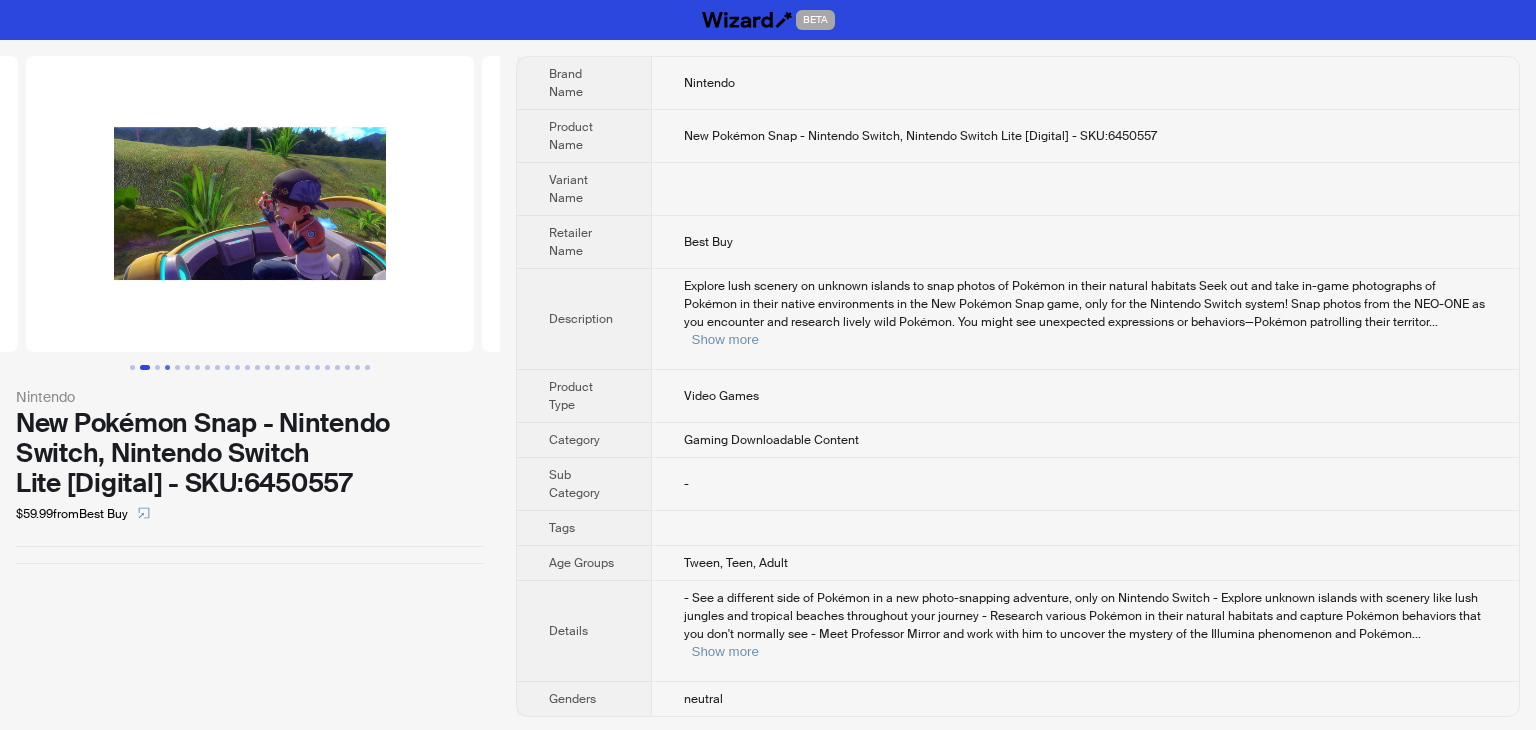 click at bounding box center (167, 367) 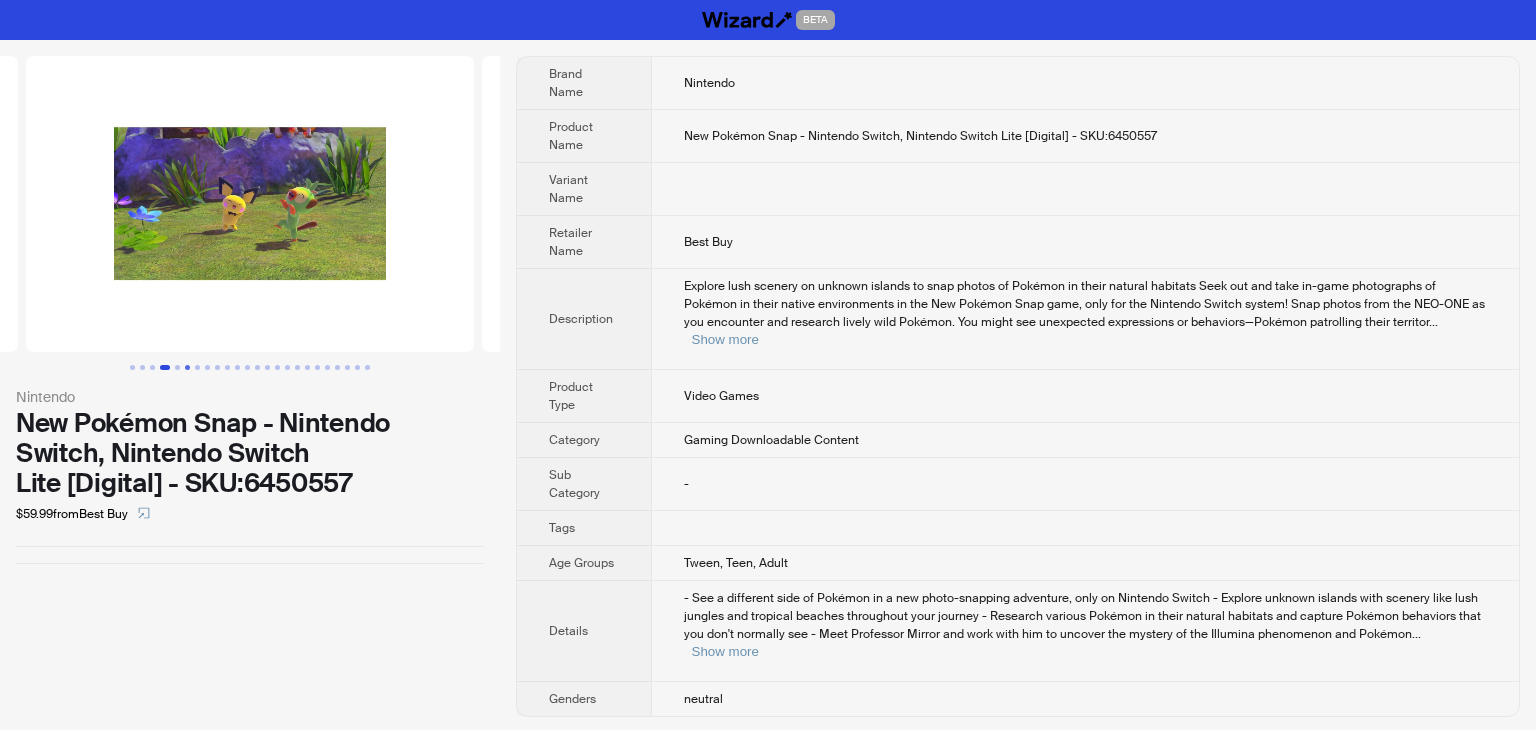 click at bounding box center [187, 367] 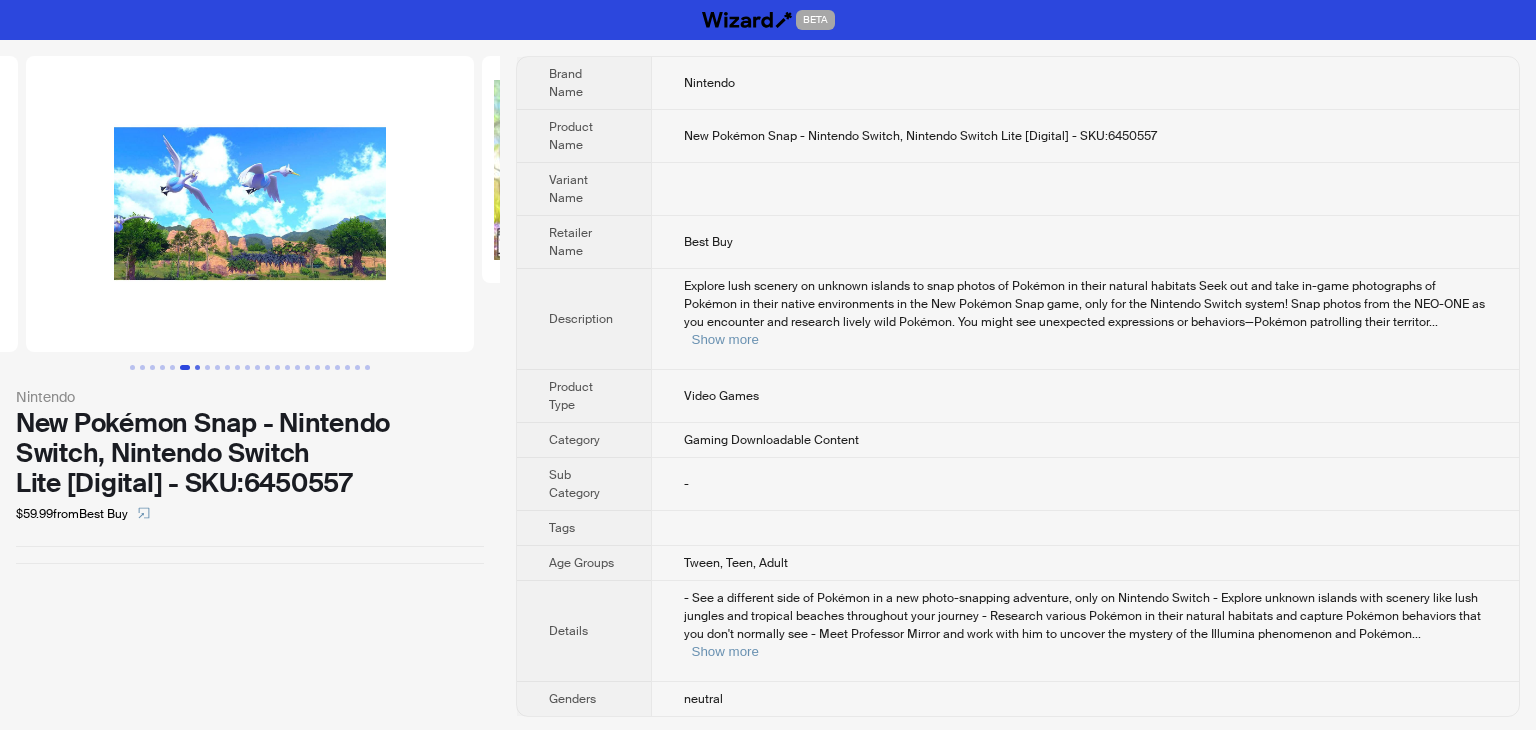 click at bounding box center [197, 367] 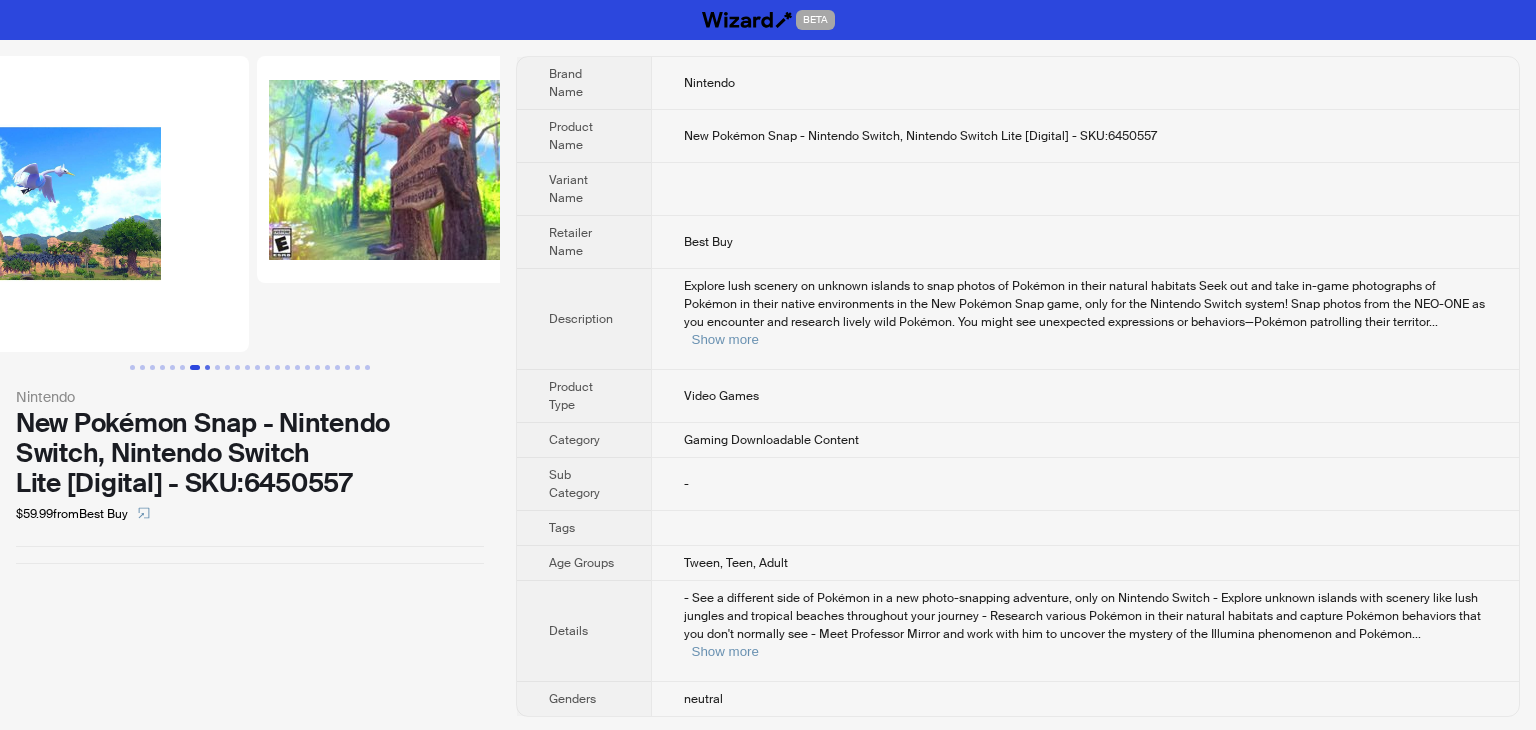 scroll, scrollTop: 0, scrollLeft: 2684, axis: horizontal 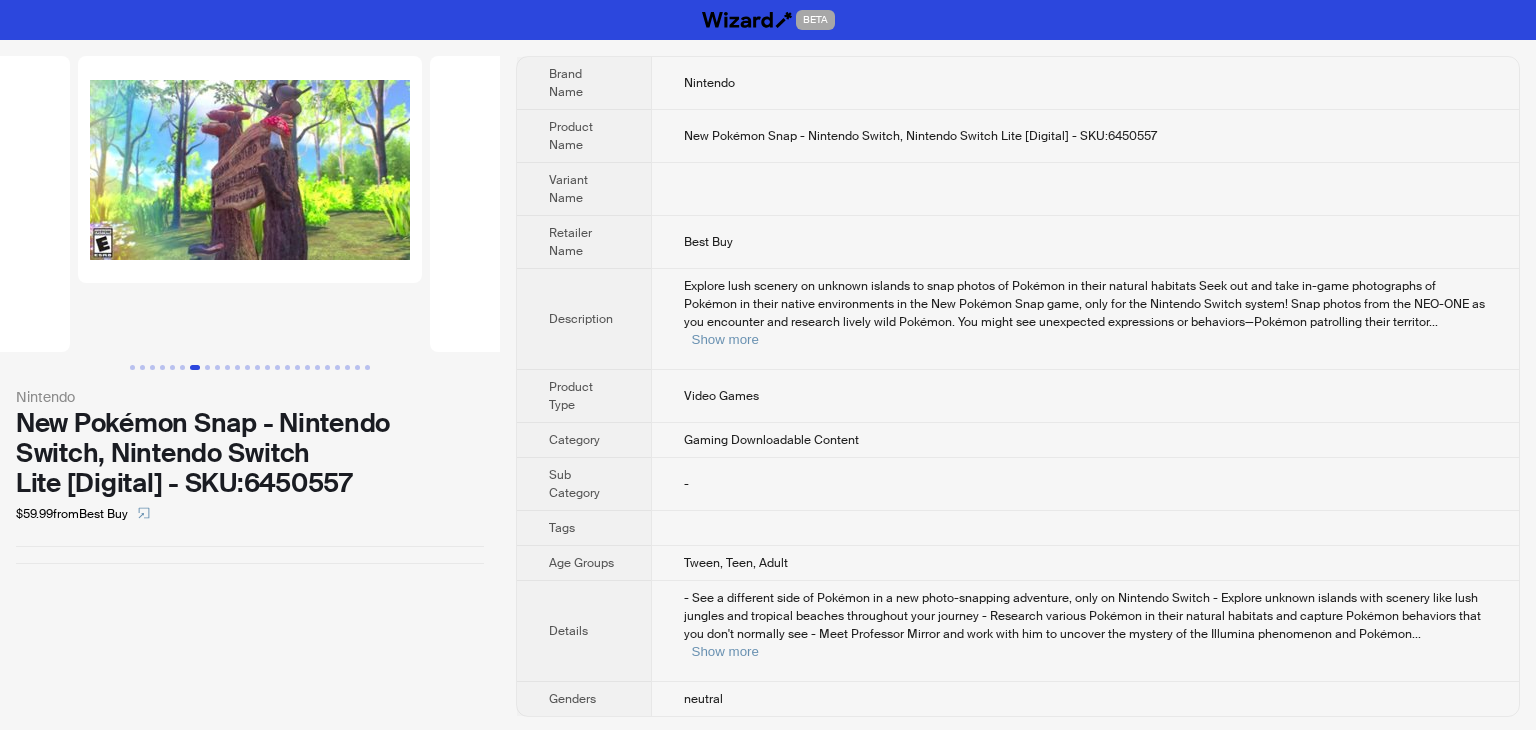 click at bounding box center [250, 169] 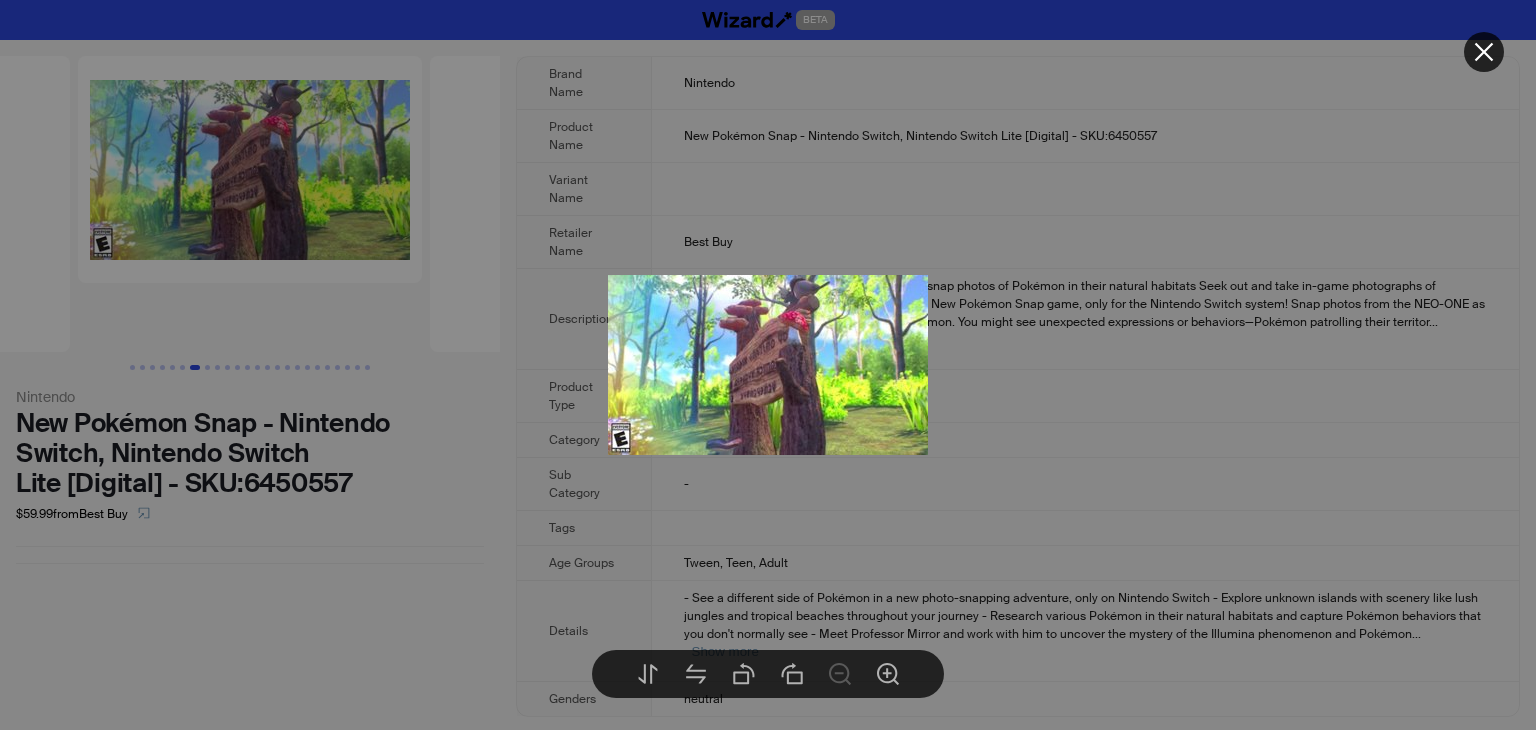 click at bounding box center (768, 365) 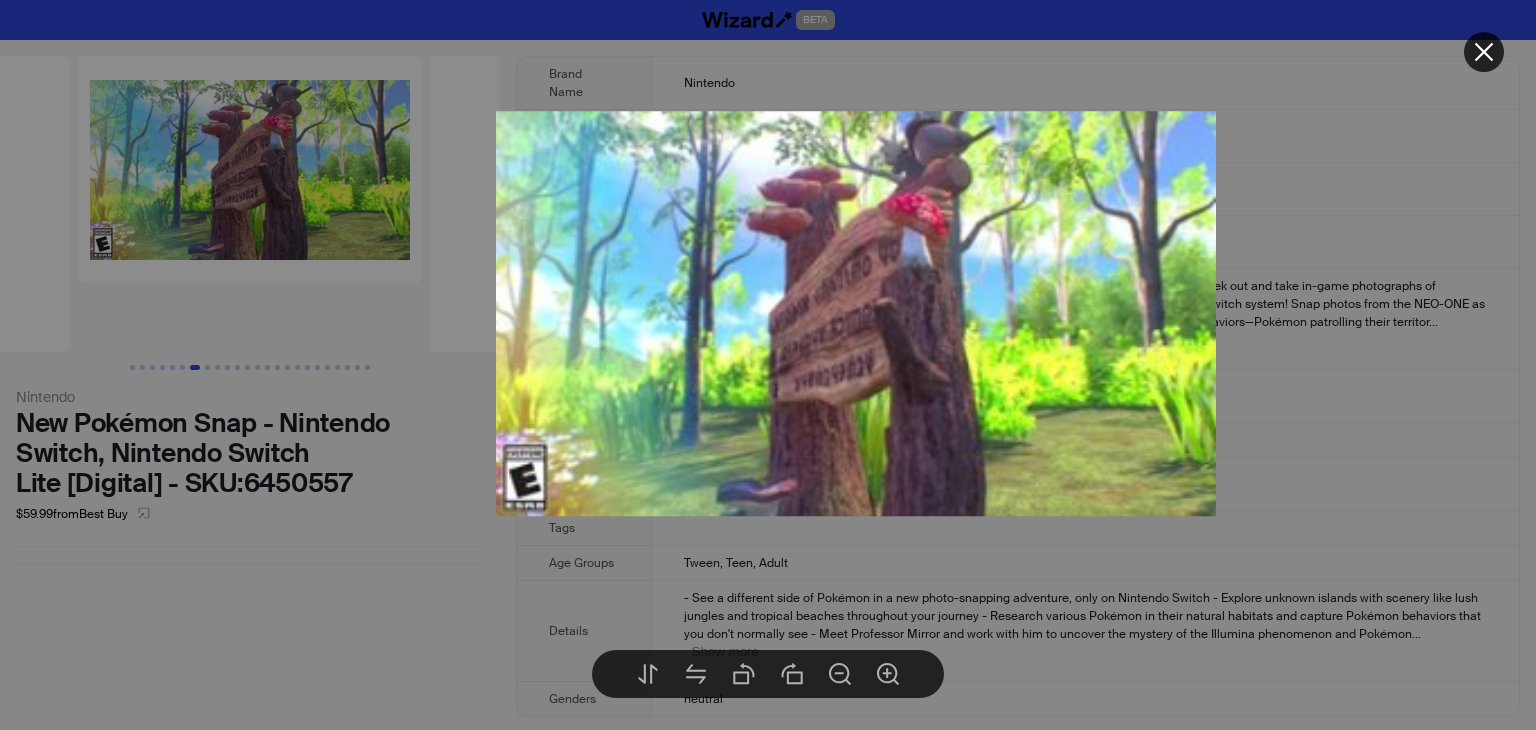 drag, startPoint x: 744, startPoint y: 341, endPoint x: 732, endPoint y: 370, distance: 31.38471 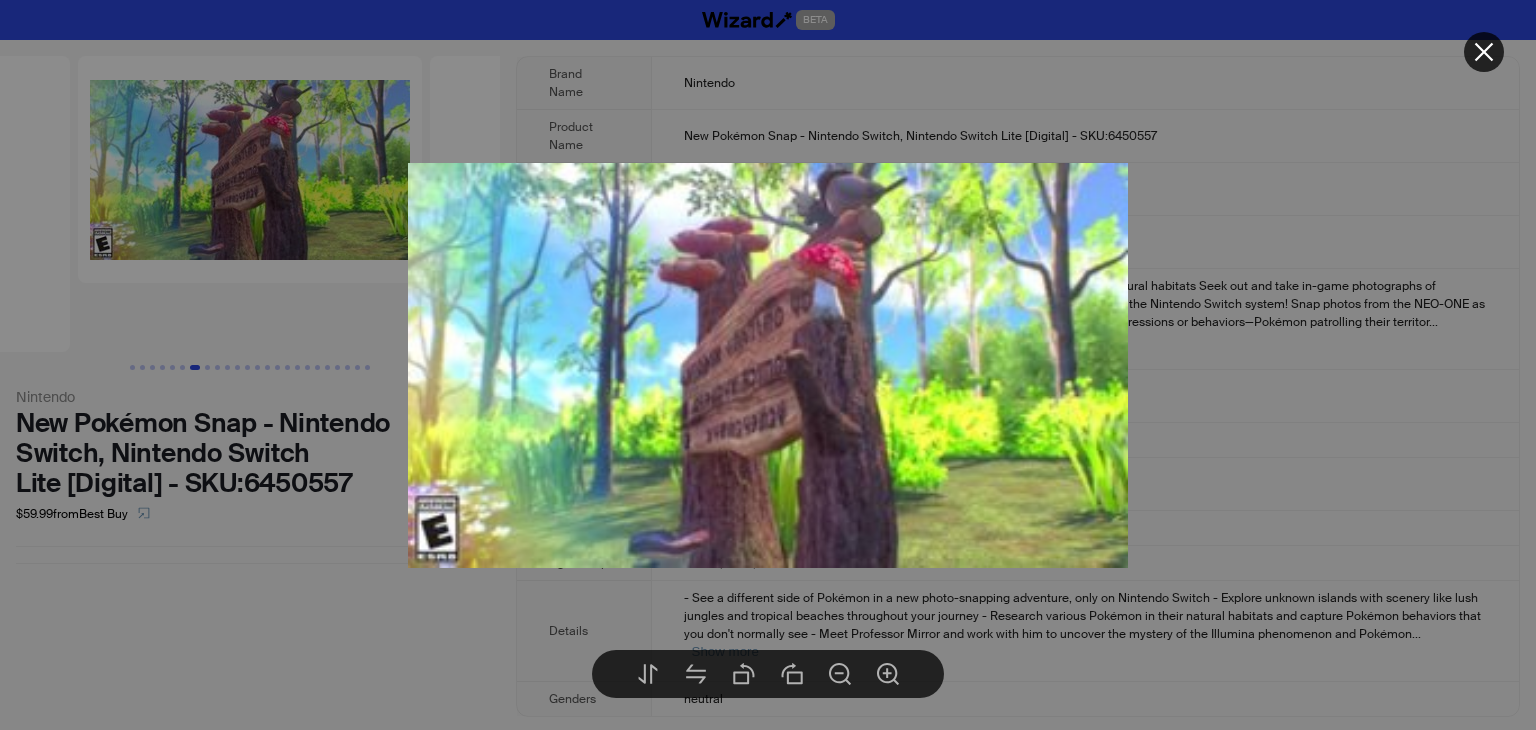 click at bounding box center [768, 365] 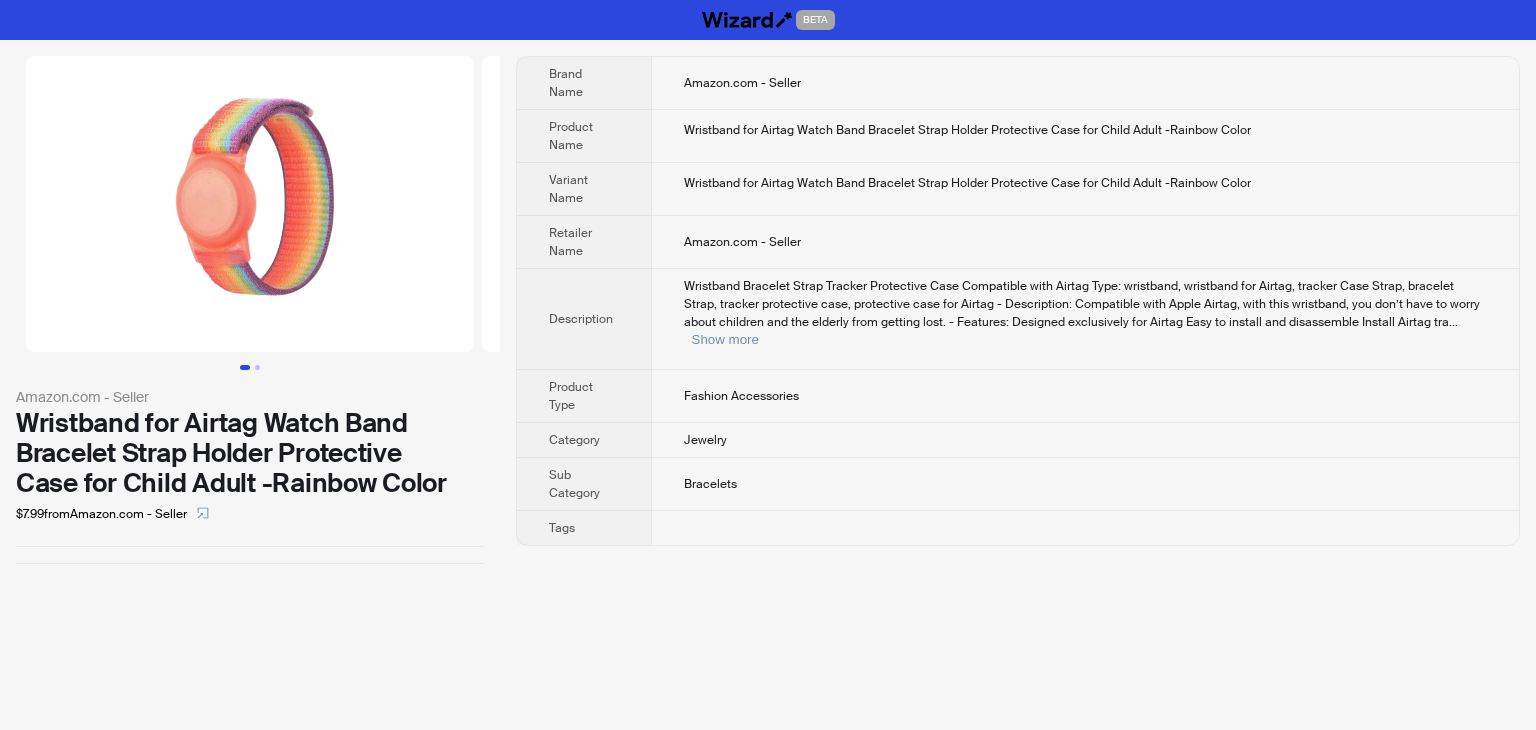 scroll, scrollTop: 0, scrollLeft: 0, axis: both 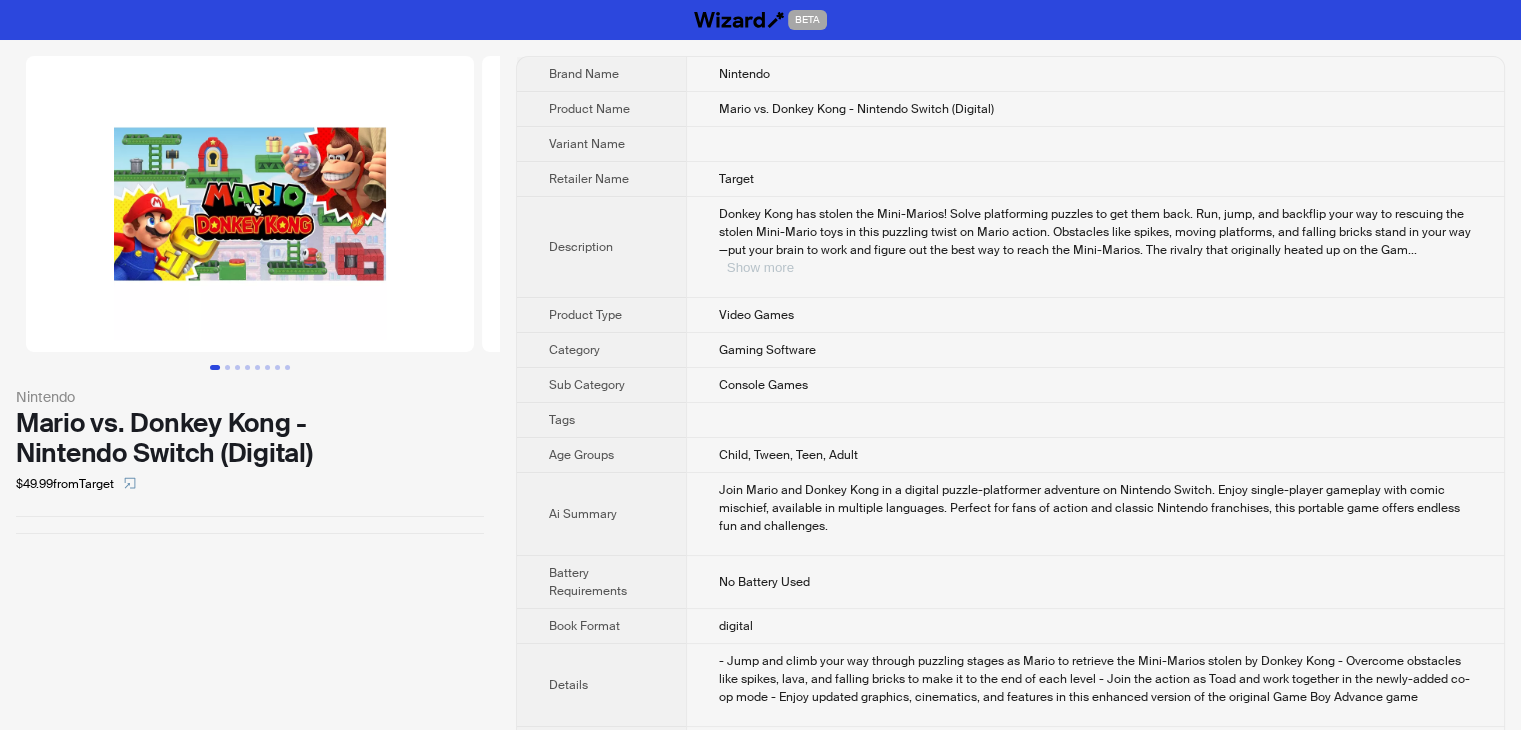 click on "Show more" at bounding box center [760, 267] 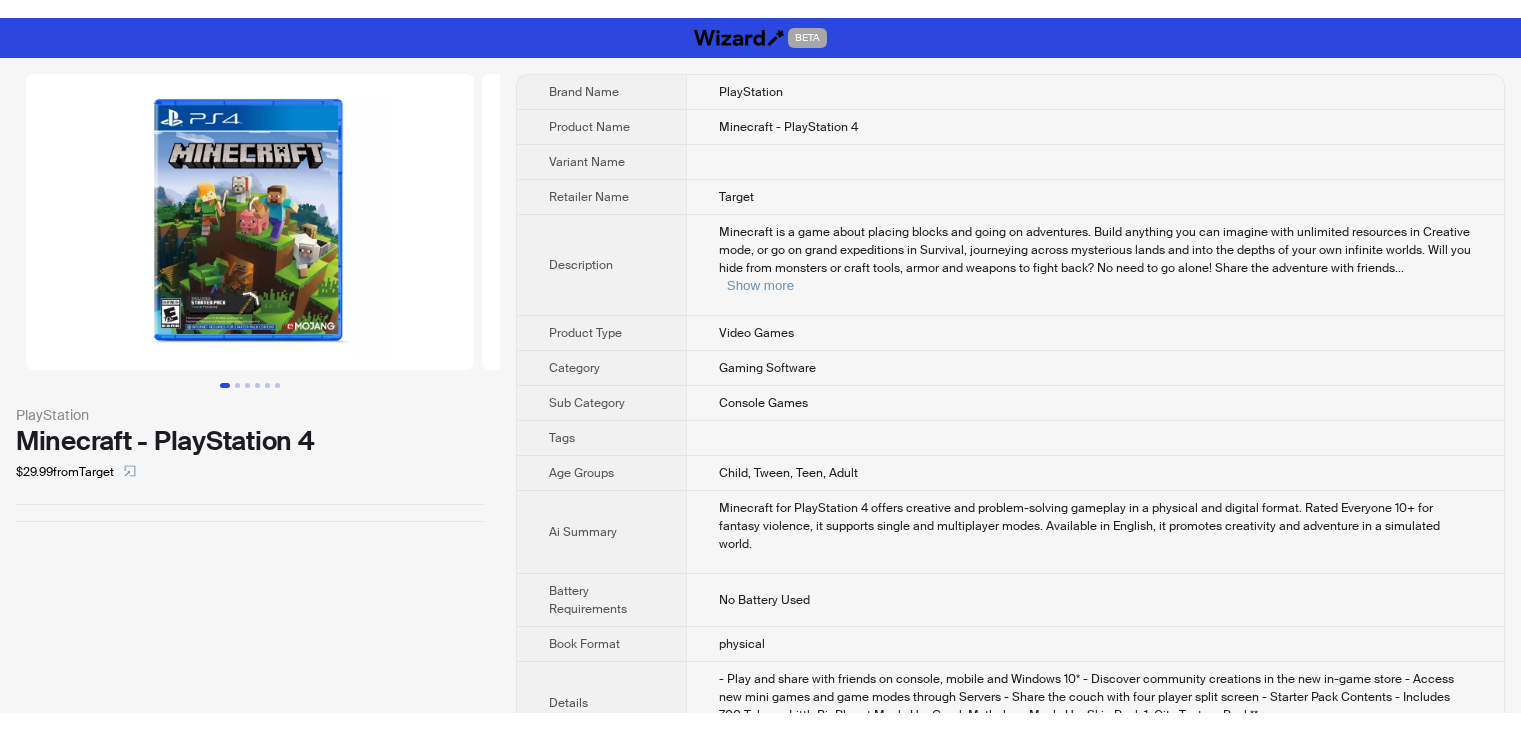 scroll, scrollTop: 0, scrollLeft: 0, axis: both 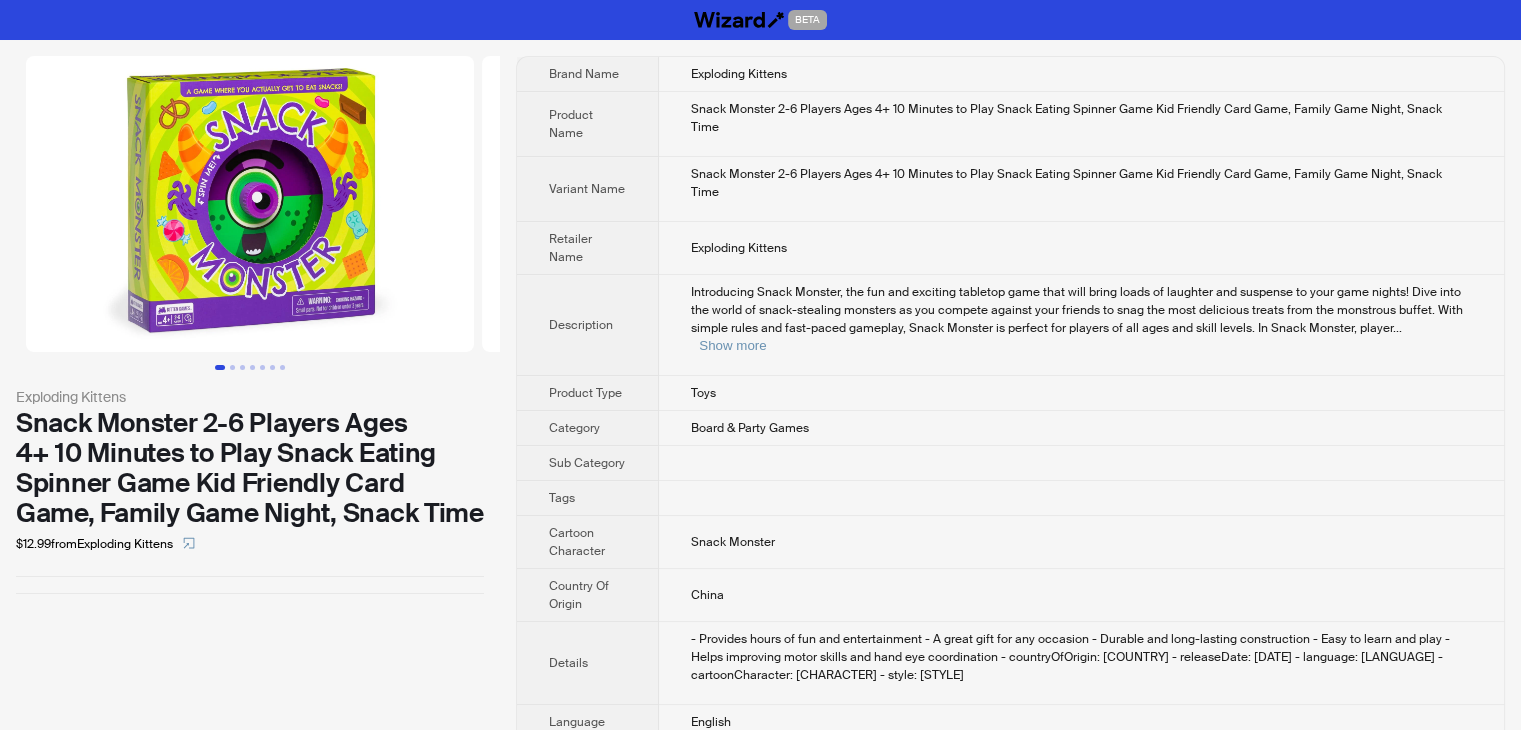 click at bounding box center [250, 204] 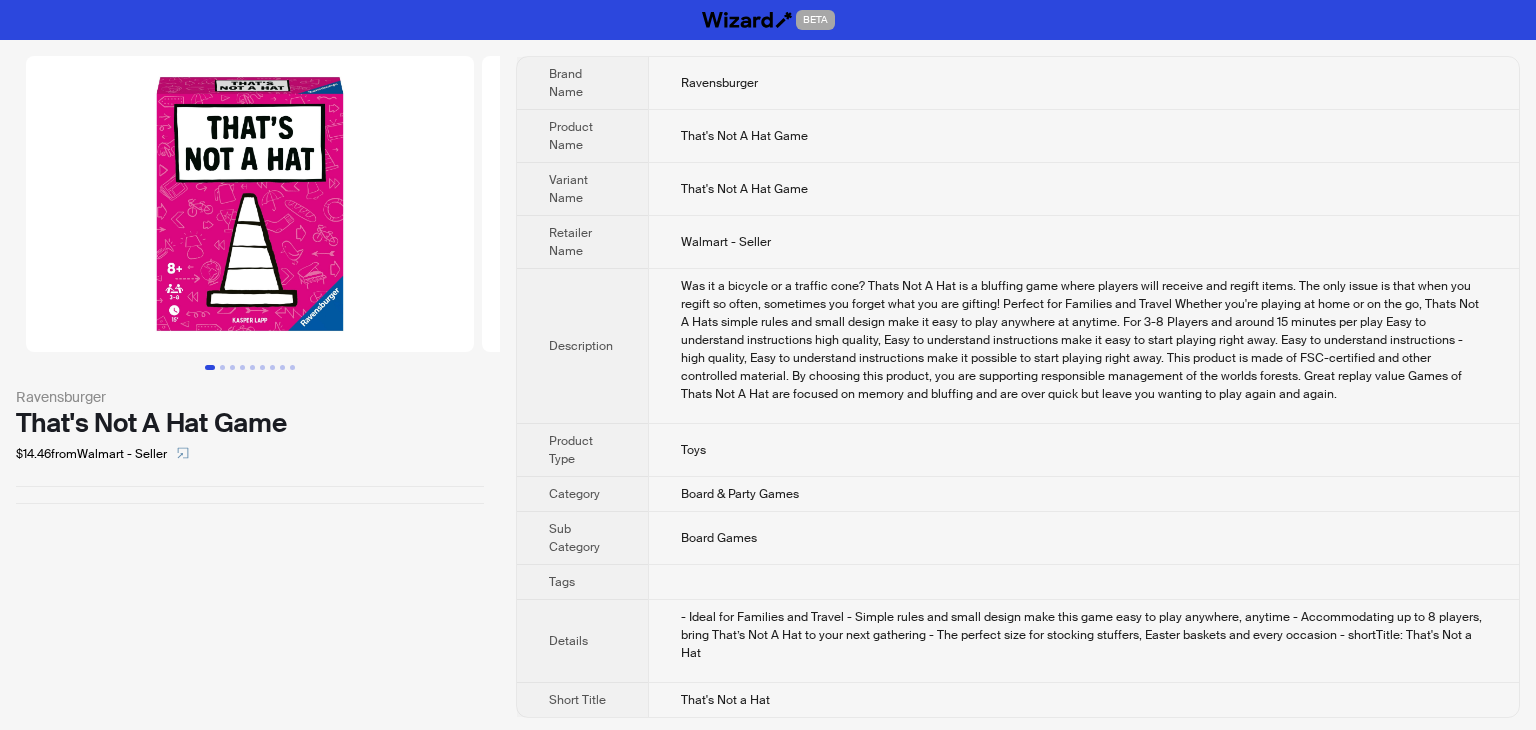 scroll, scrollTop: 0, scrollLeft: 0, axis: both 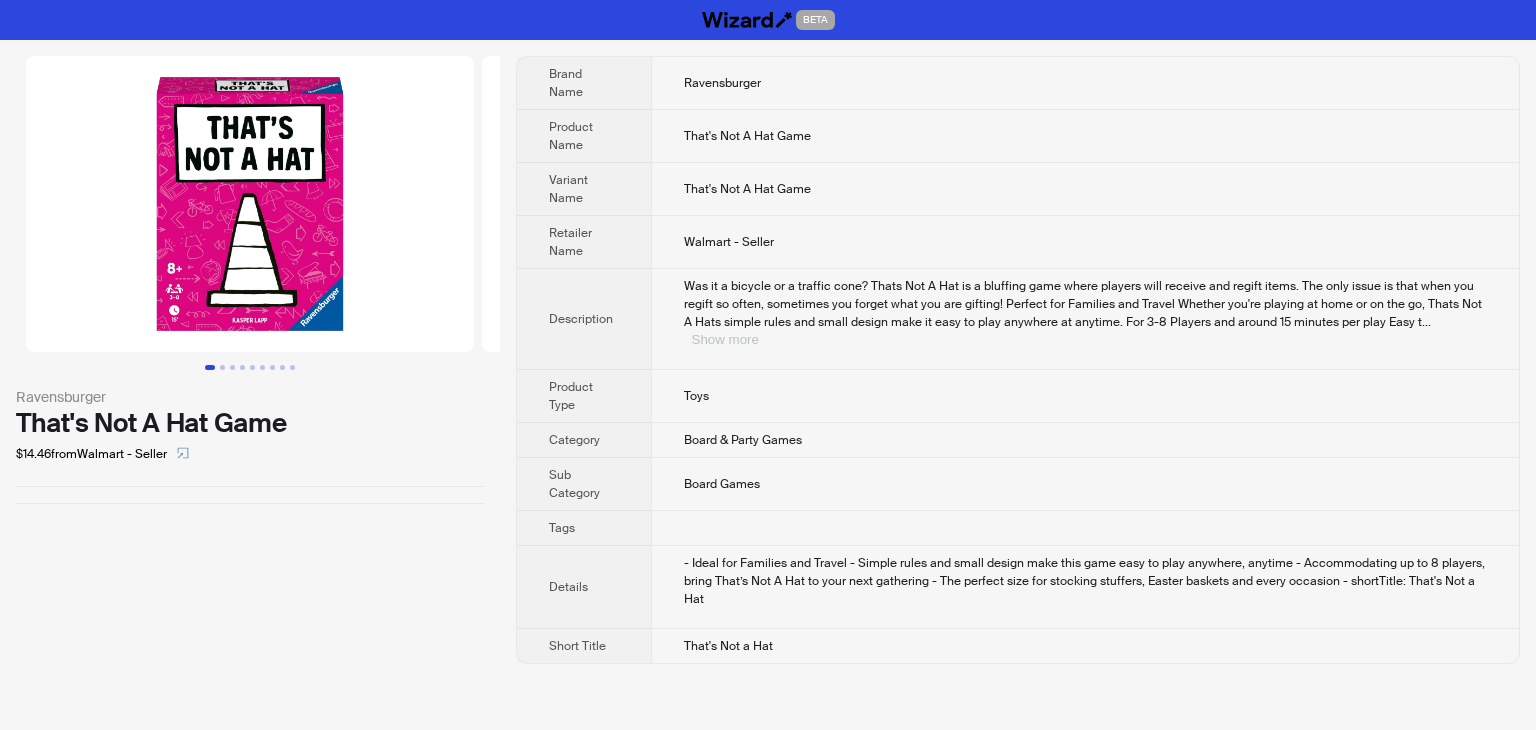 click on "Show more" at bounding box center (725, 339) 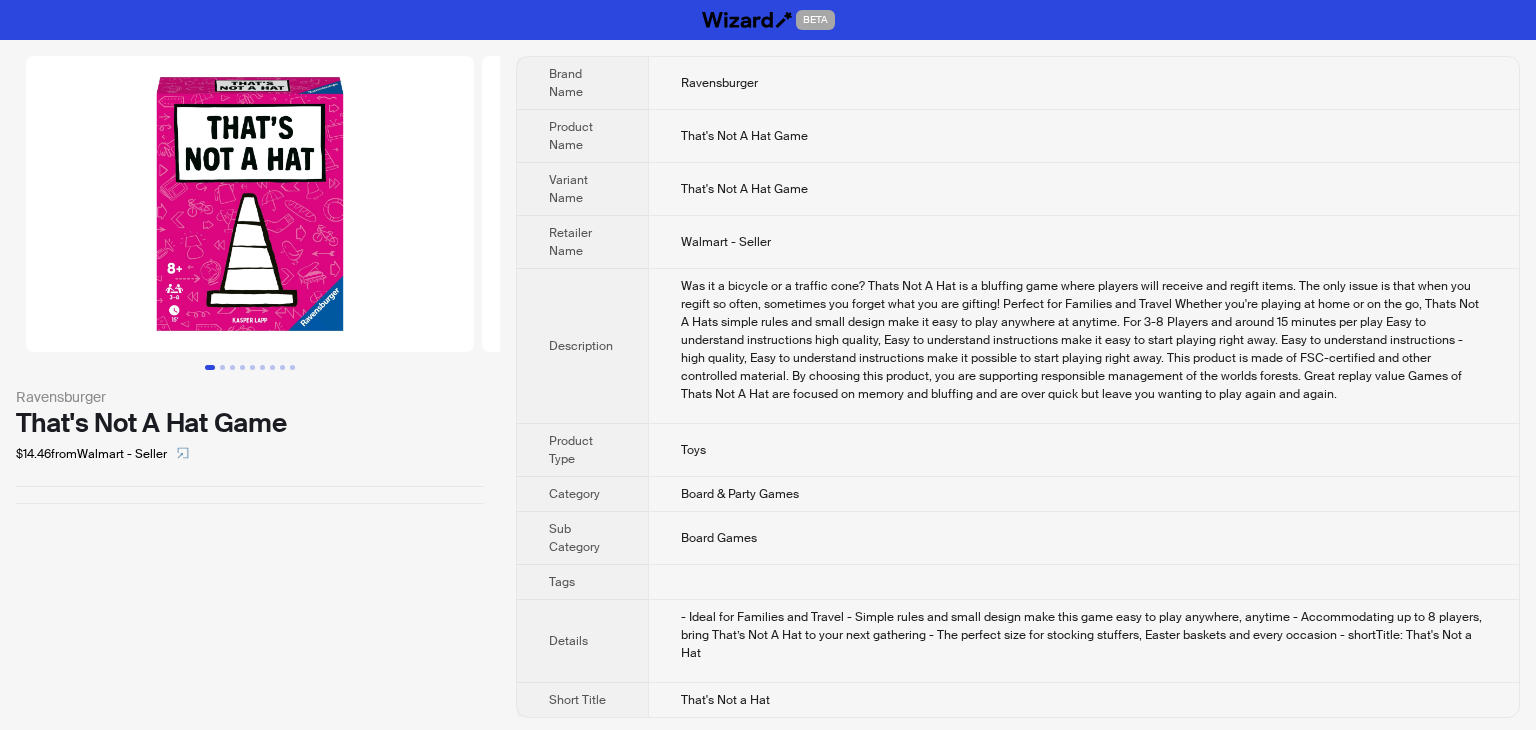 click at bounding box center (250, 204) 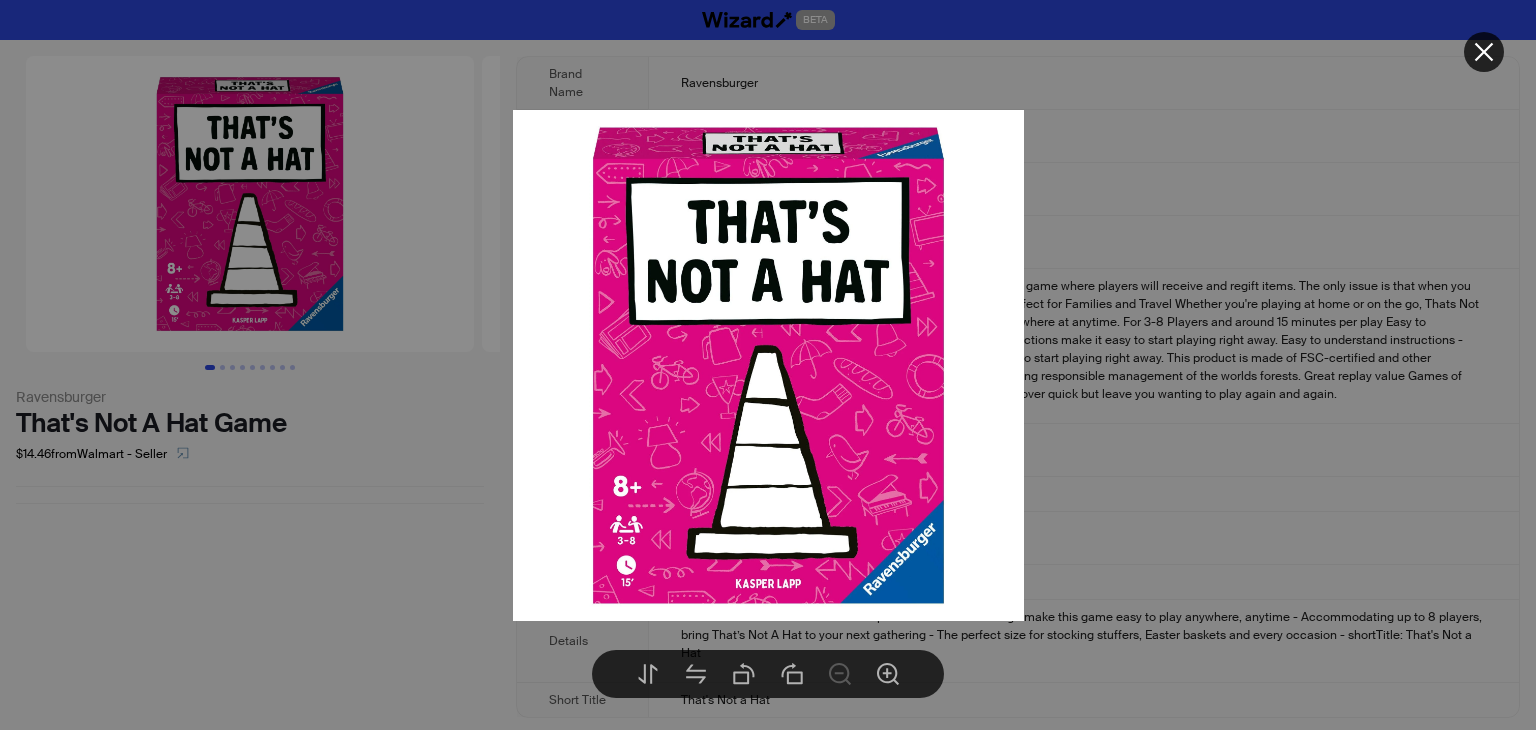 click at bounding box center (768, 365) 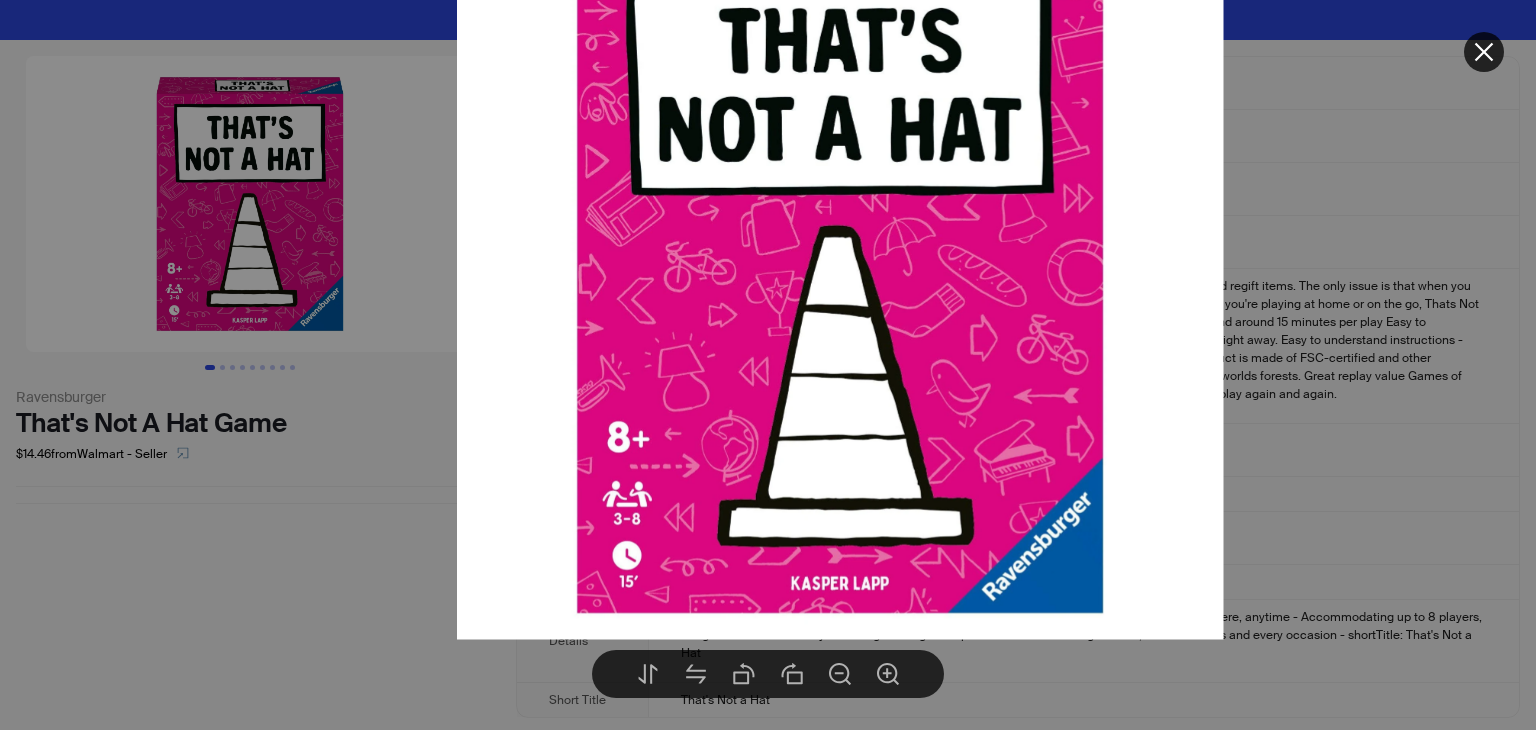 click at bounding box center [768, 365] 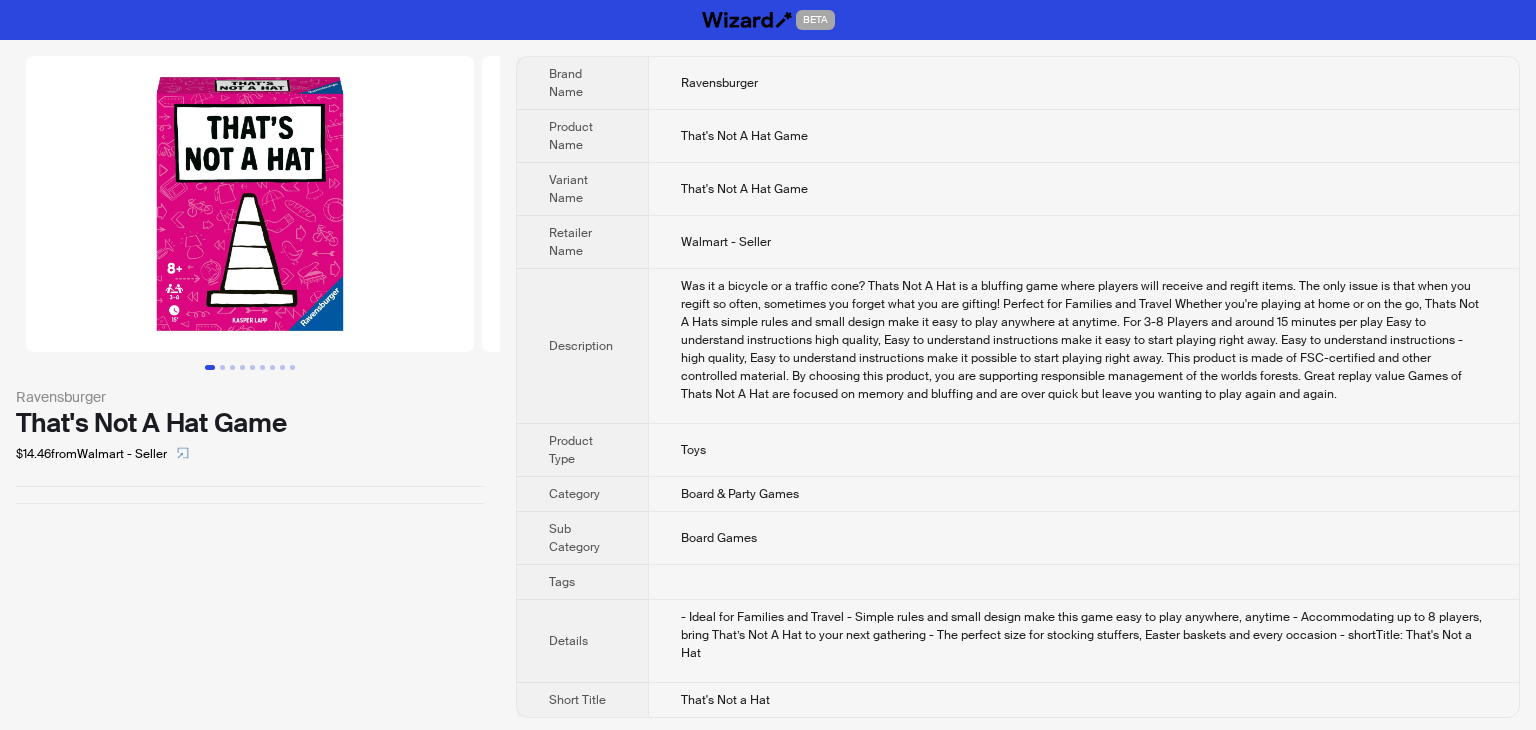 click at bounding box center (250, 204) 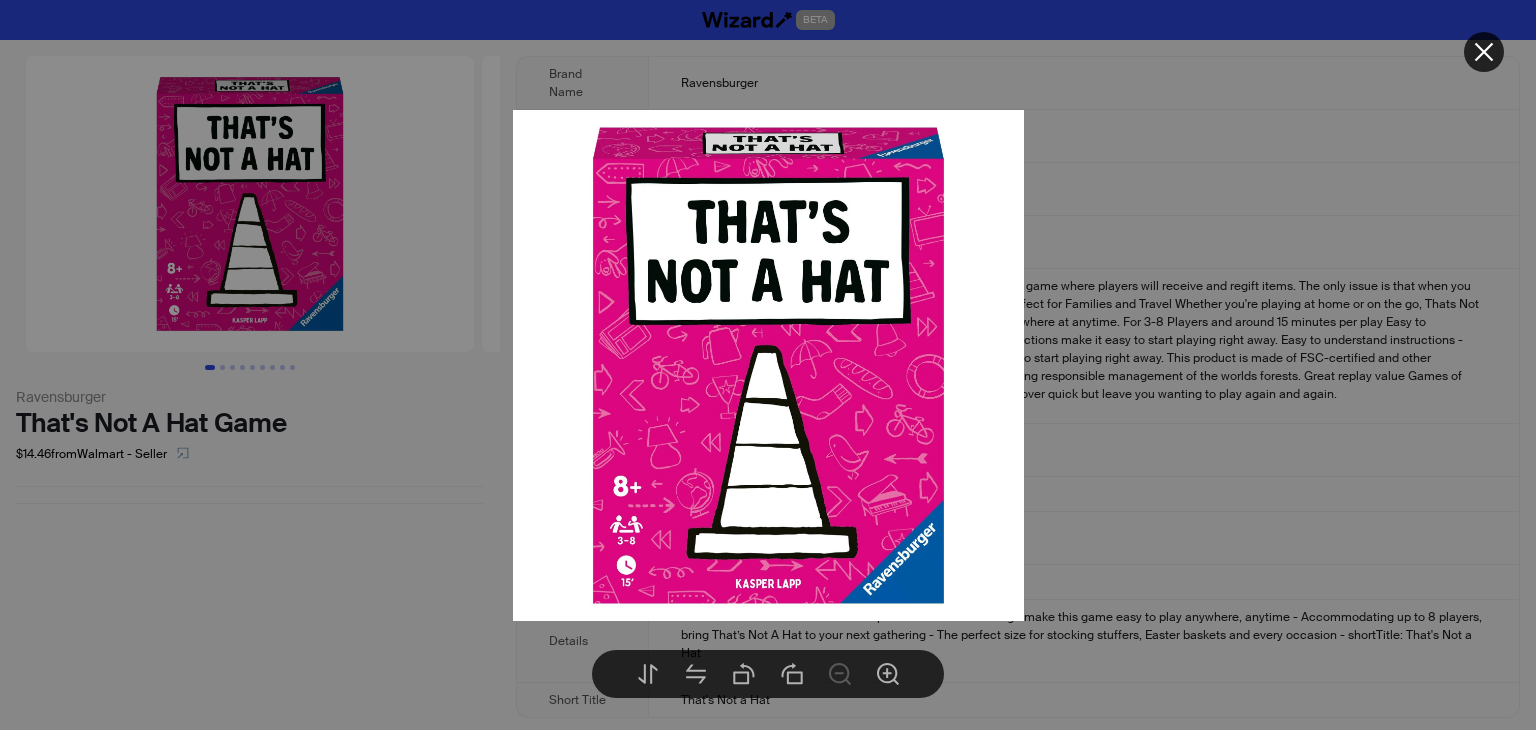click at bounding box center [768, 365] 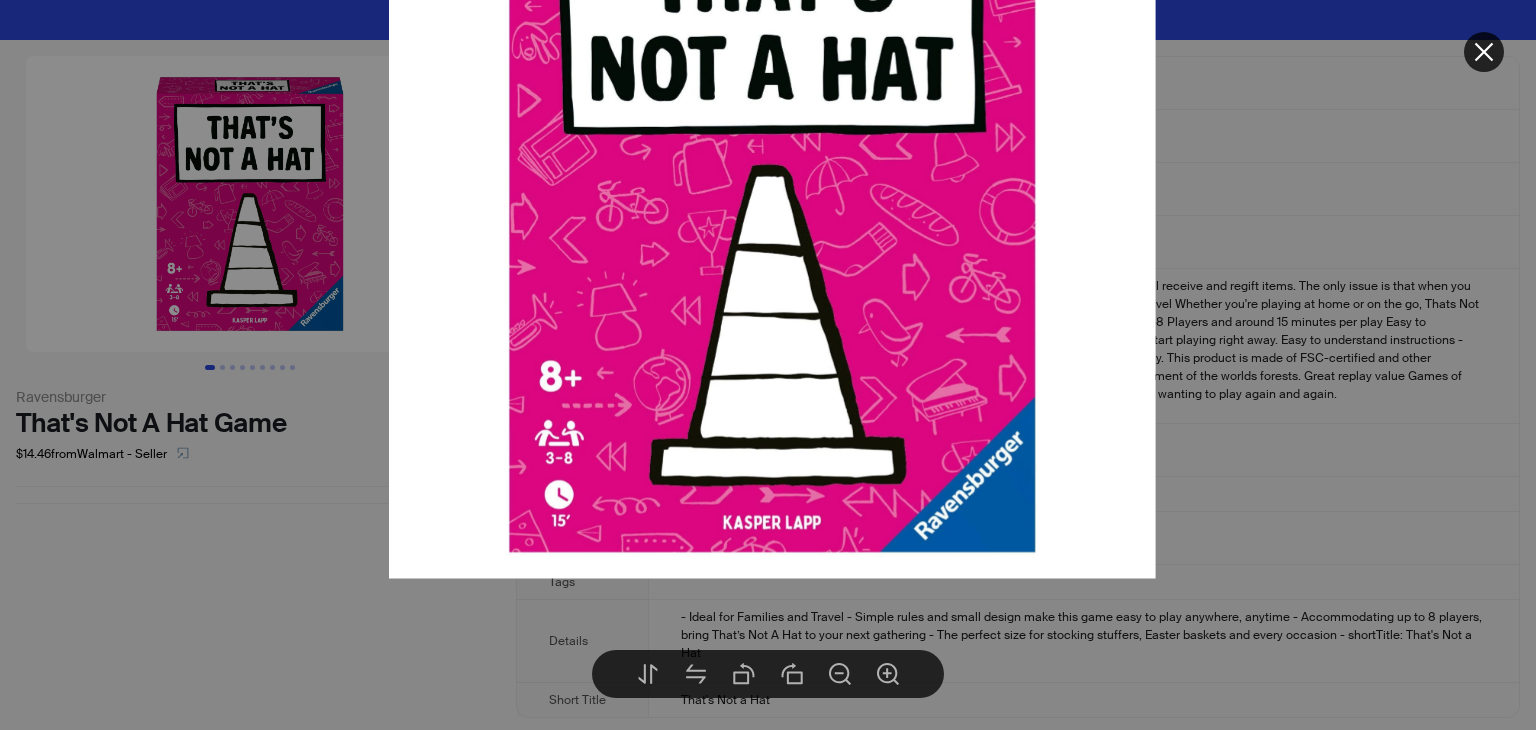 click 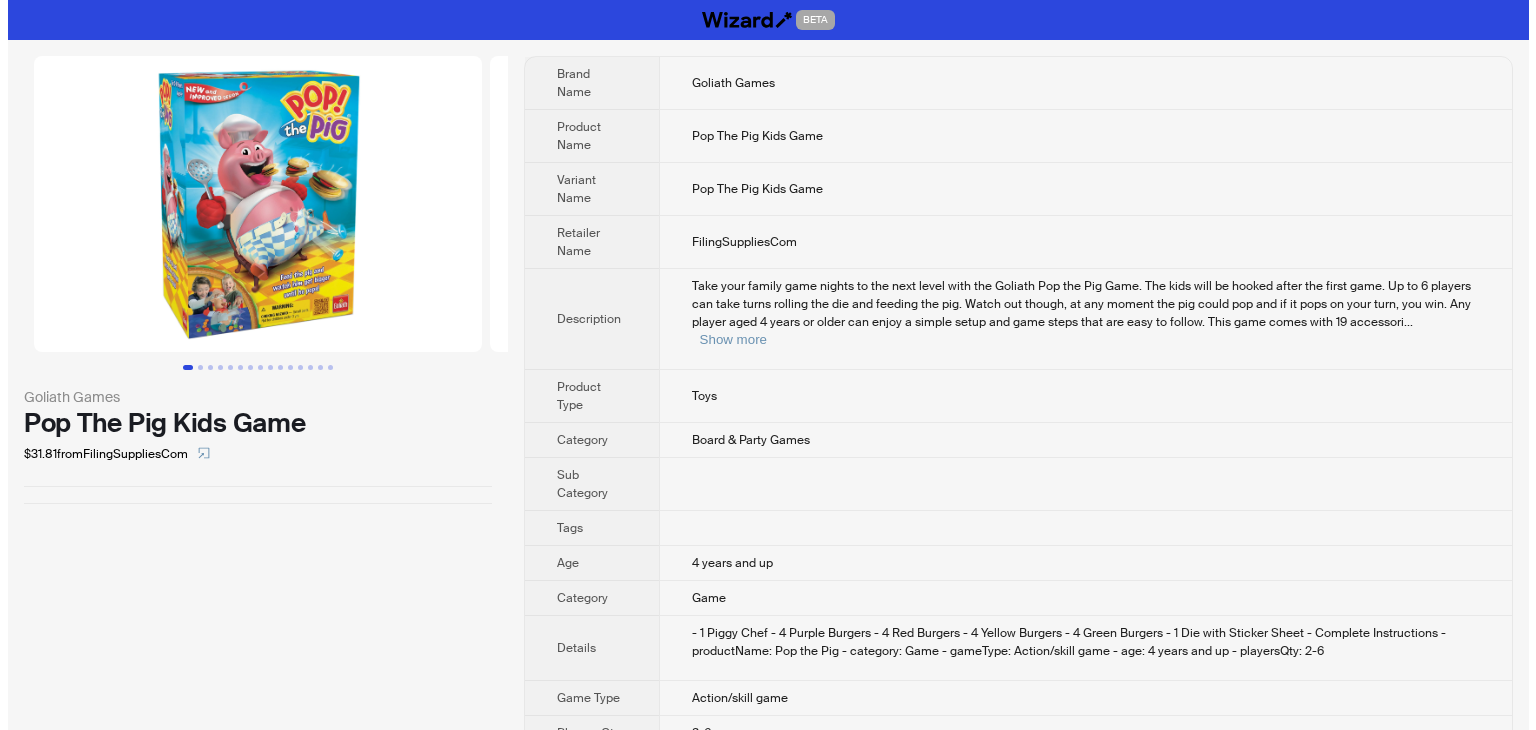 scroll, scrollTop: 0, scrollLeft: 0, axis: both 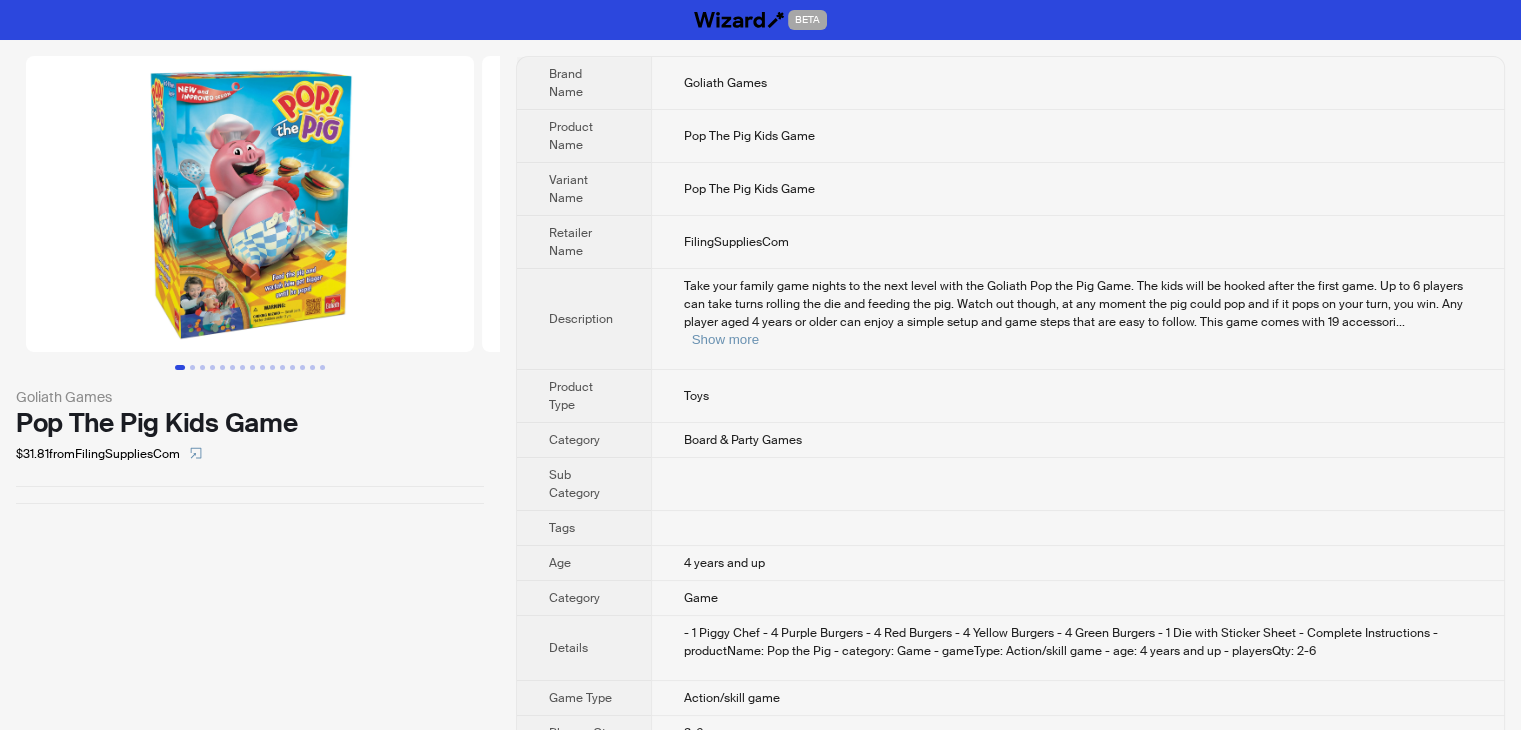 click at bounding box center [250, 204] 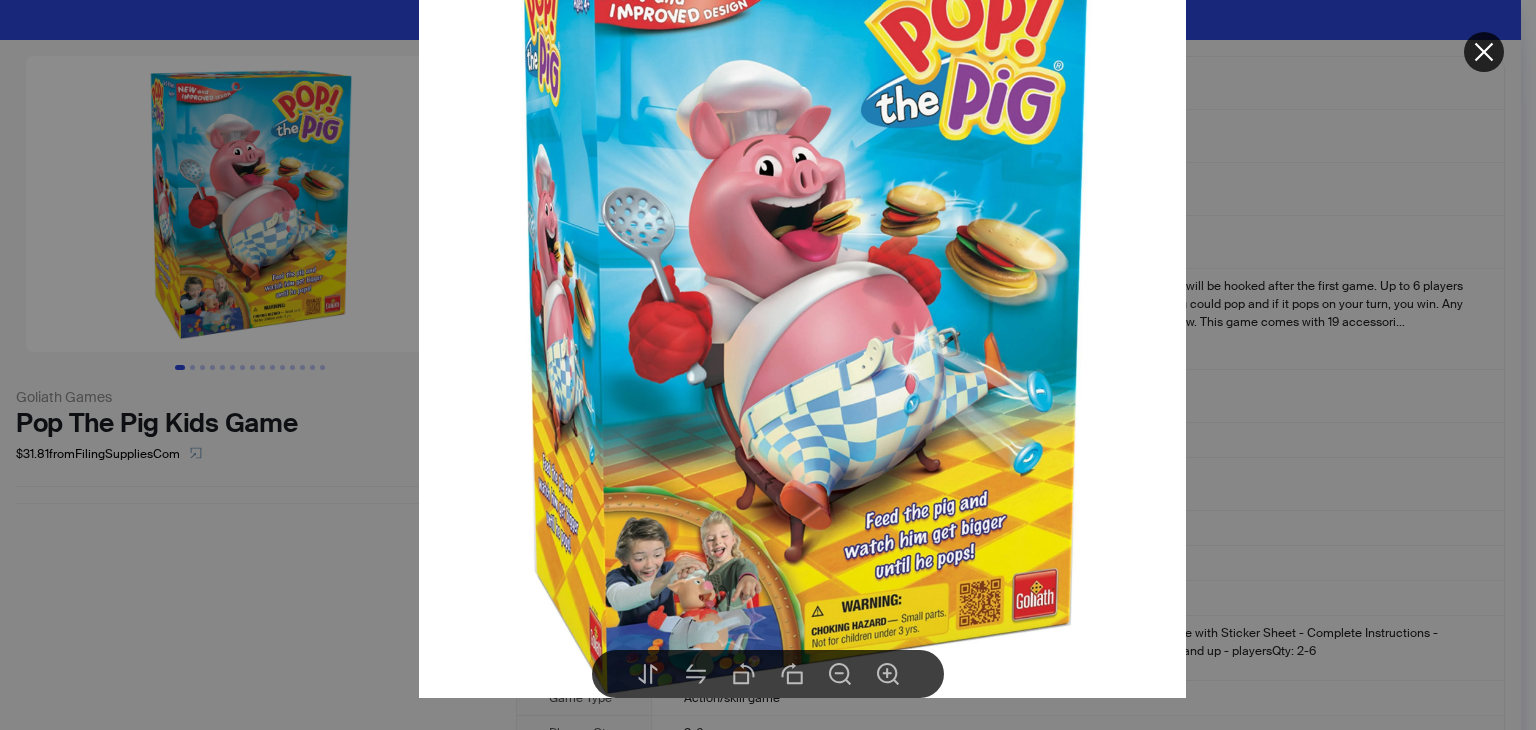 click at bounding box center (768, 365) 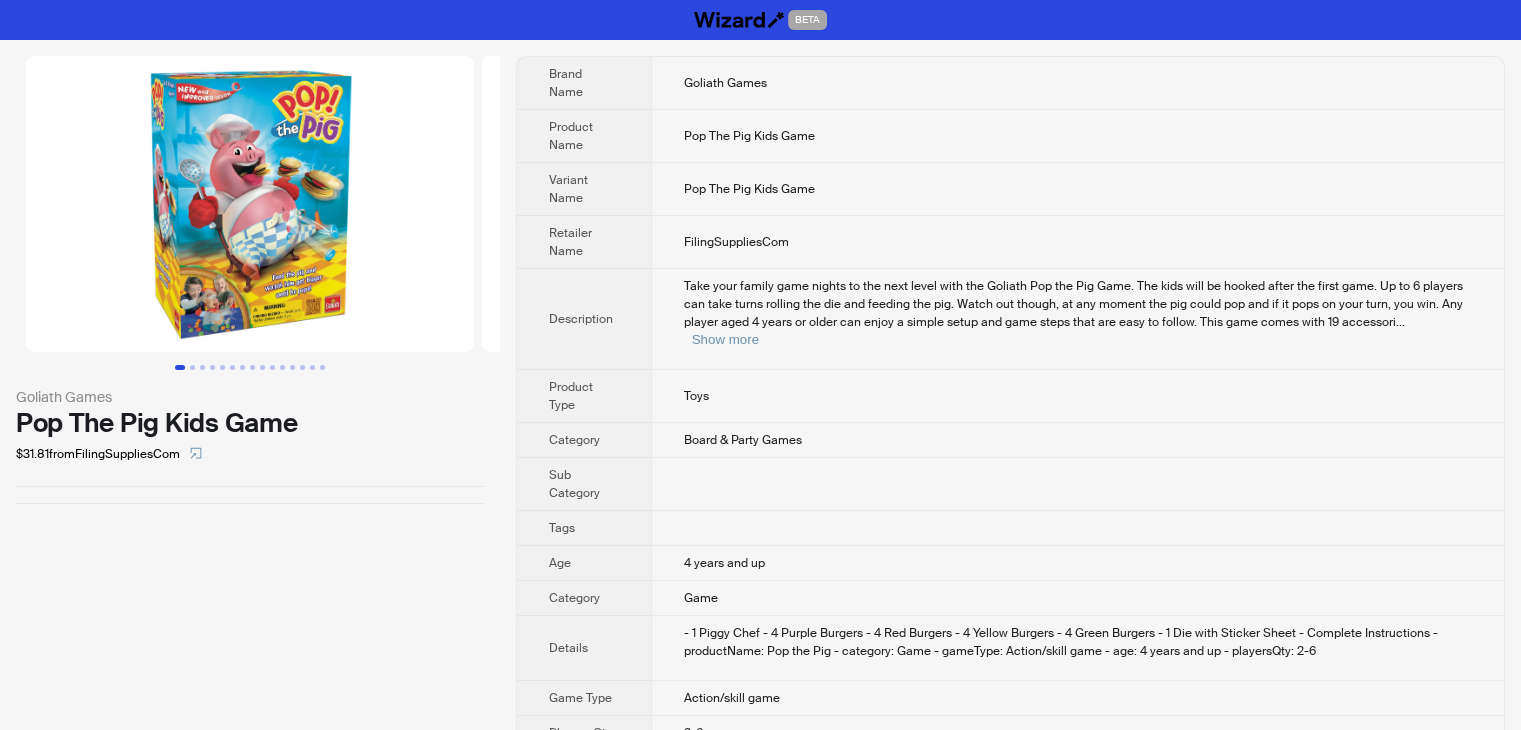 click at bounding box center (250, 204) 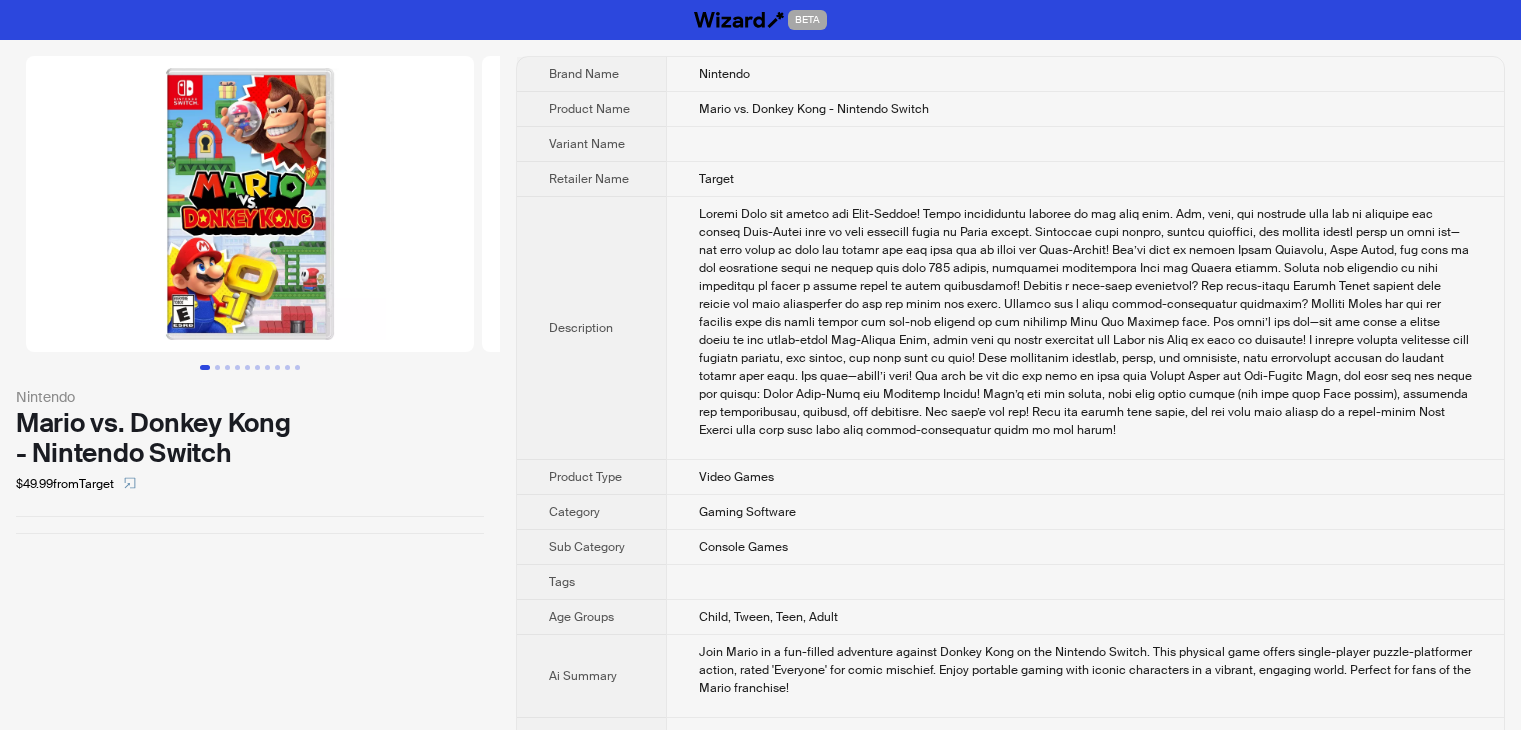 scroll, scrollTop: 0, scrollLeft: 0, axis: both 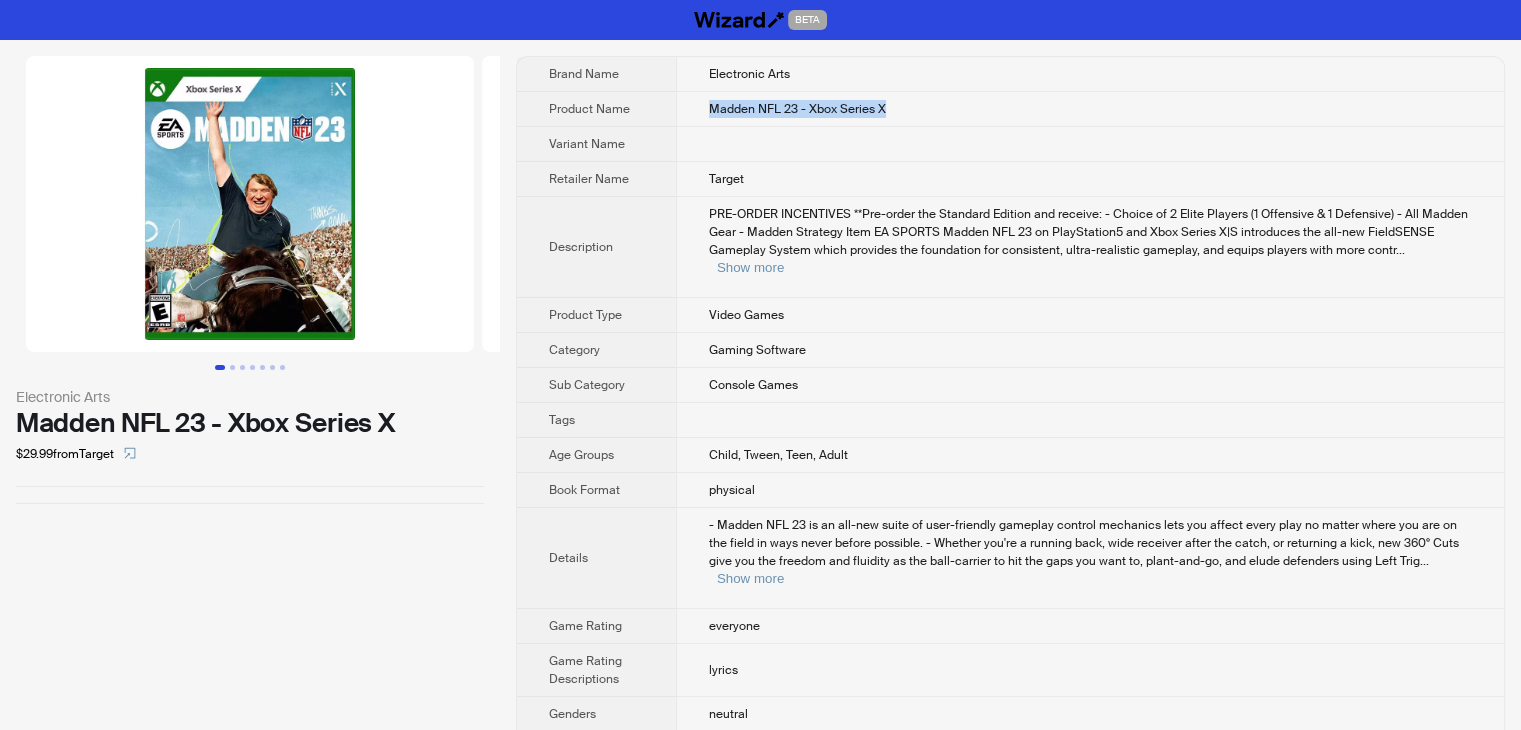 drag, startPoint x: 915, startPoint y: 105, endPoint x: 690, endPoint y: 98, distance: 225.10886 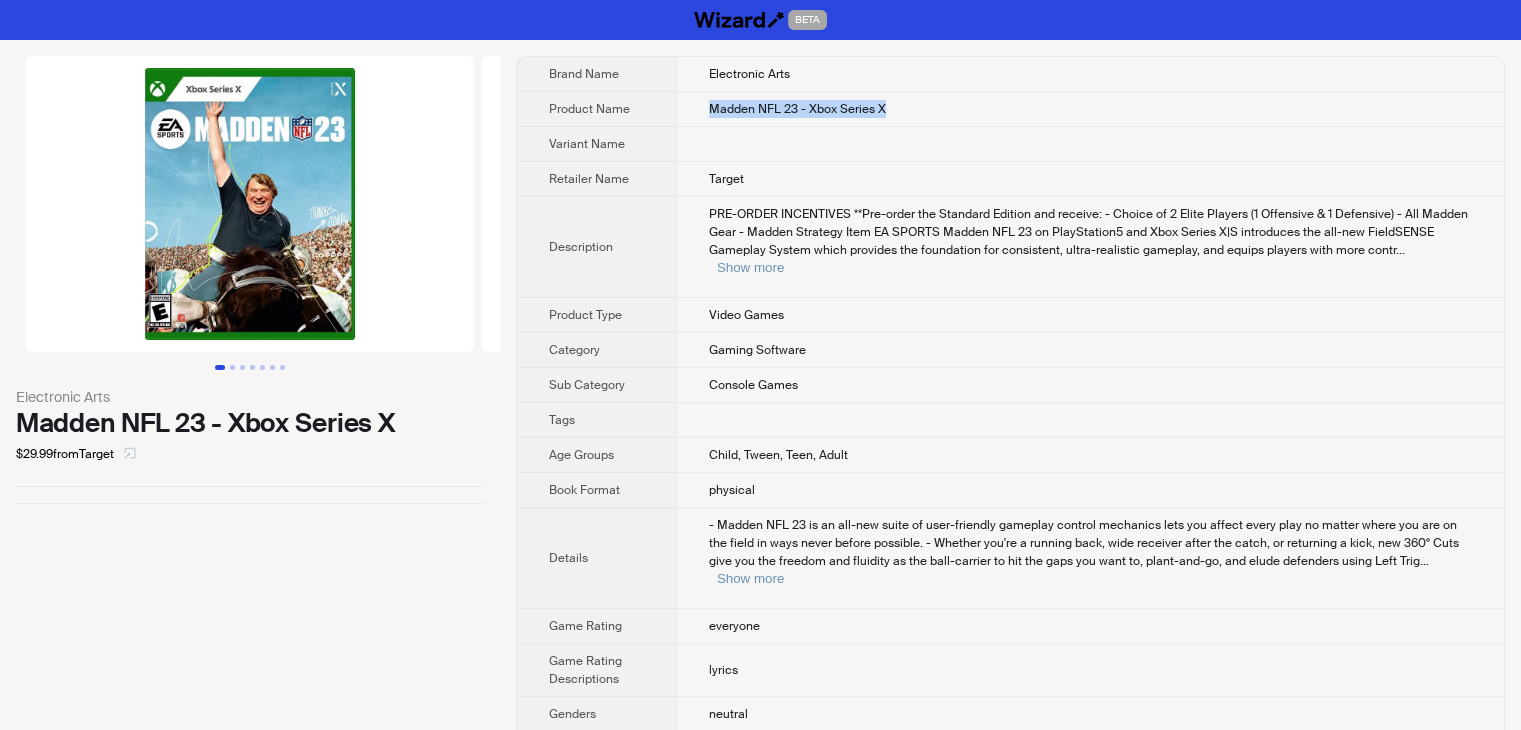 click 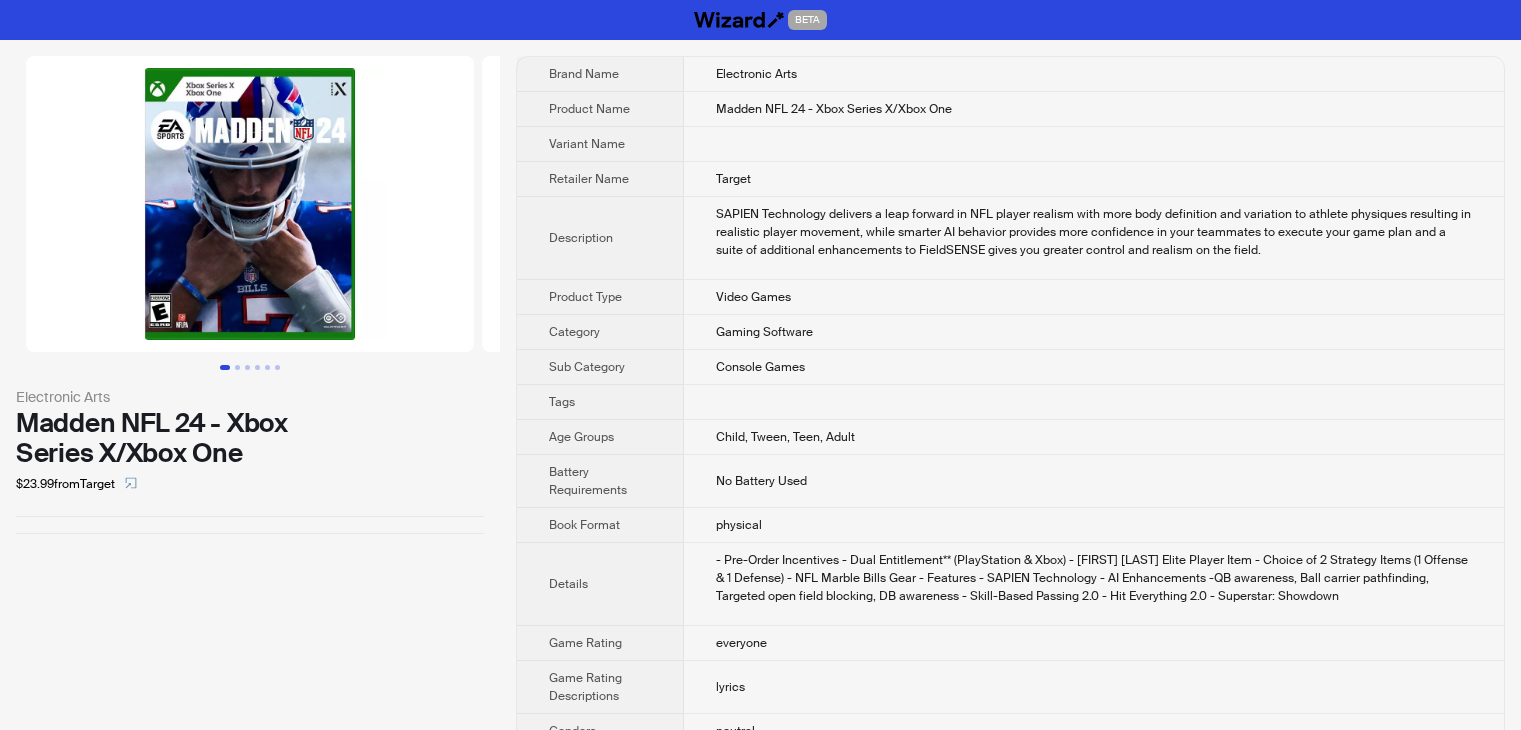 scroll, scrollTop: 0, scrollLeft: 0, axis: both 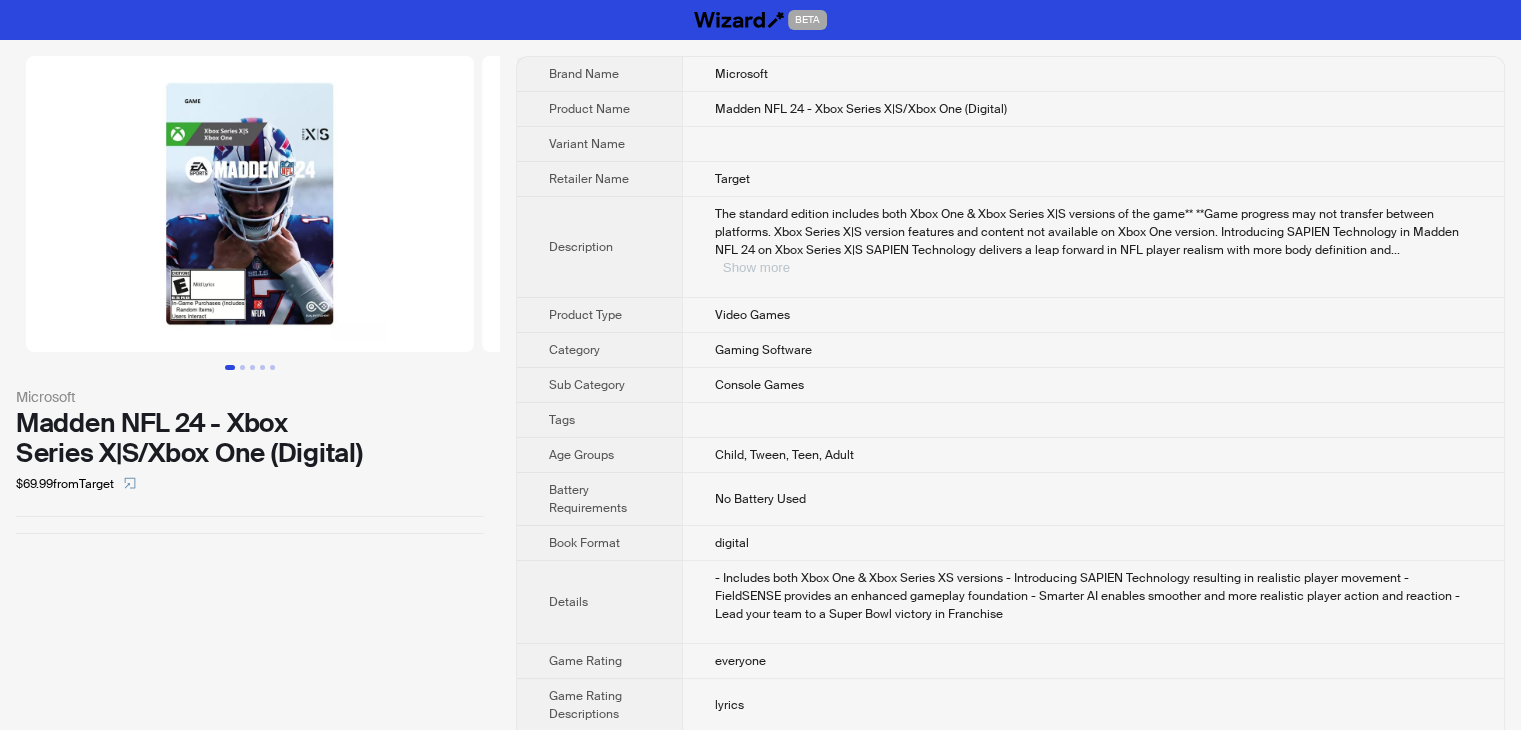 click on "Show more" at bounding box center (756, 267) 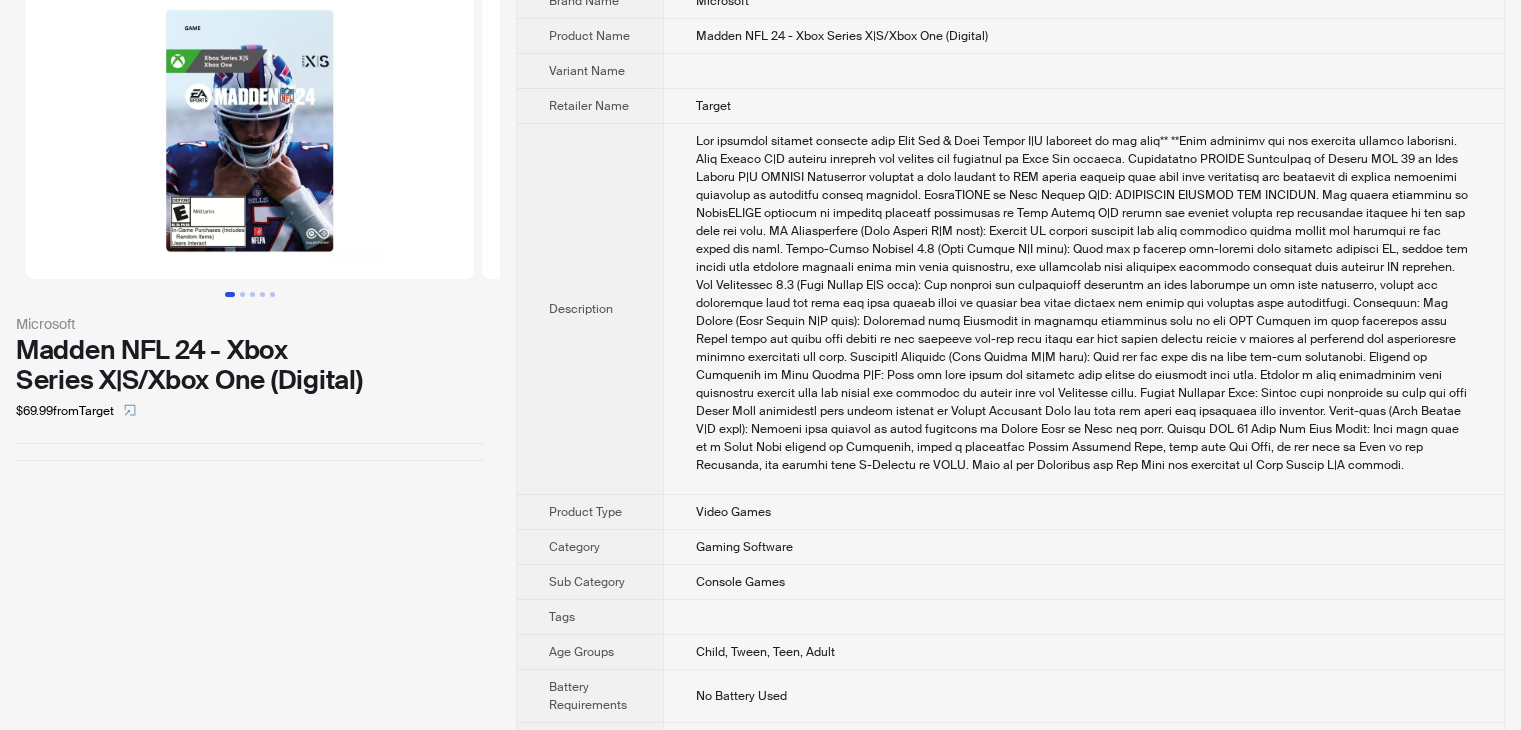 scroll, scrollTop: 0, scrollLeft: 0, axis: both 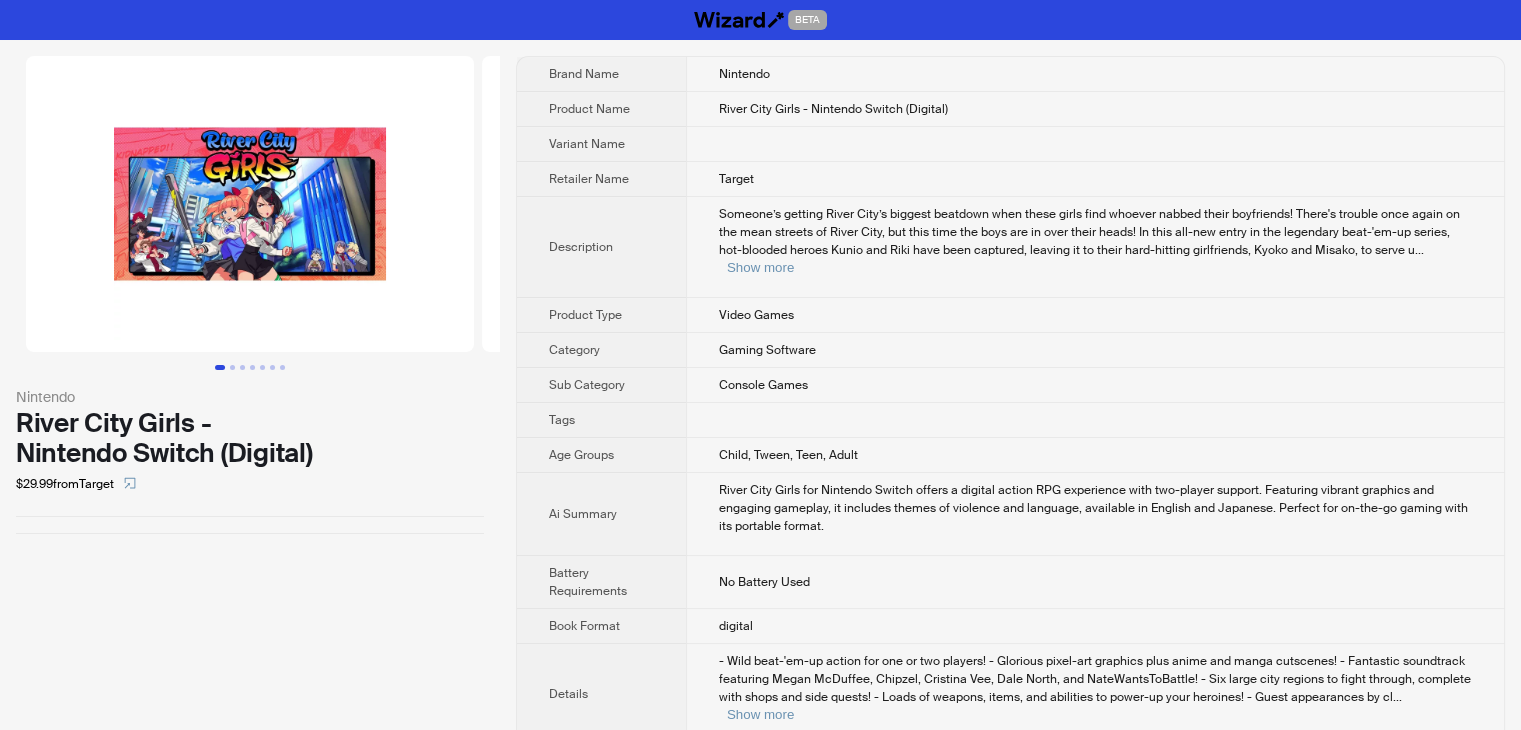 click at bounding box center (250, 204) 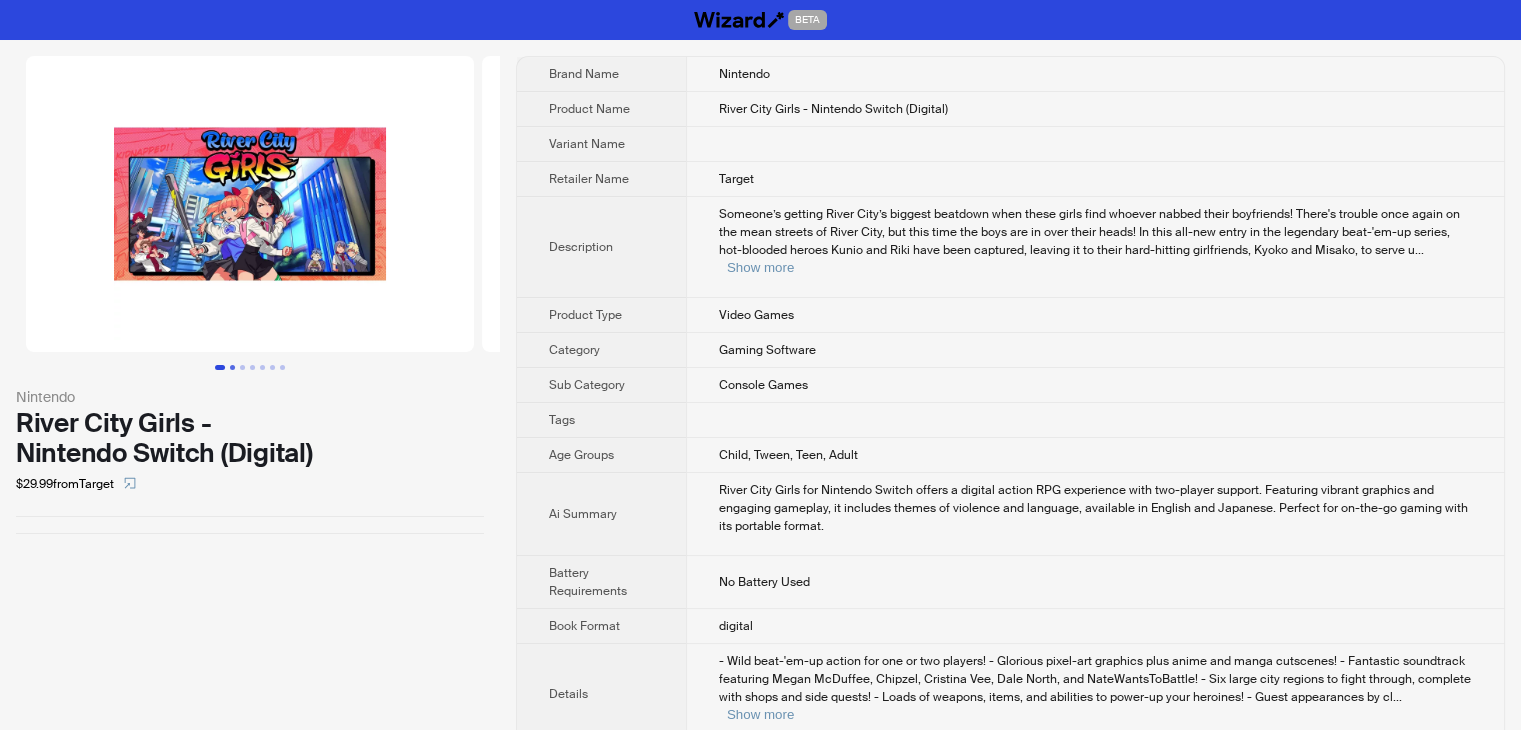click at bounding box center [232, 367] 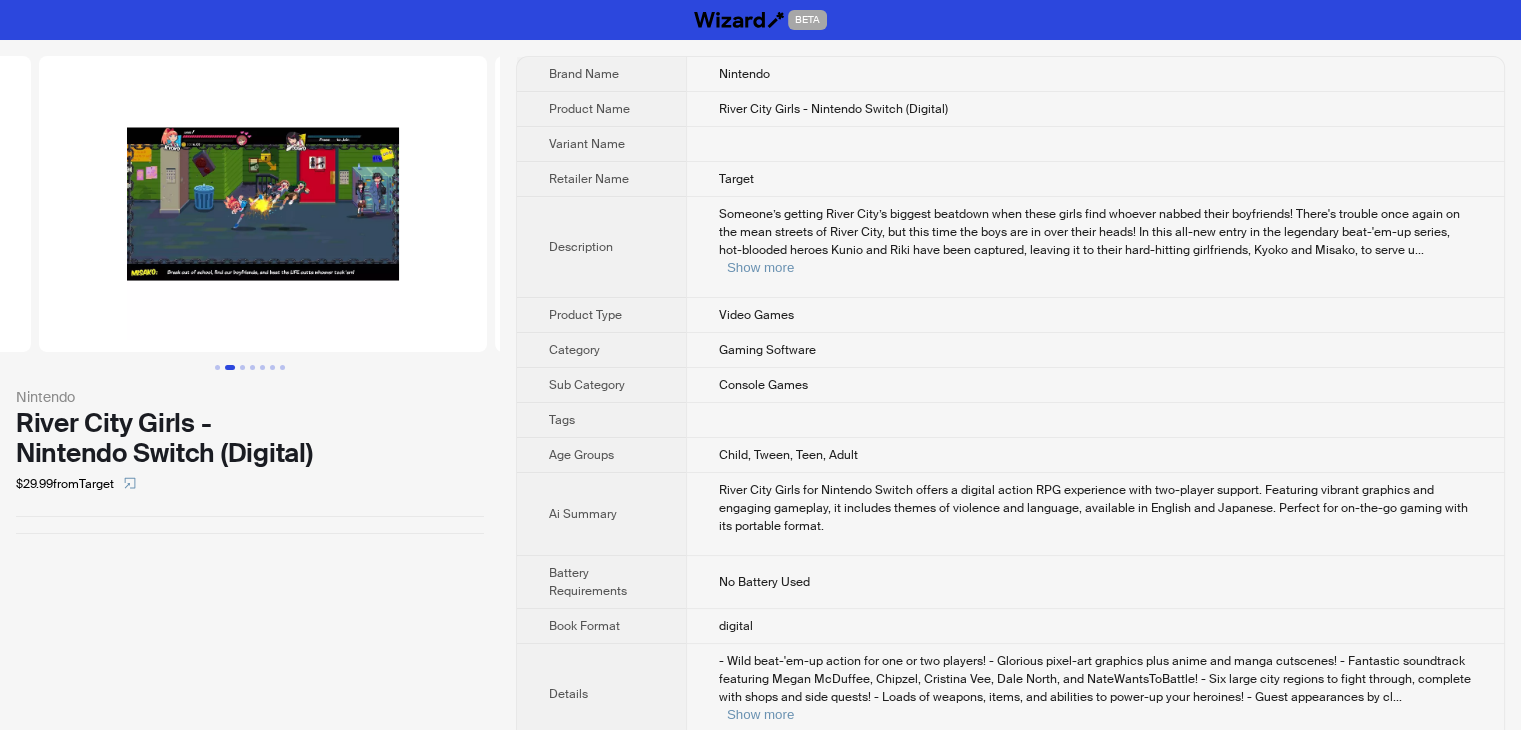 scroll, scrollTop: 0, scrollLeft: 456, axis: horizontal 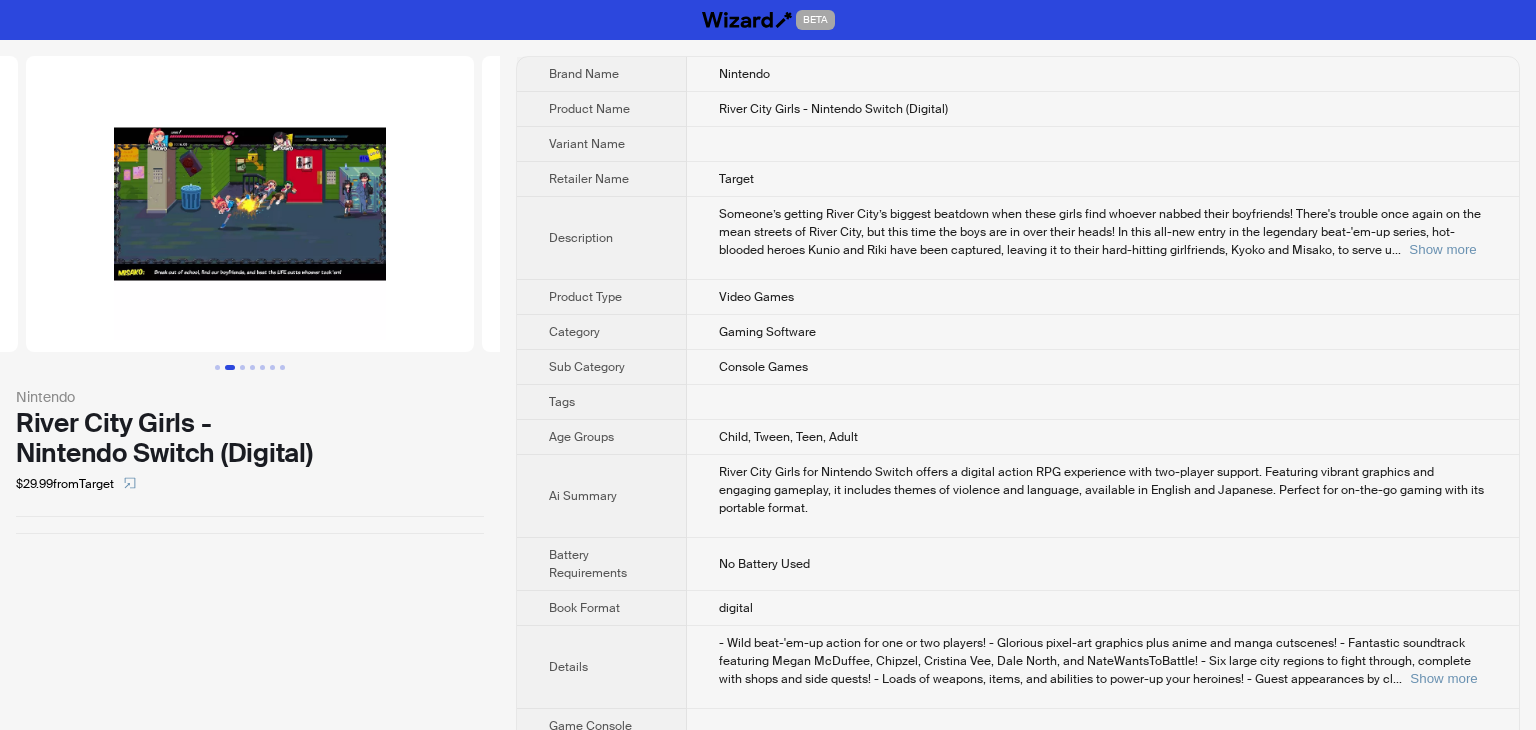 click on "BETA Nintendo River City Girls - Nintendo Switch (Digital) $29.99  from  Target Brand Name Nintendo Product Name River City Girls - Nintendo Switch (Digital) Variant Name Retailer Name Target Description Someone’s getting River City’s biggest beatdown when these girls find whoever nabbed their boyfriends! There's trouble once again on the mean streets of River City, but this time the boys are in over their heads! In this all-new entry in the legendary beat-'em-up series, hot-blooded heroes Kunio and Riki have been captured, leaving it to their hard-hitting girlfriends, Kyoko and Misako, to serve u ... Show more Product Type Video Games Category Gaming Software Sub Category Console Games Tags Age Groups Child, Tween, Teen, Adult Ai Summary Battery Requirements No Battery Used Book Format digital Details ... Show more Game Console Compatibility nintendo consoles Game Format digital Game Genres action, role-playing (rpg) Game Rating teen Game Rating Descriptions Game Type action Genders female 2 true" at bounding box center (768, 673) 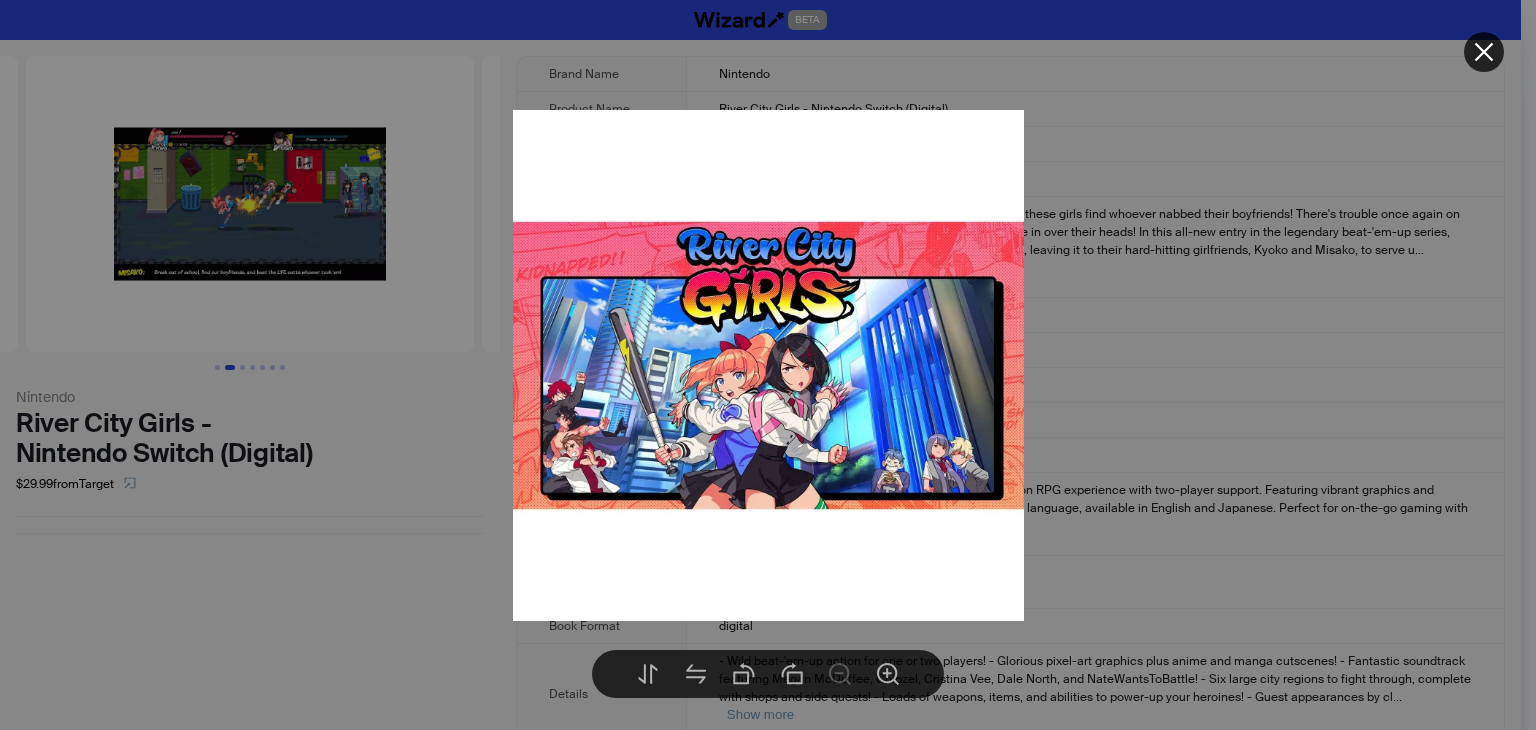 click at bounding box center [768, 365] 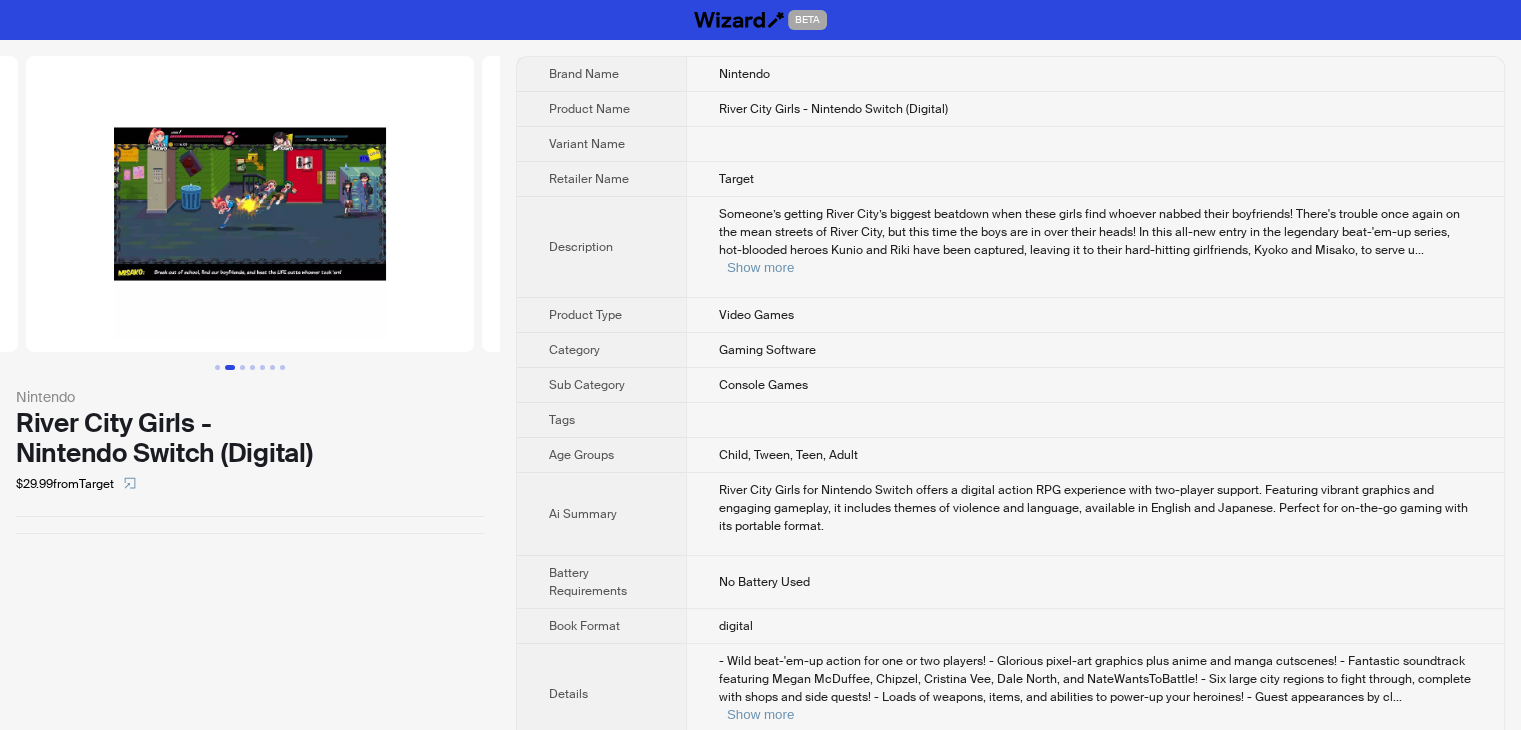 click at bounding box center (242, 367) 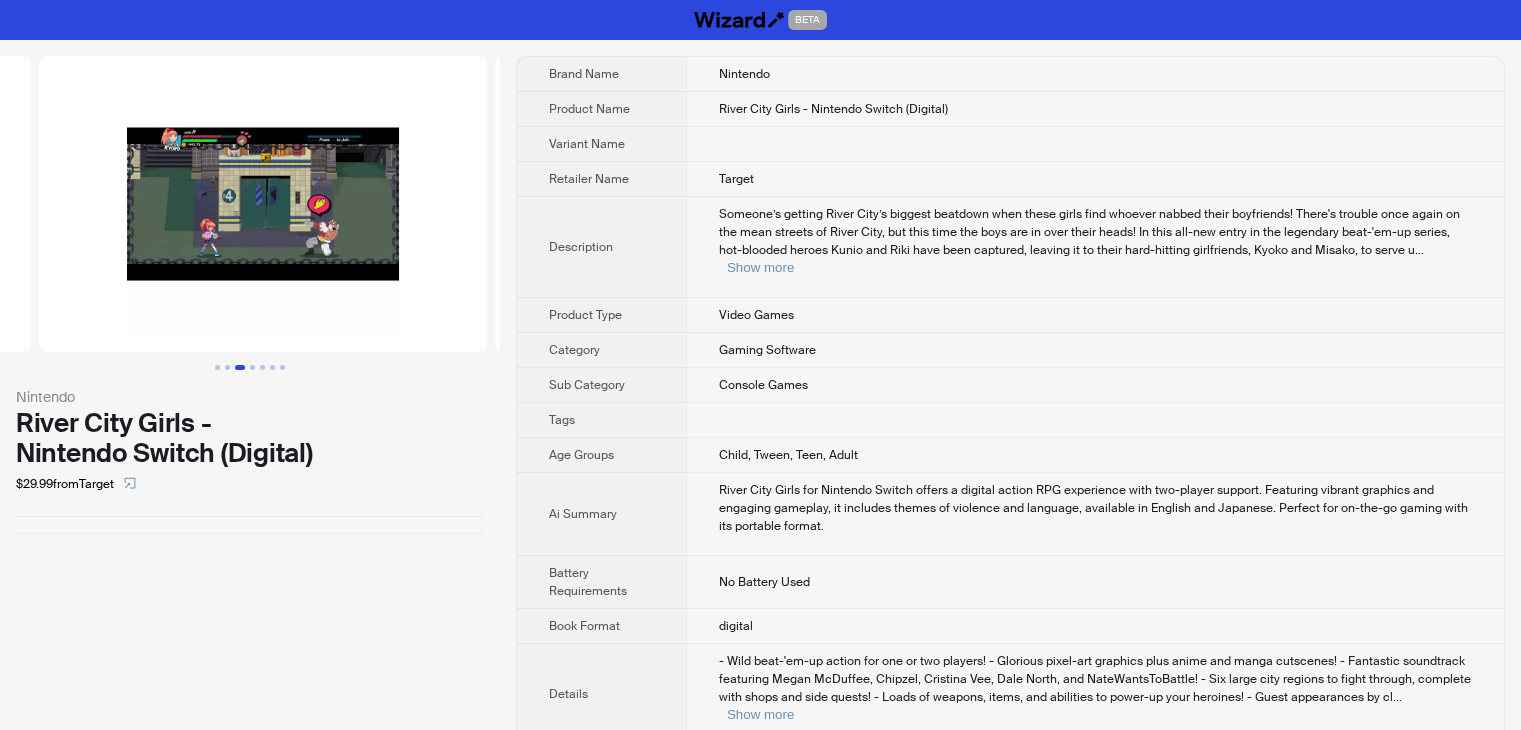 scroll, scrollTop: 0, scrollLeft: 912, axis: horizontal 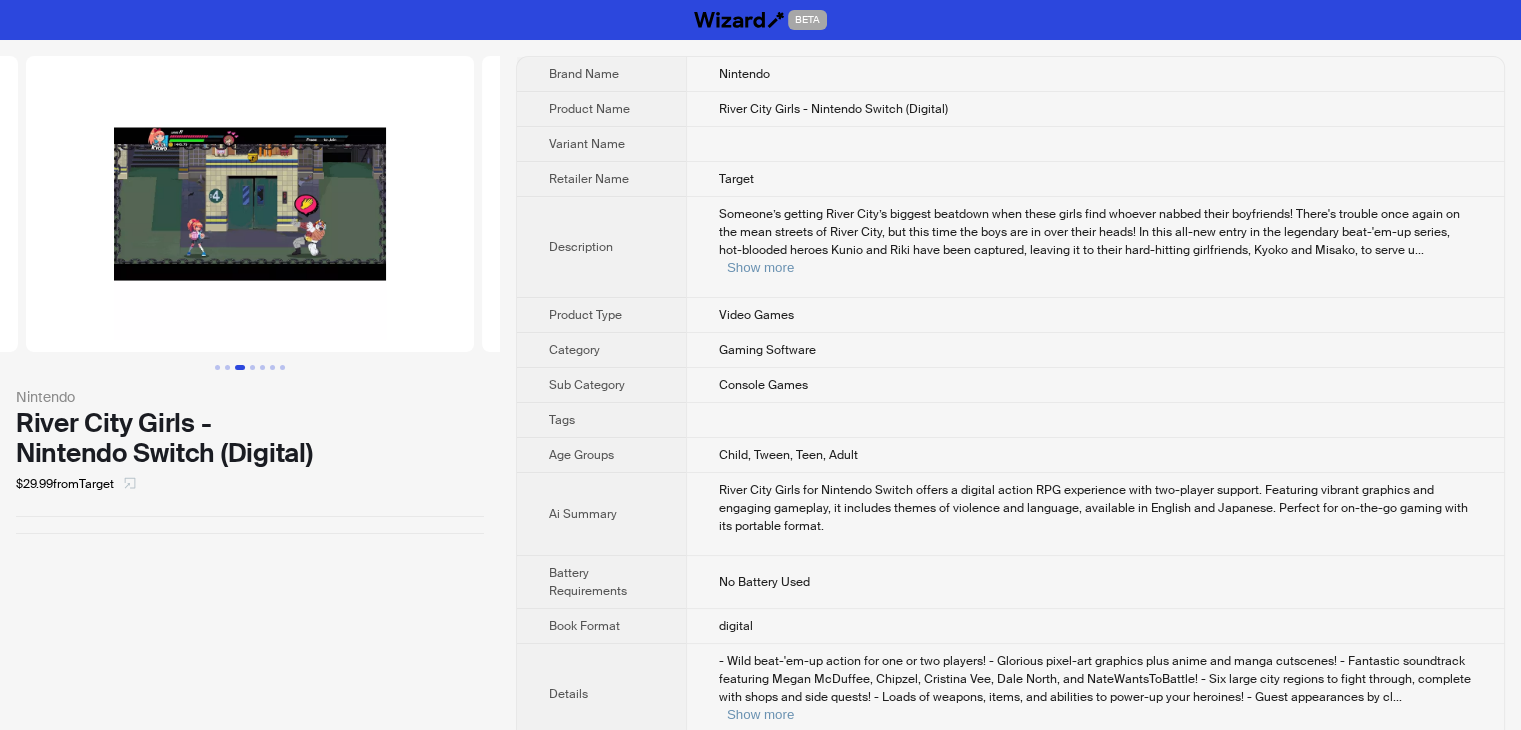 click 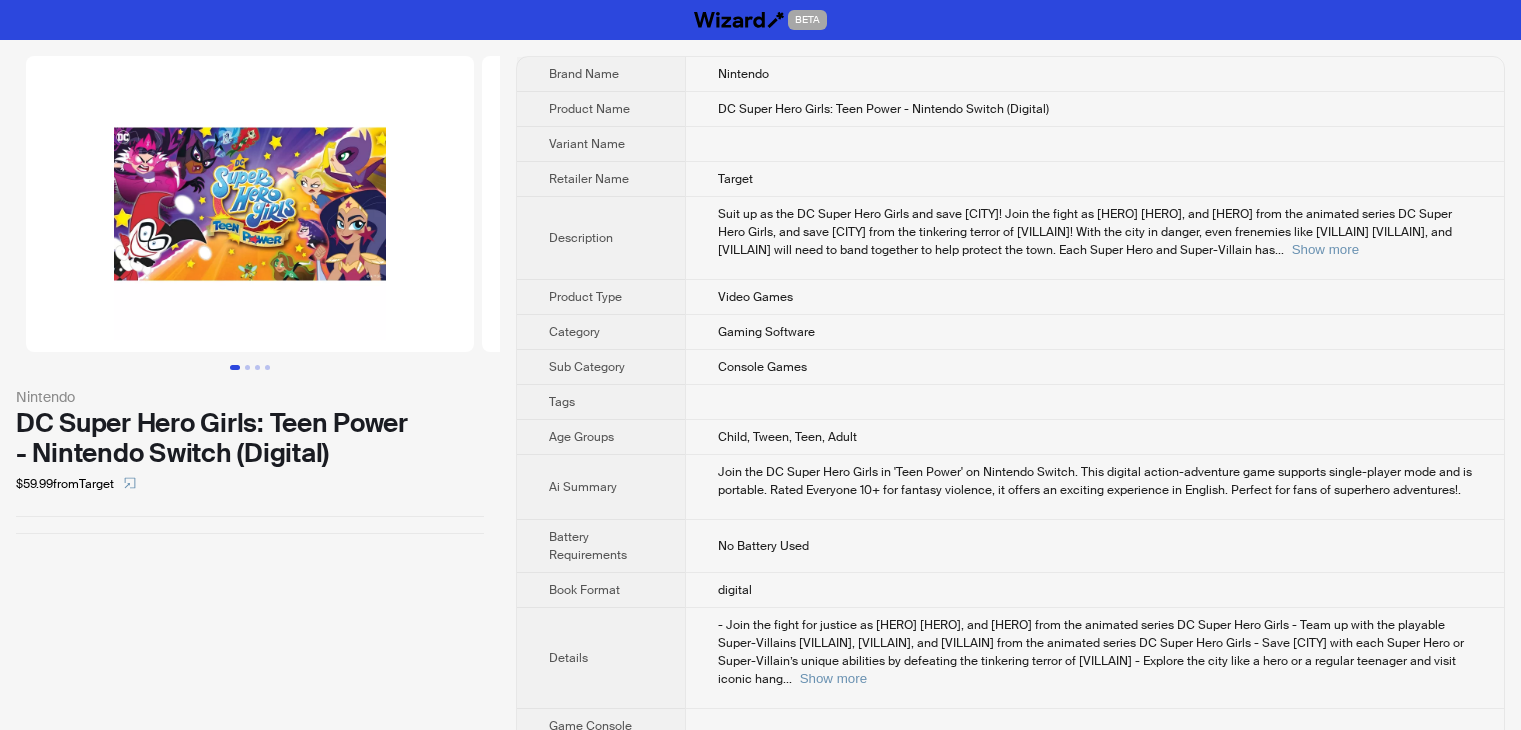 scroll, scrollTop: 0, scrollLeft: 0, axis: both 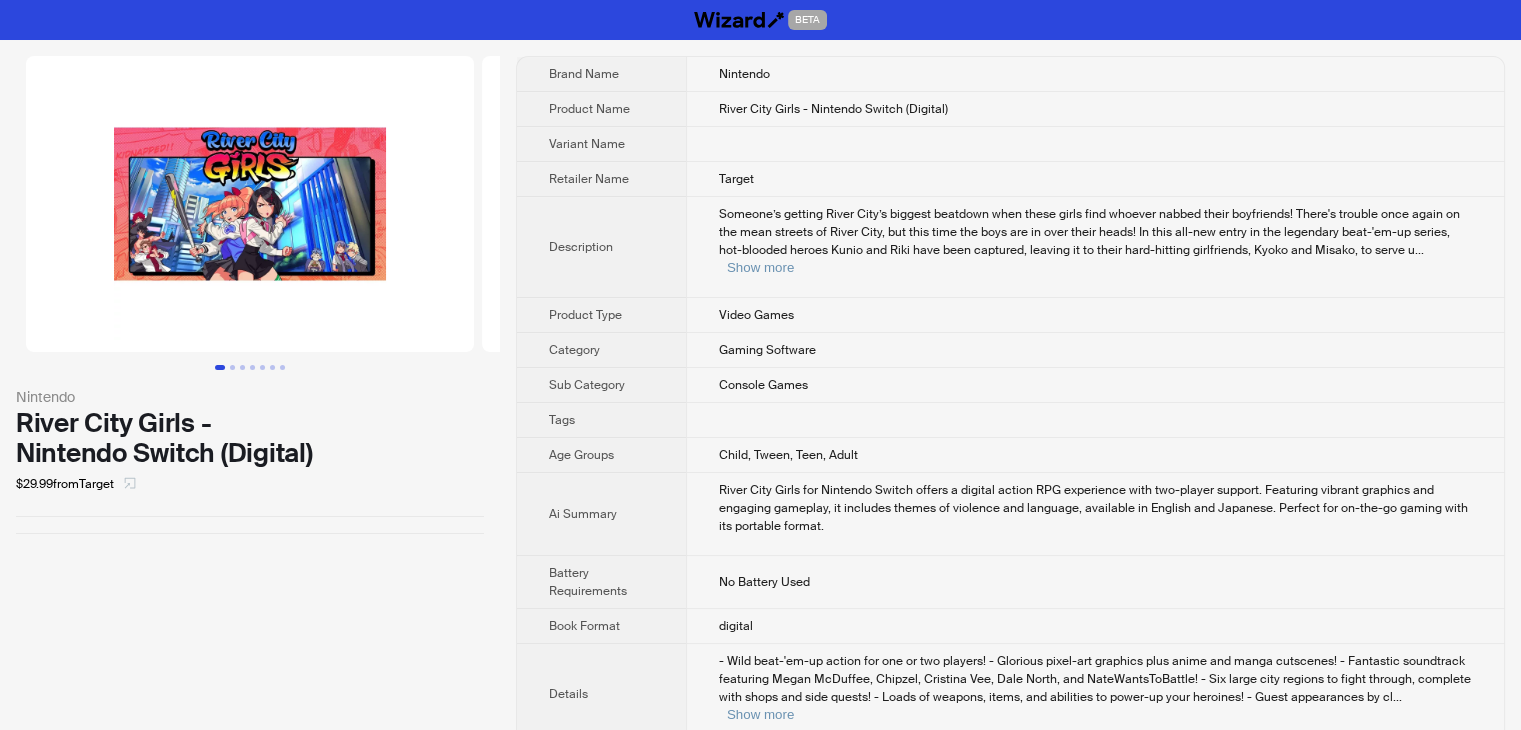click 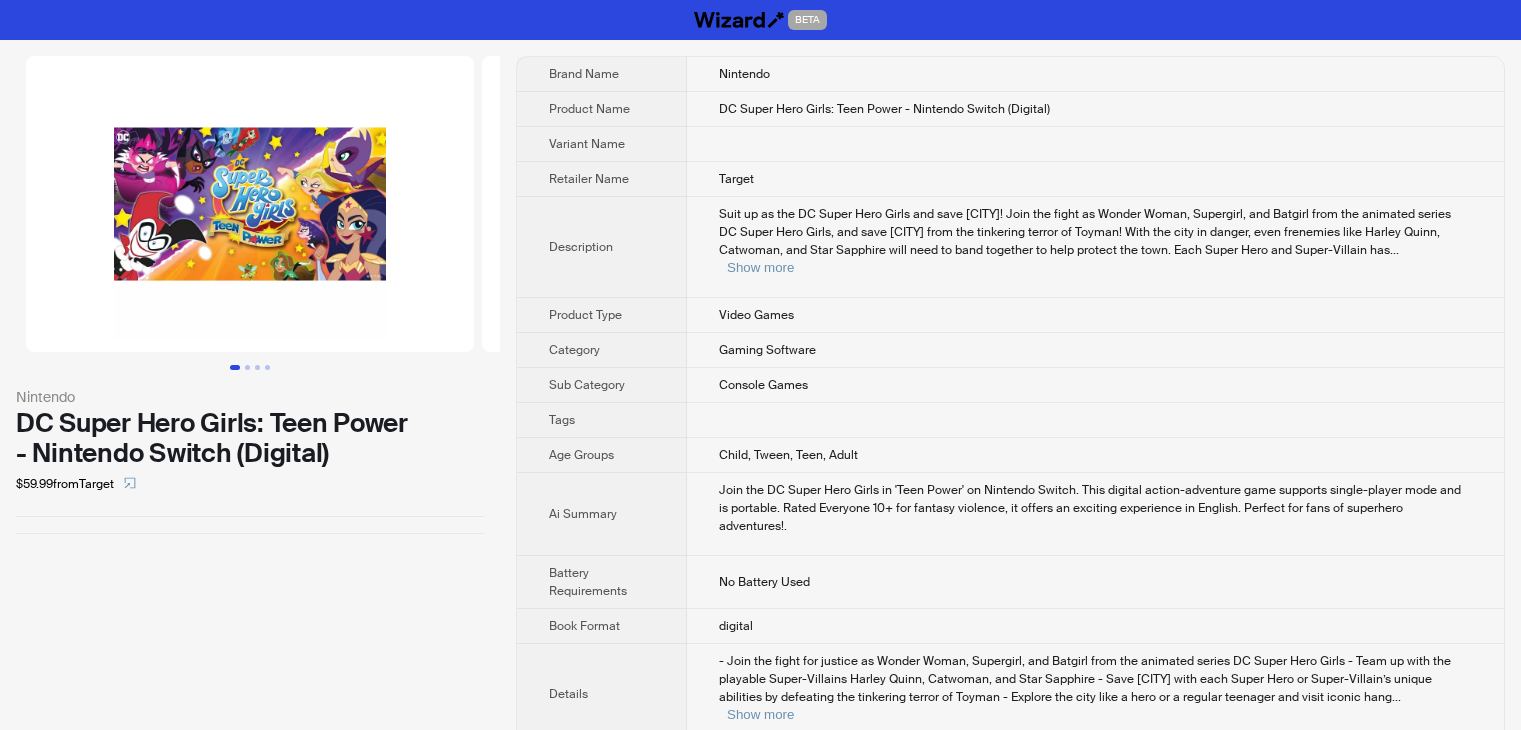 scroll, scrollTop: 0, scrollLeft: 0, axis: both 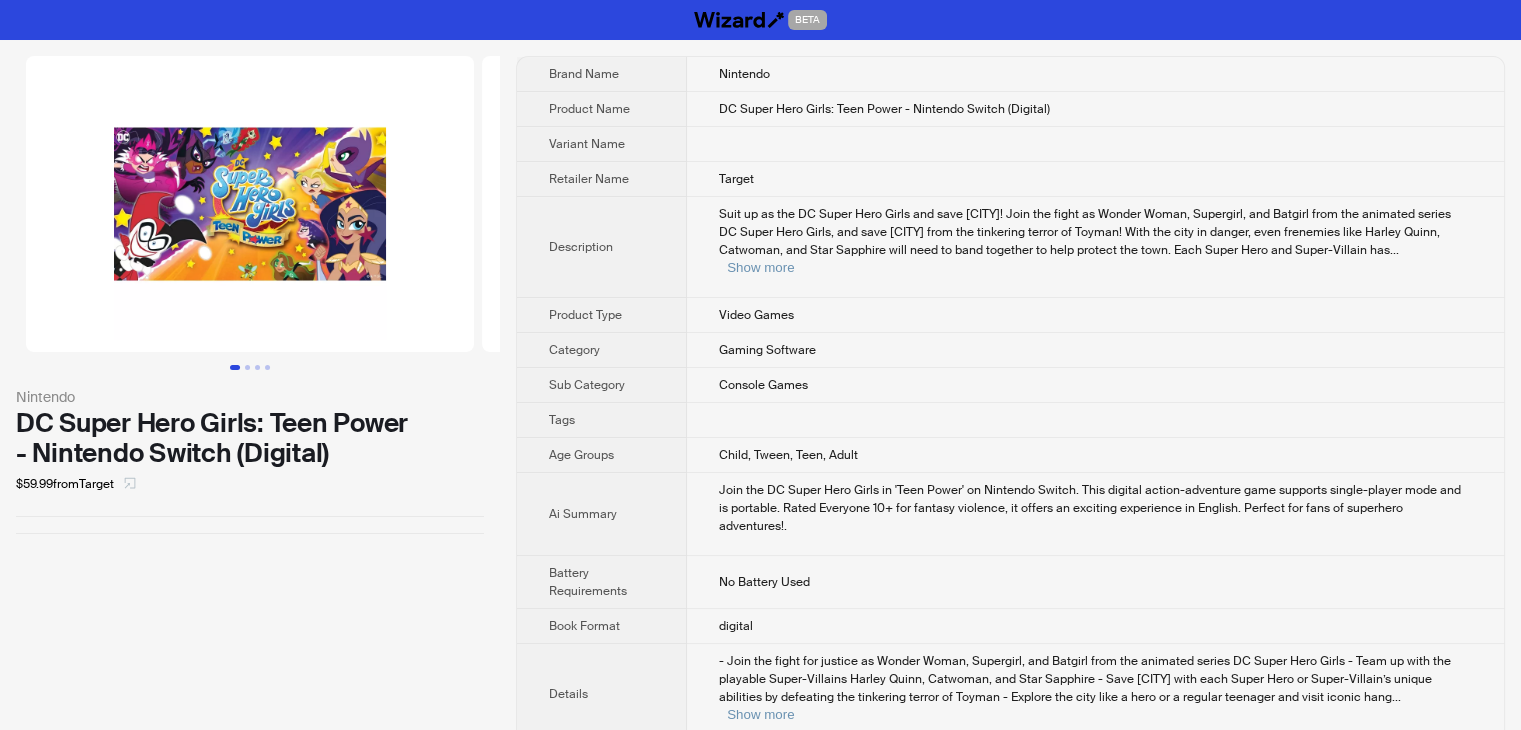 click 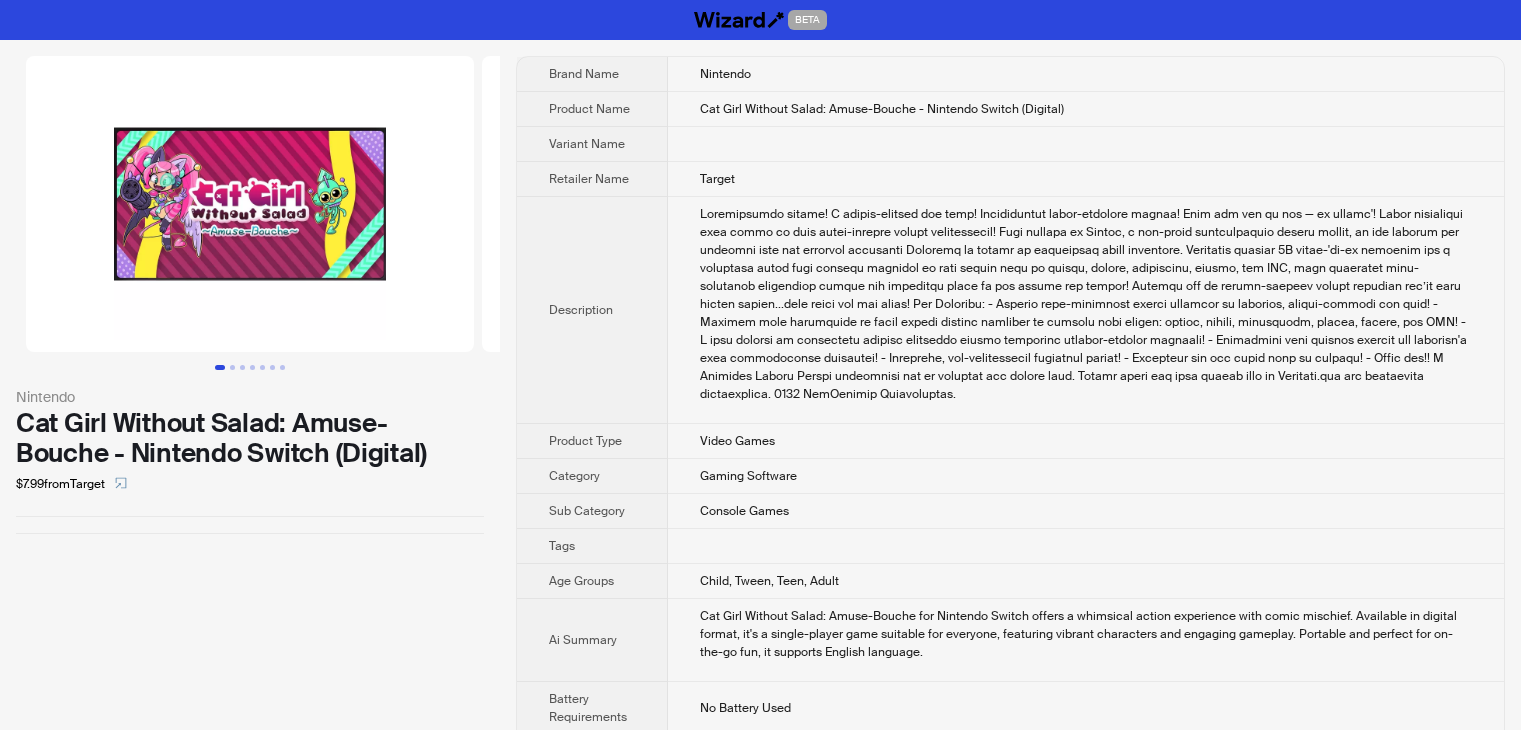 scroll, scrollTop: 0, scrollLeft: 0, axis: both 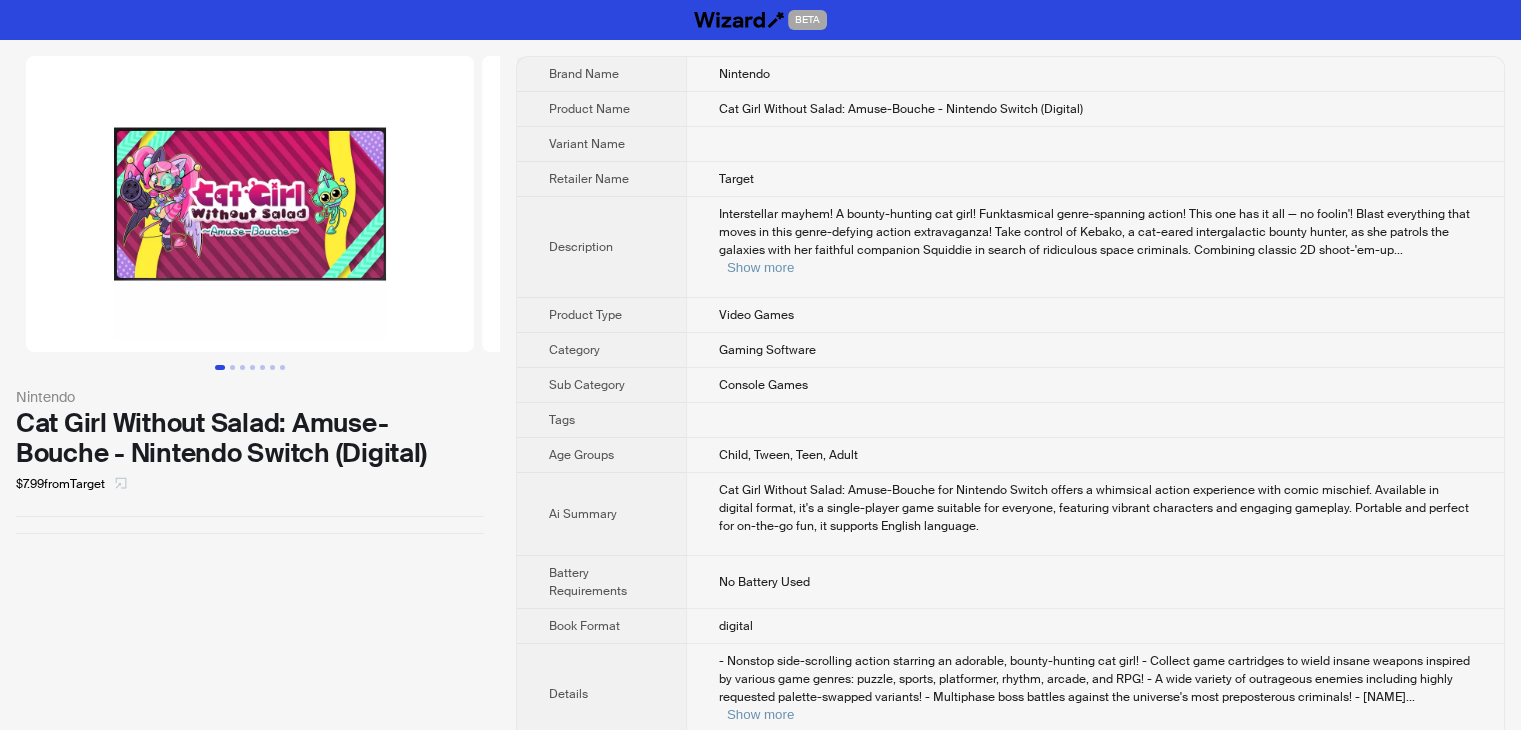 click 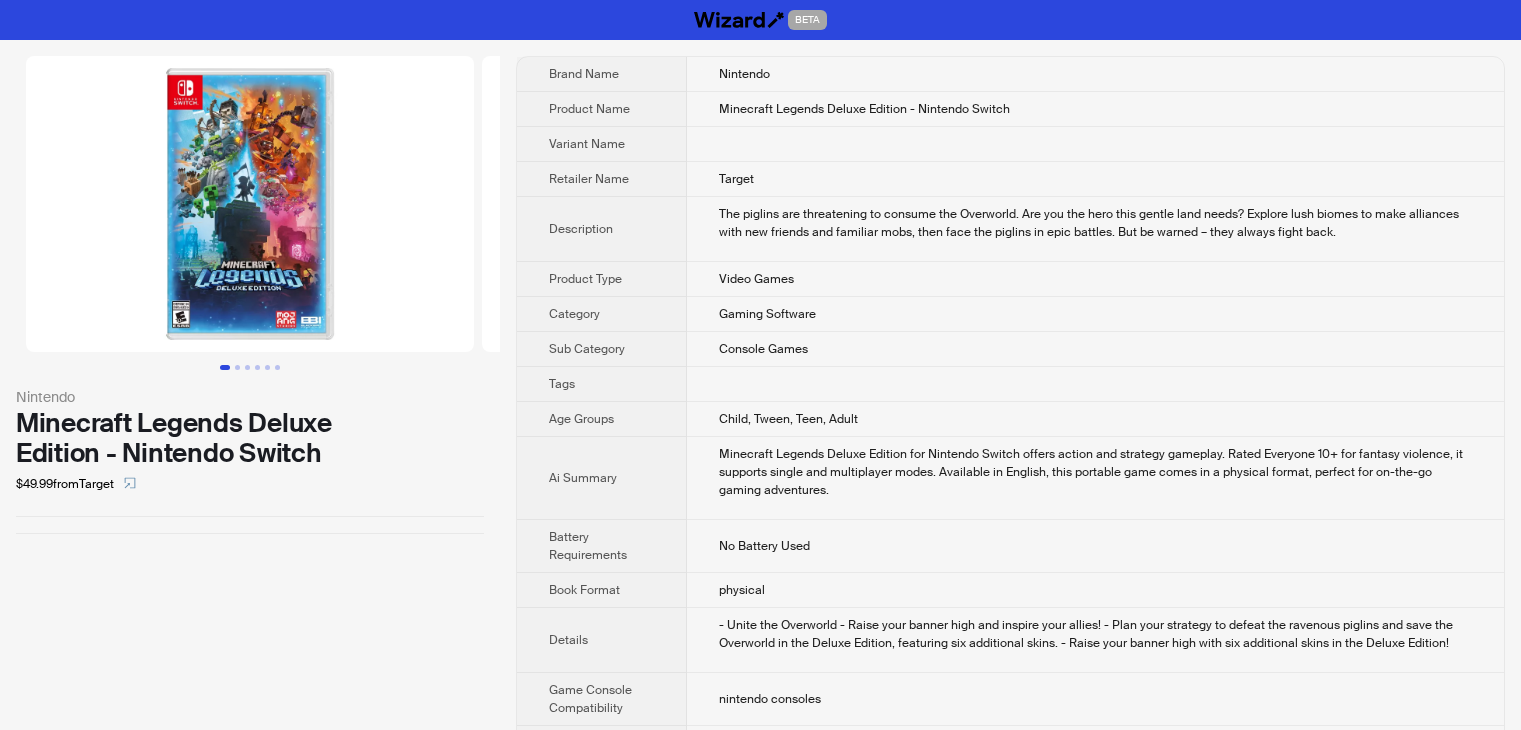 scroll, scrollTop: 0, scrollLeft: 0, axis: both 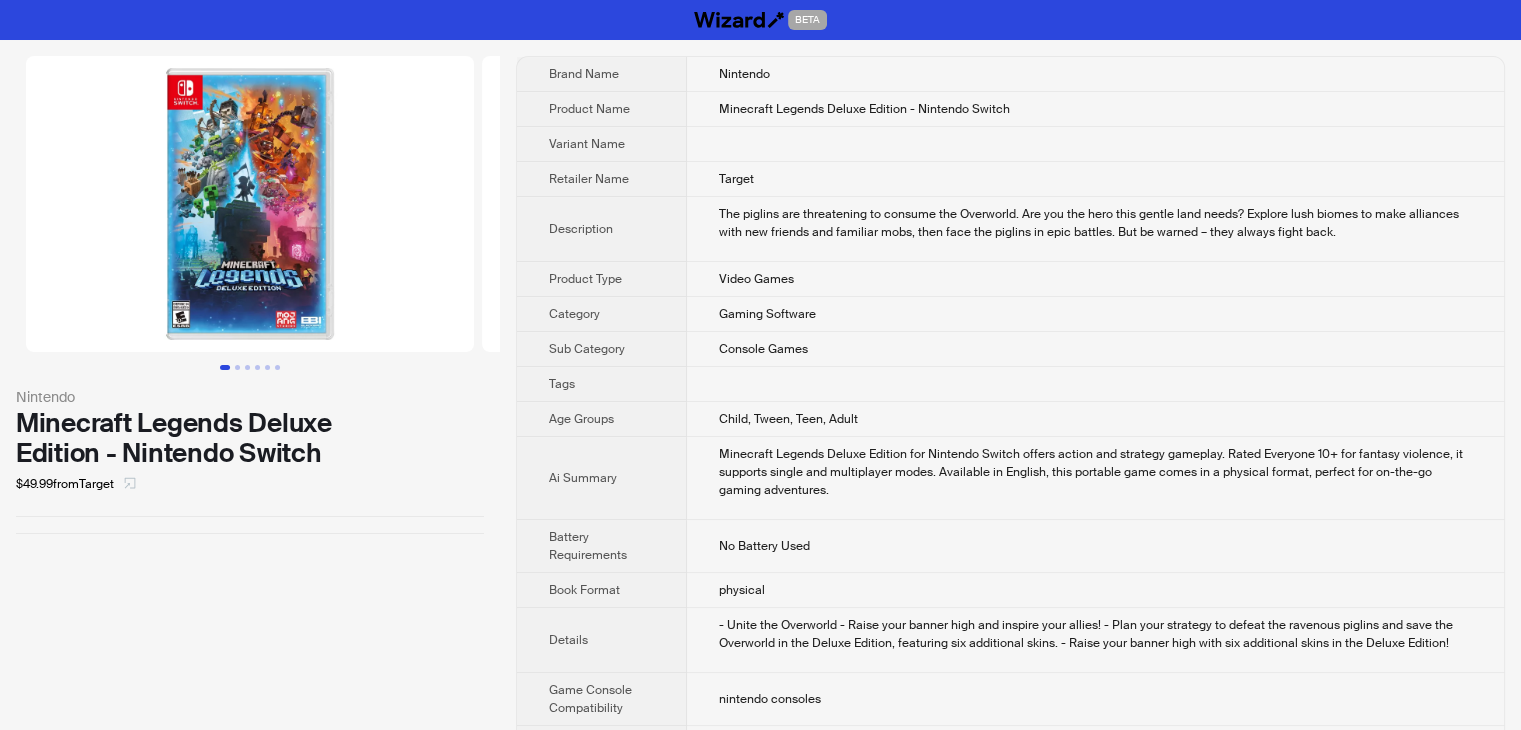 click 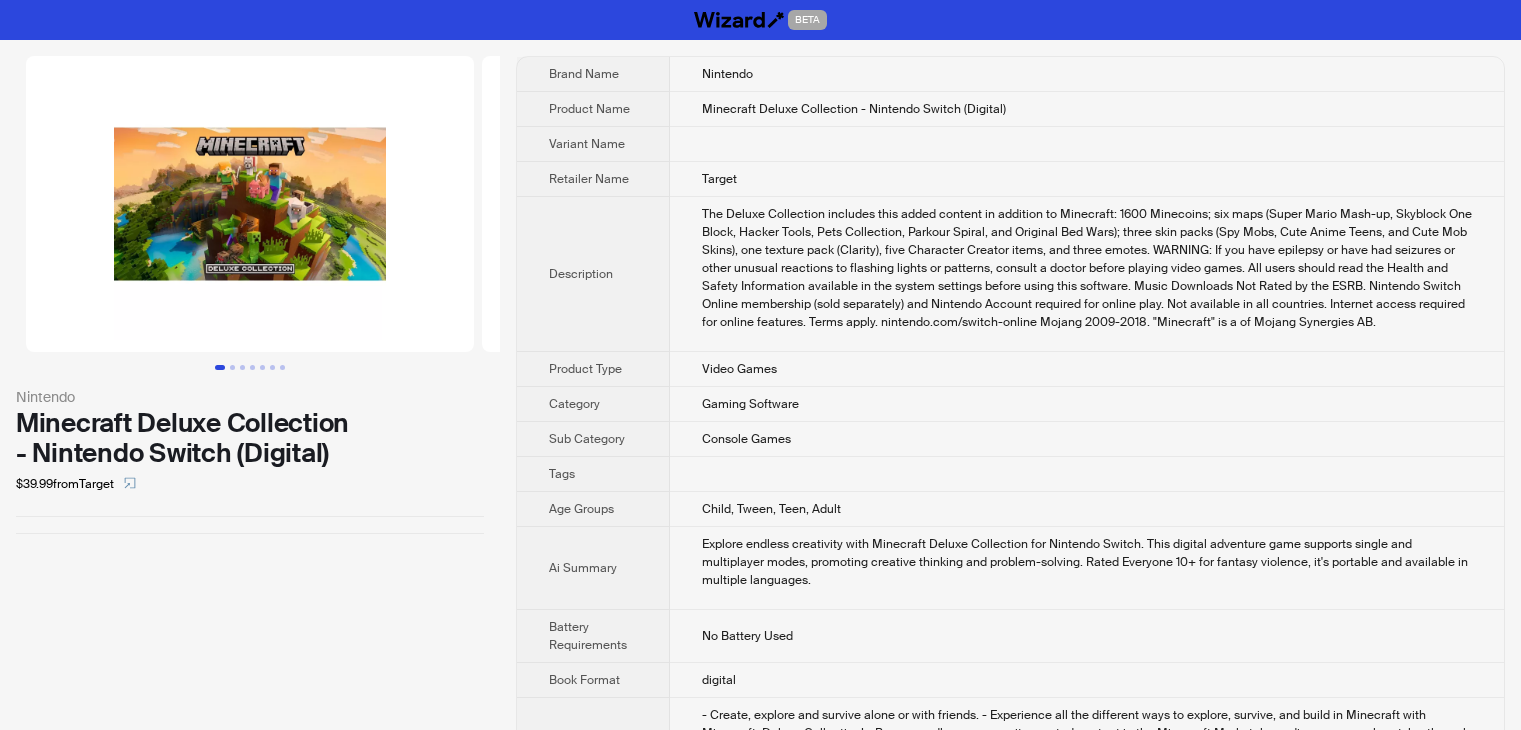 scroll, scrollTop: 0, scrollLeft: 0, axis: both 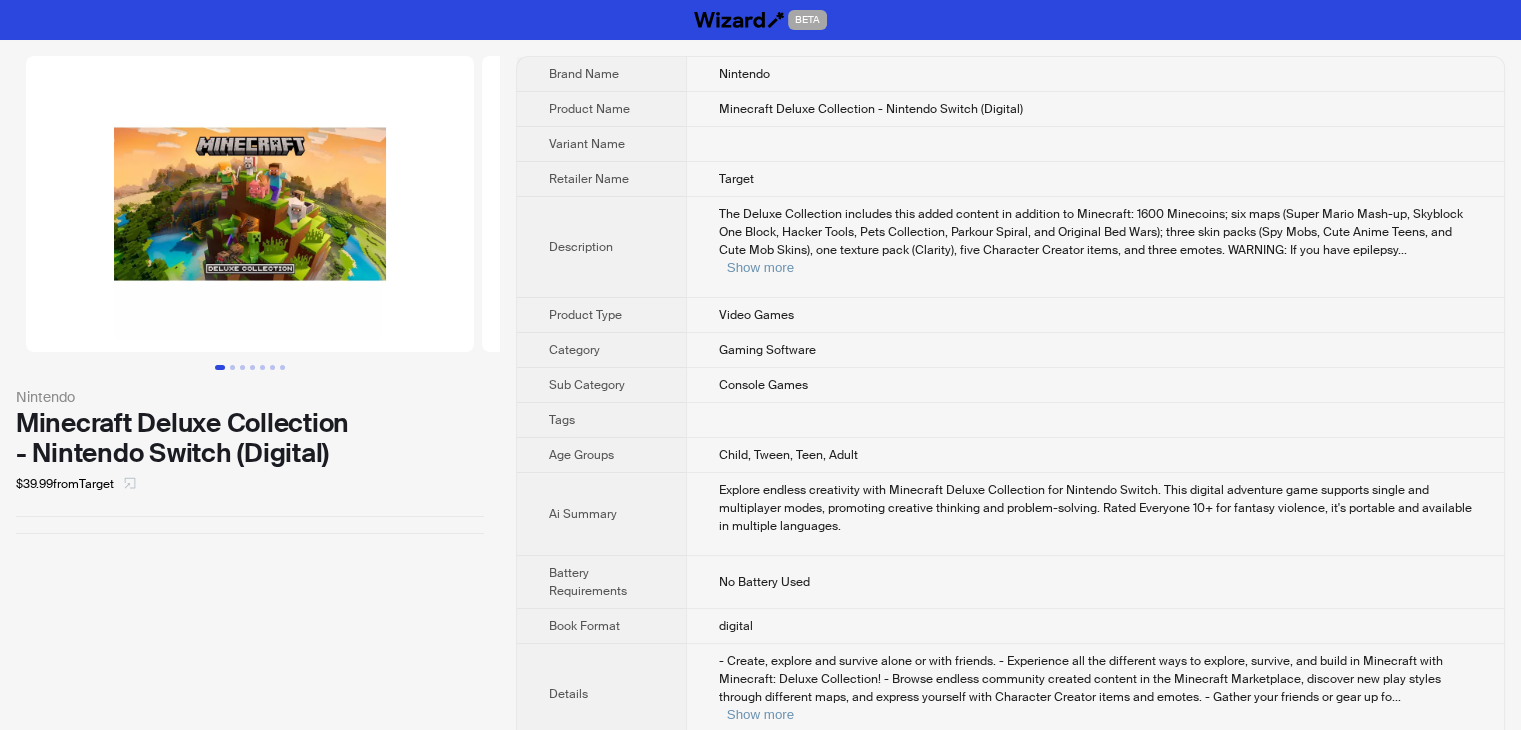 click 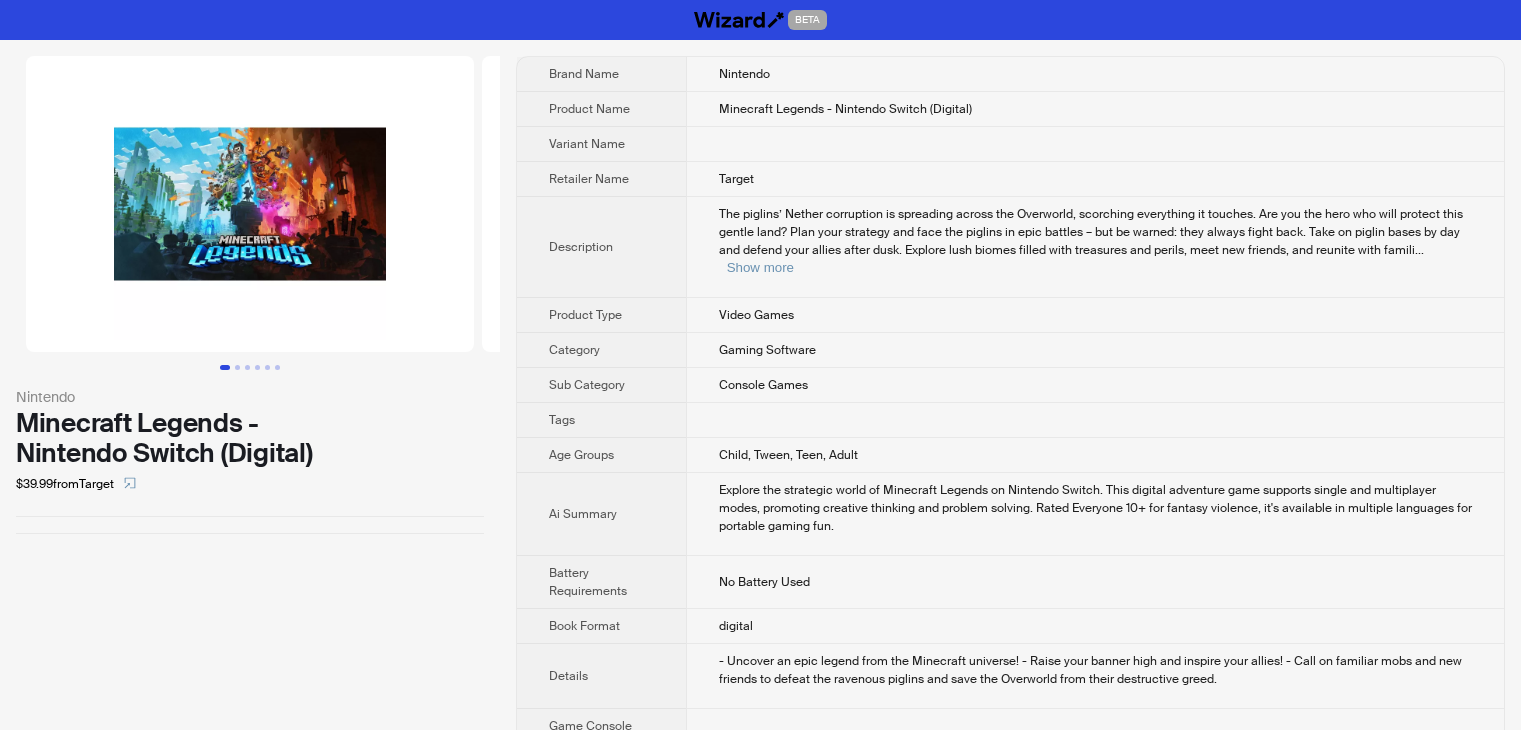 scroll, scrollTop: 0, scrollLeft: 0, axis: both 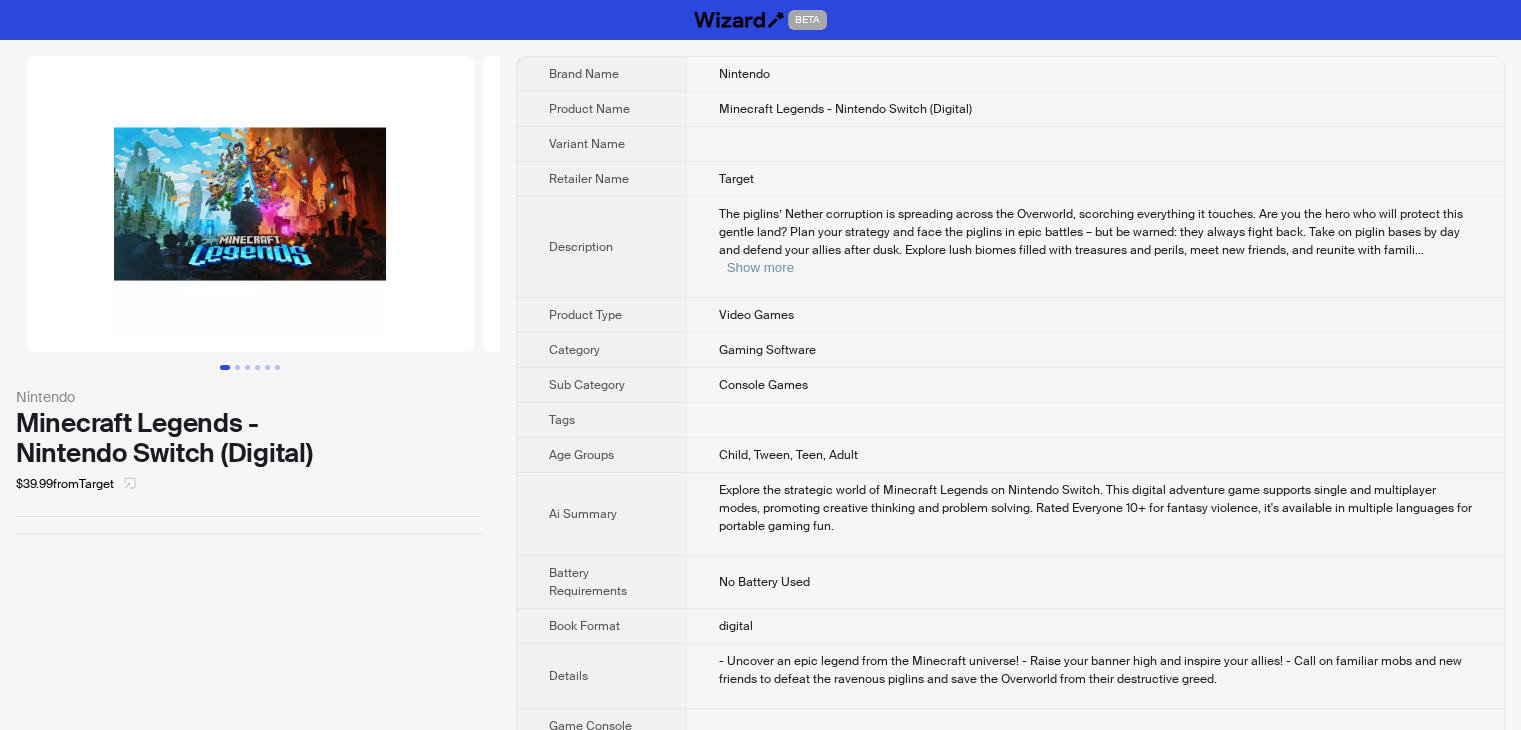 click 